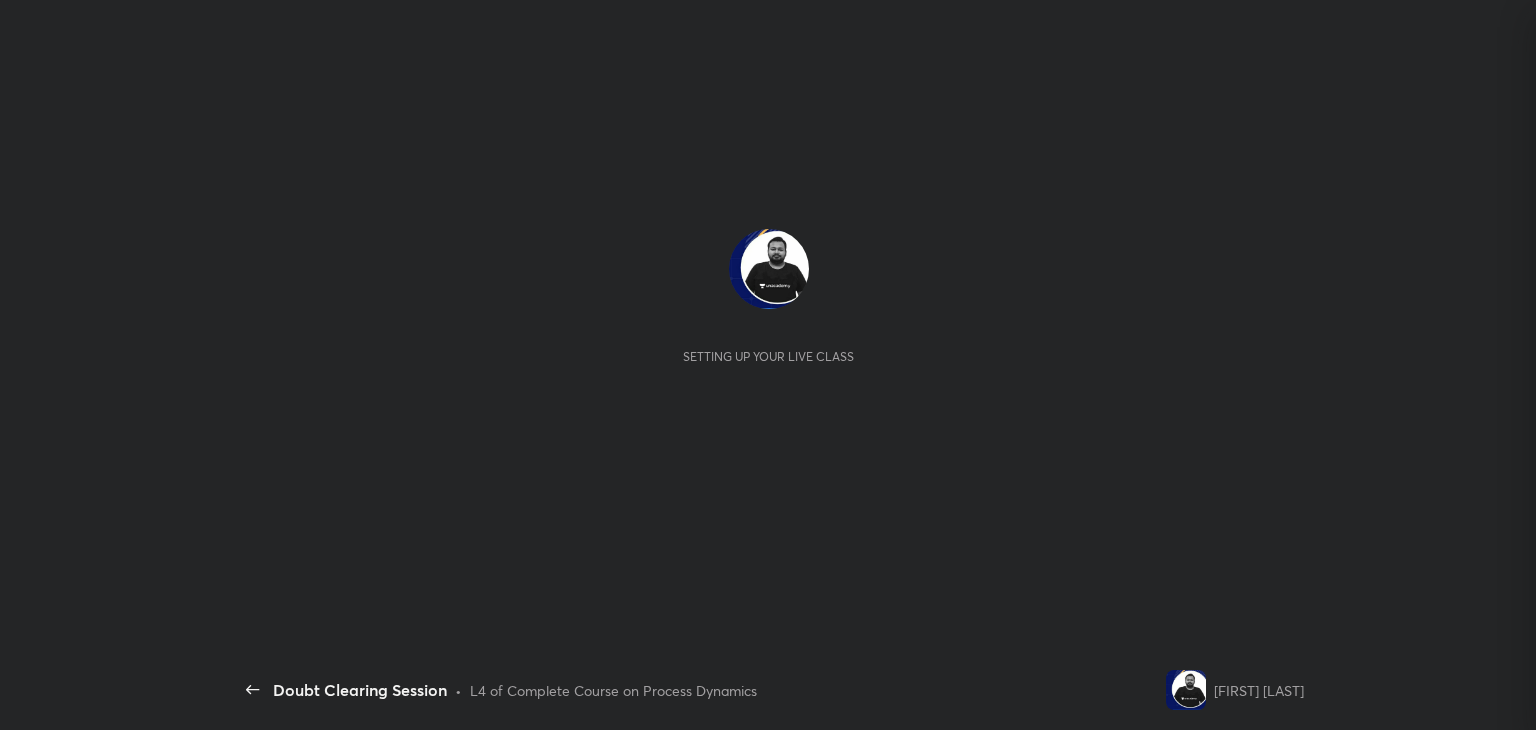 scroll, scrollTop: 0, scrollLeft: 0, axis: both 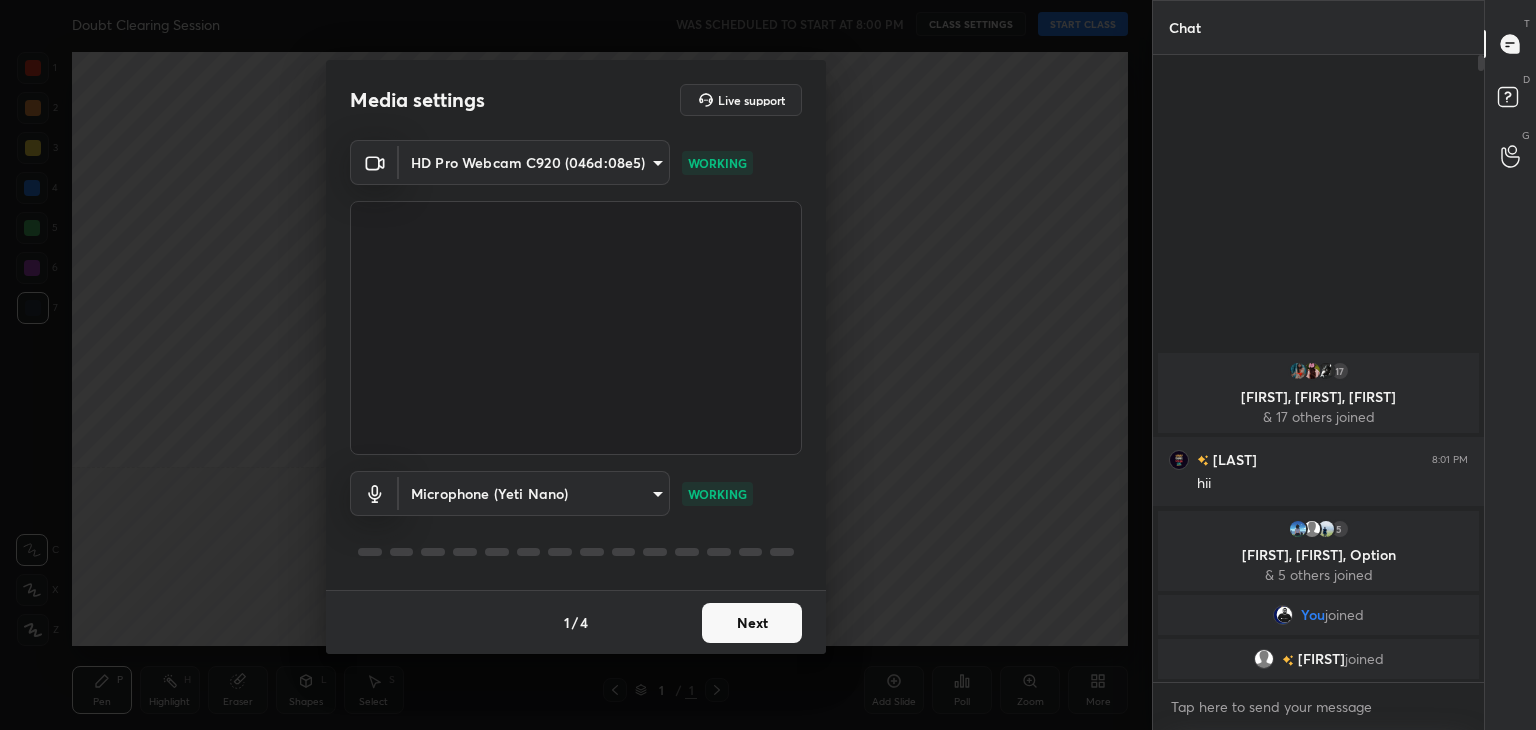 click on "Next" at bounding box center [752, 623] 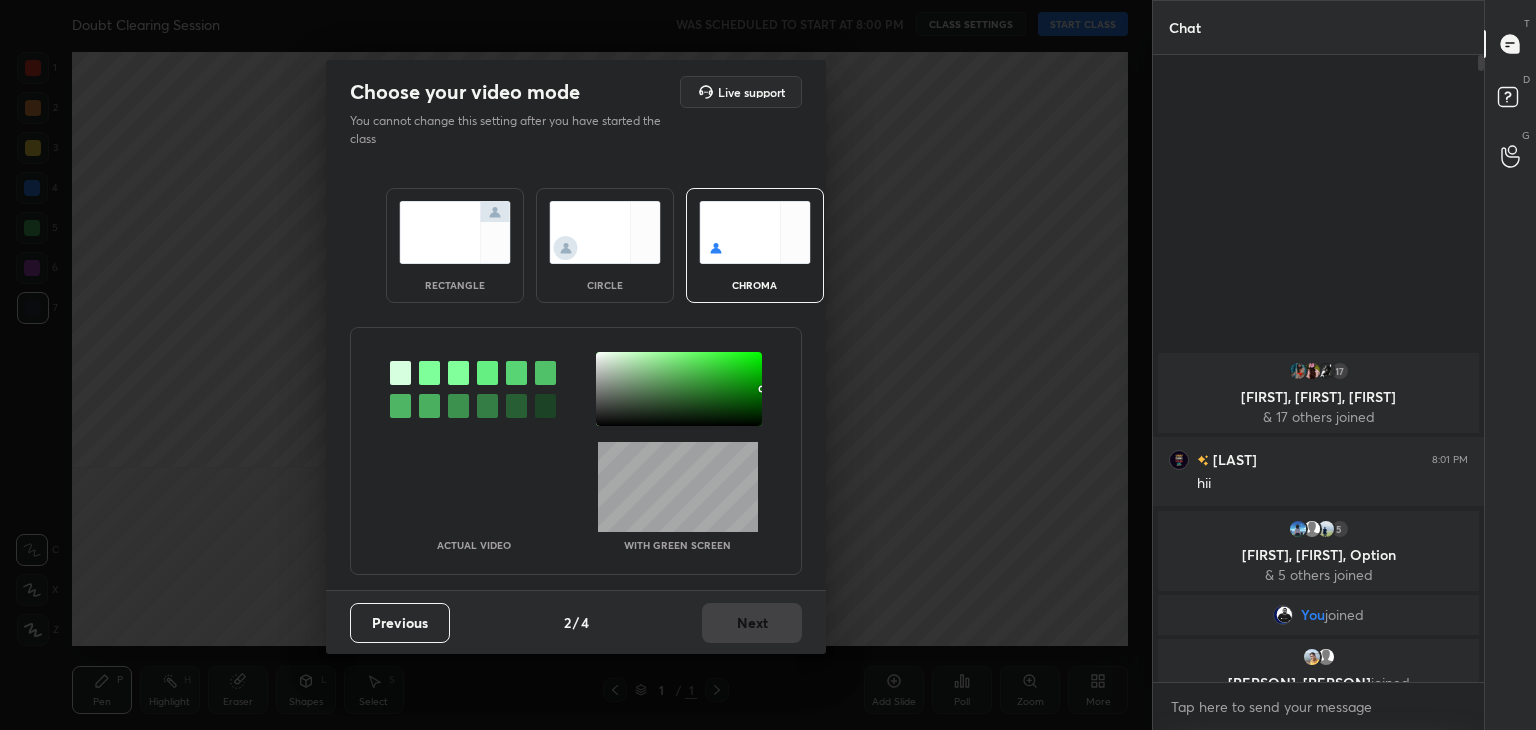 click at bounding box center (429, 373) 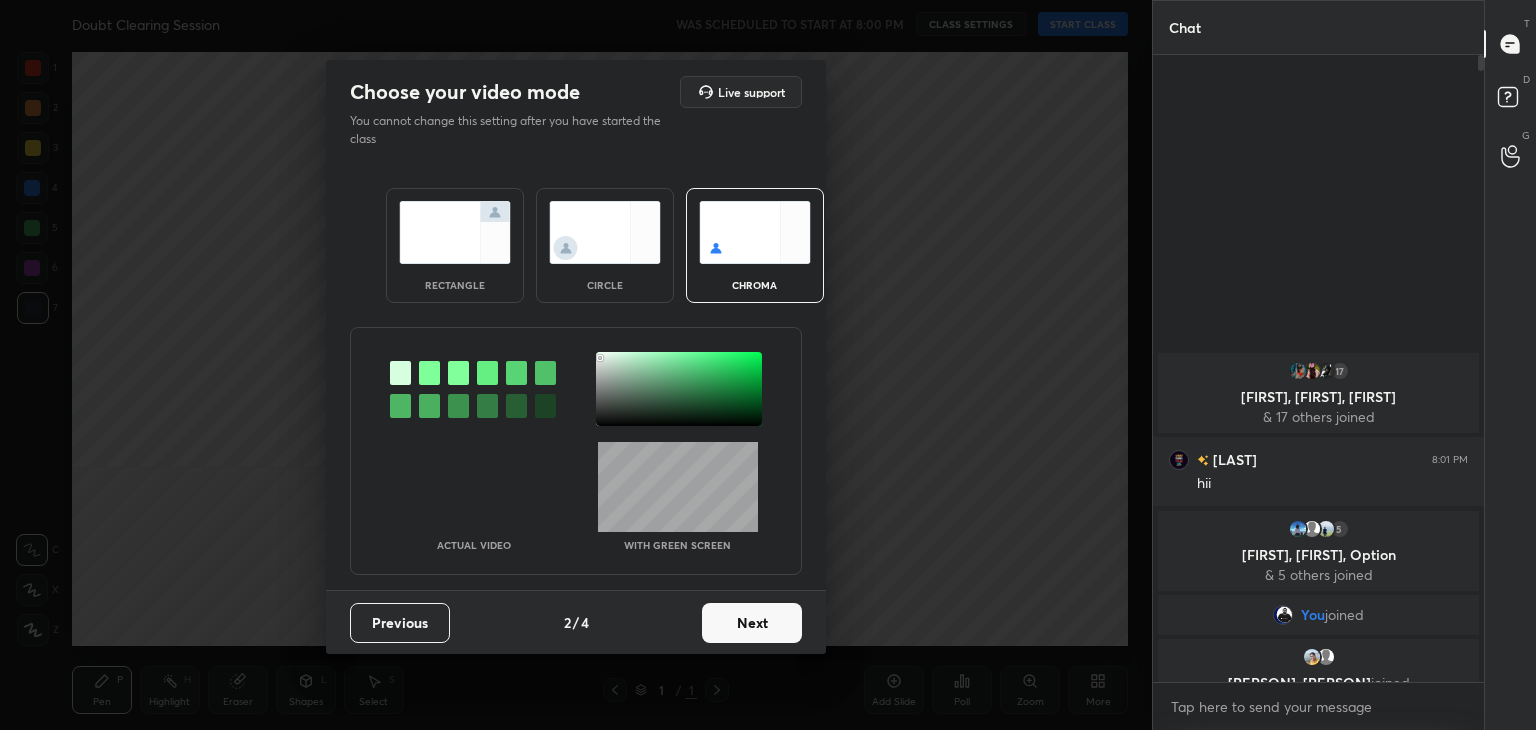 click at bounding box center [679, 389] 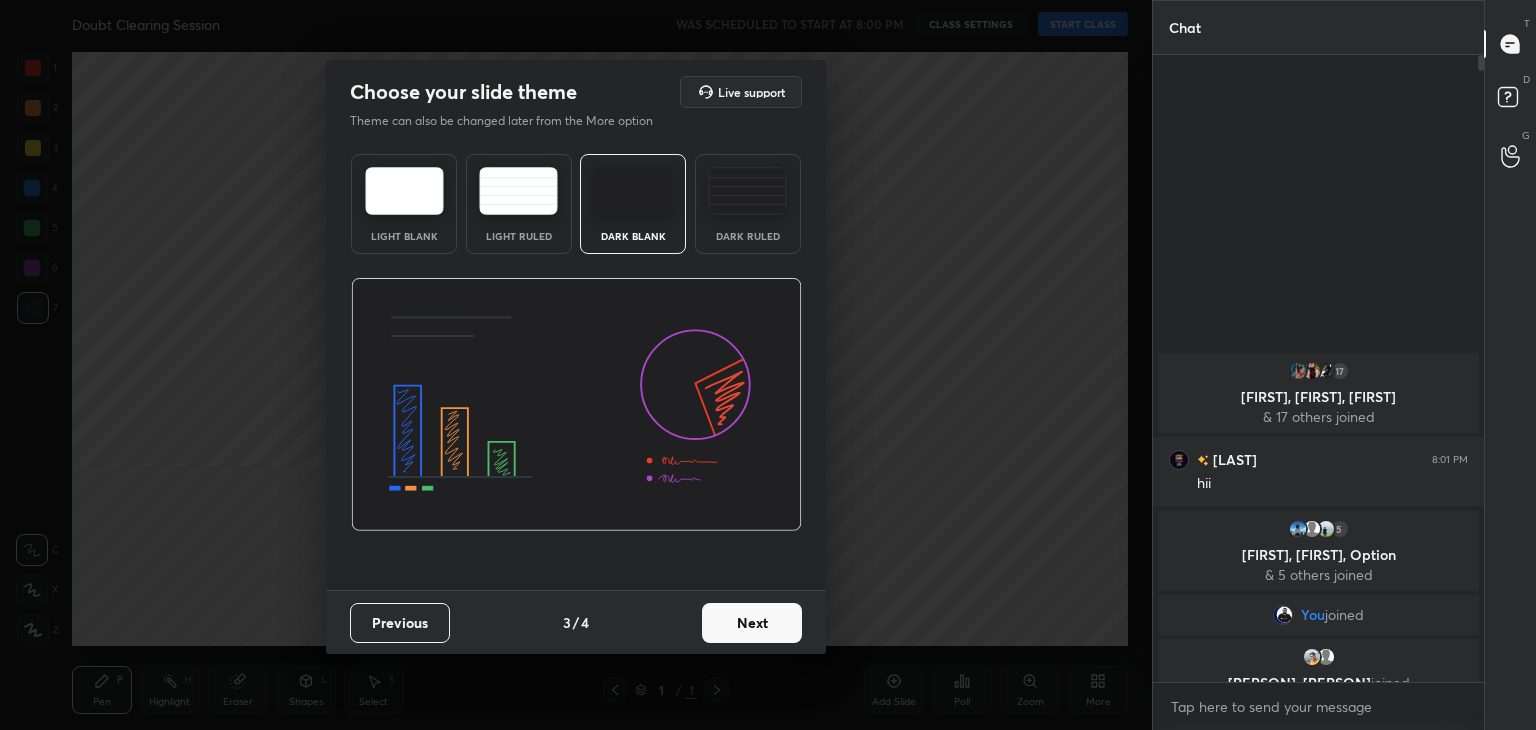 click on "Next" at bounding box center (752, 623) 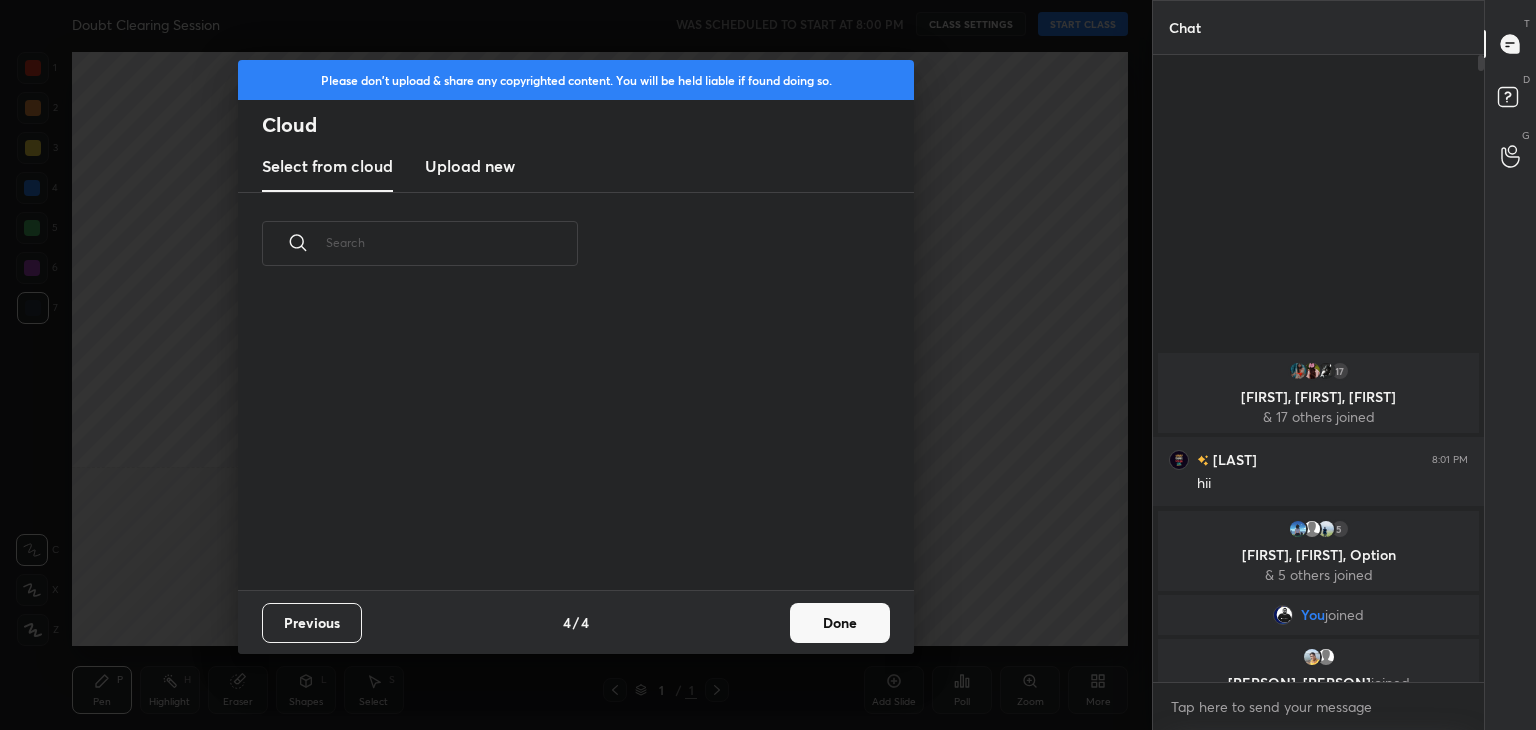 scroll, scrollTop: 6, scrollLeft: 10, axis: both 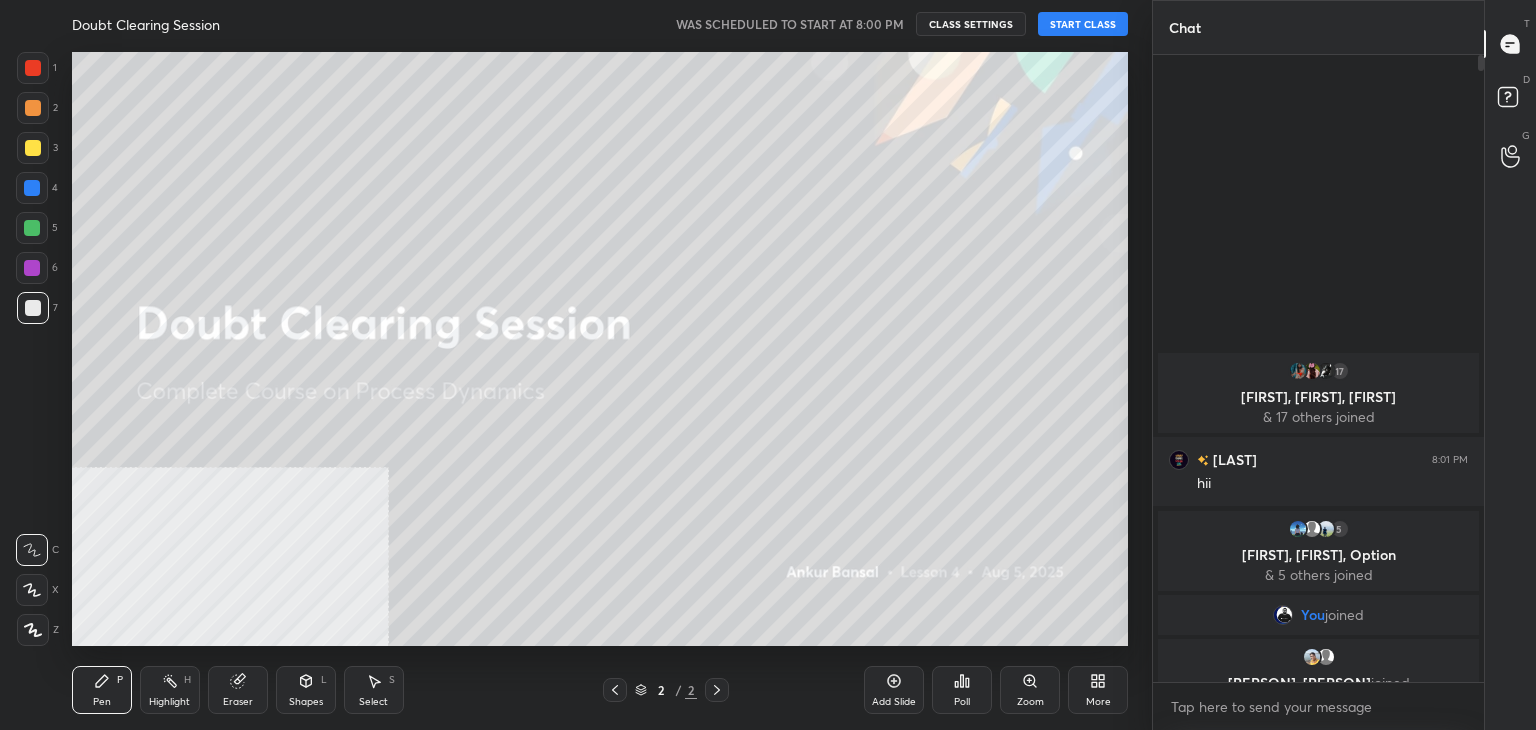 click on "START CLASS" at bounding box center (1083, 24) 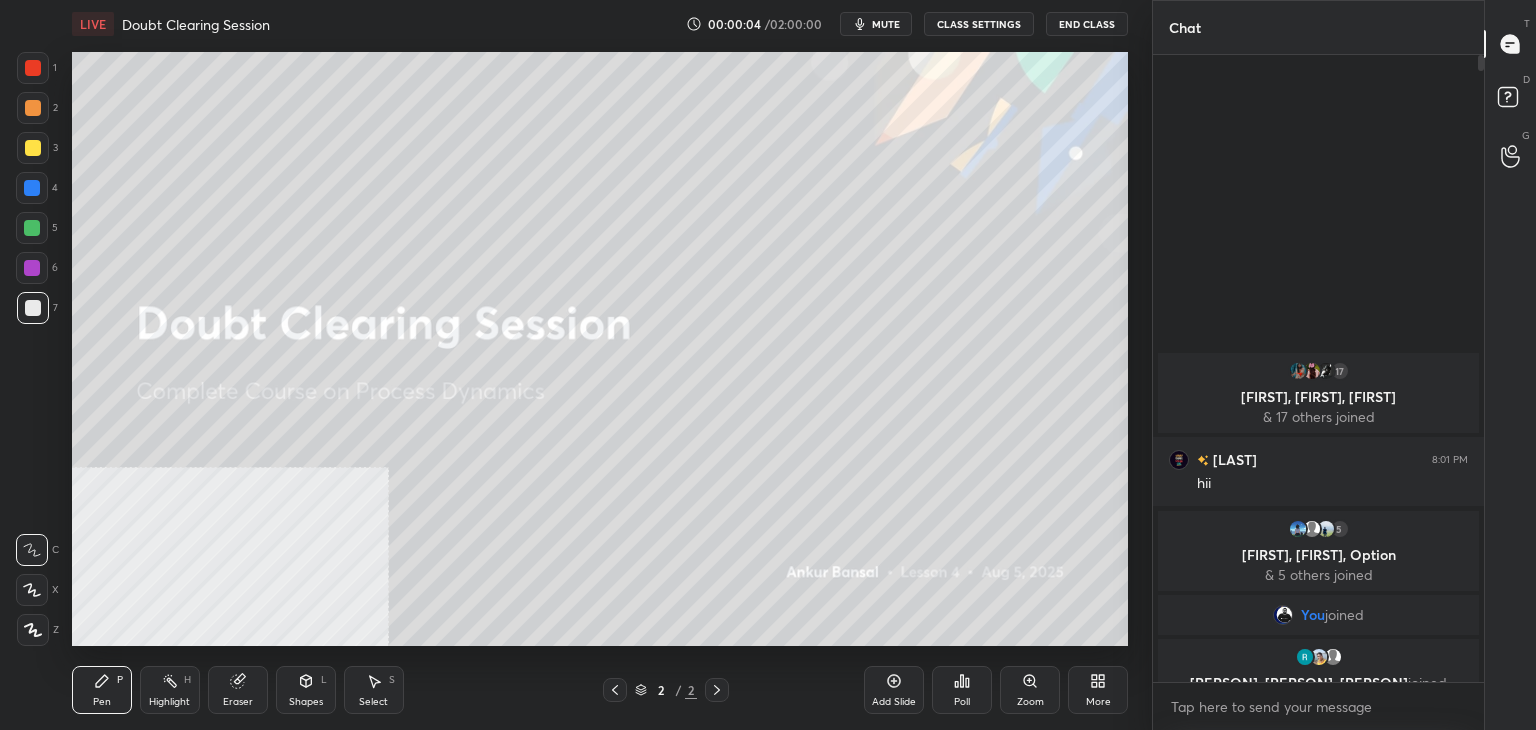 click on "mute" at bounding box center [876, 24] 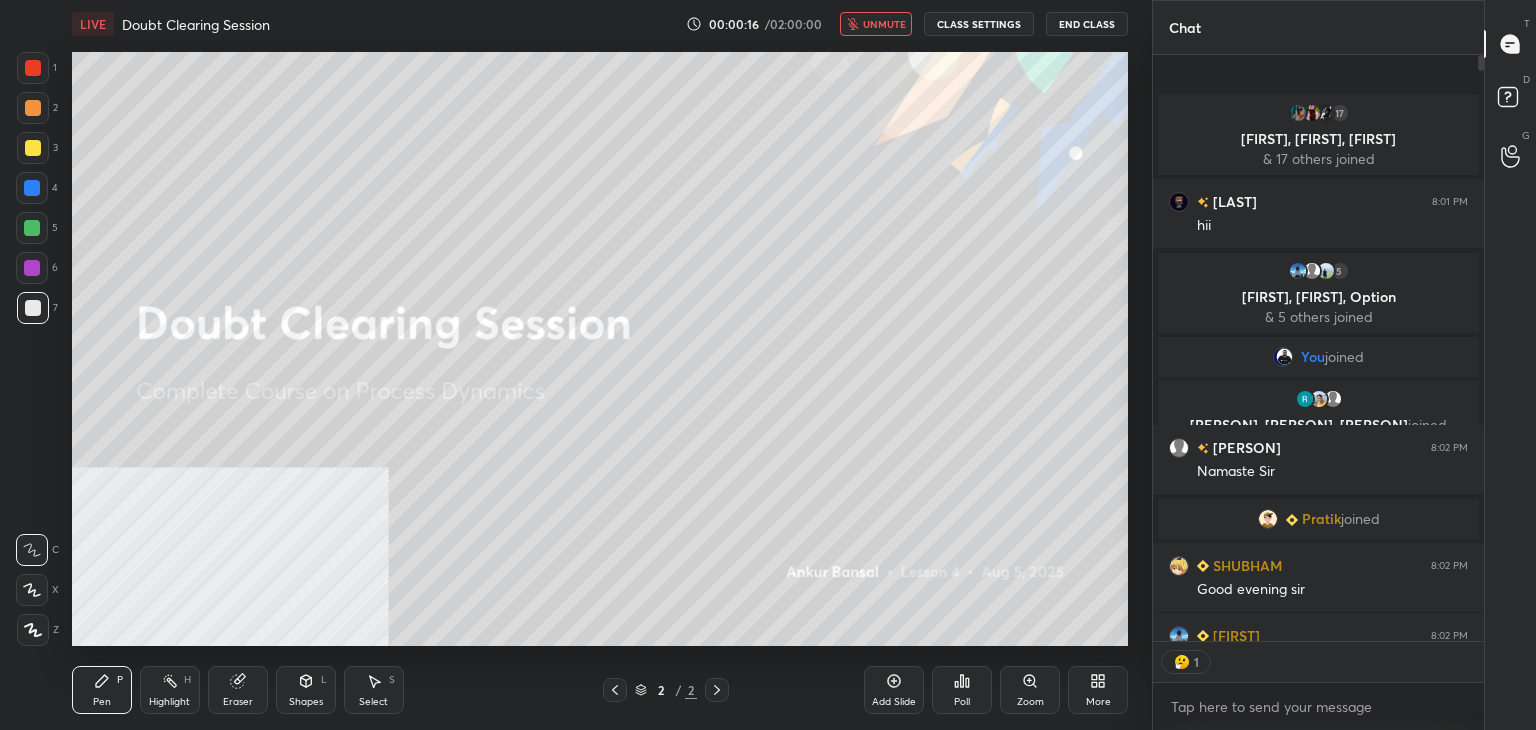 scroll, scrollTop: 581, scrollLeft: 325, axis: both 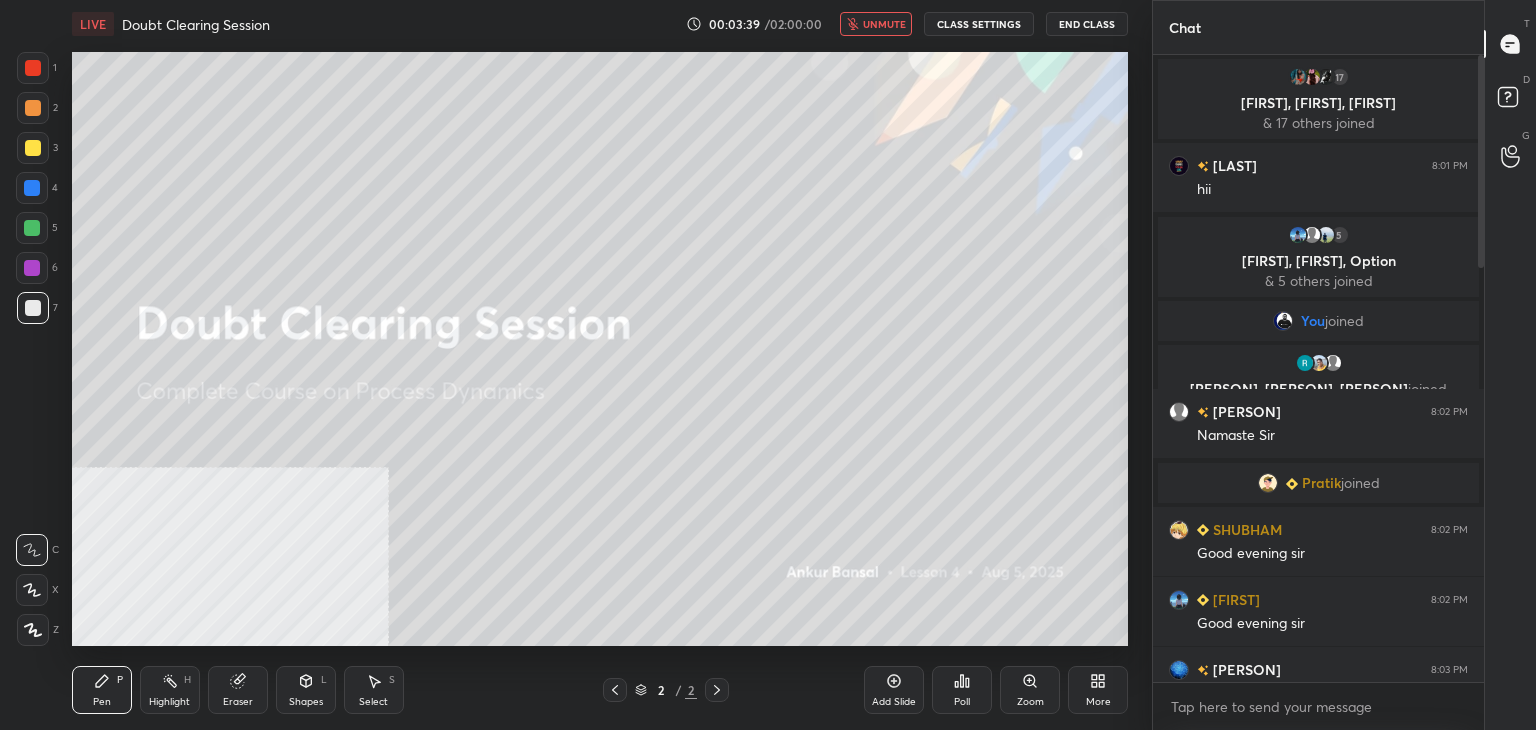 click on "unmute" at bounding box center [884, 24] 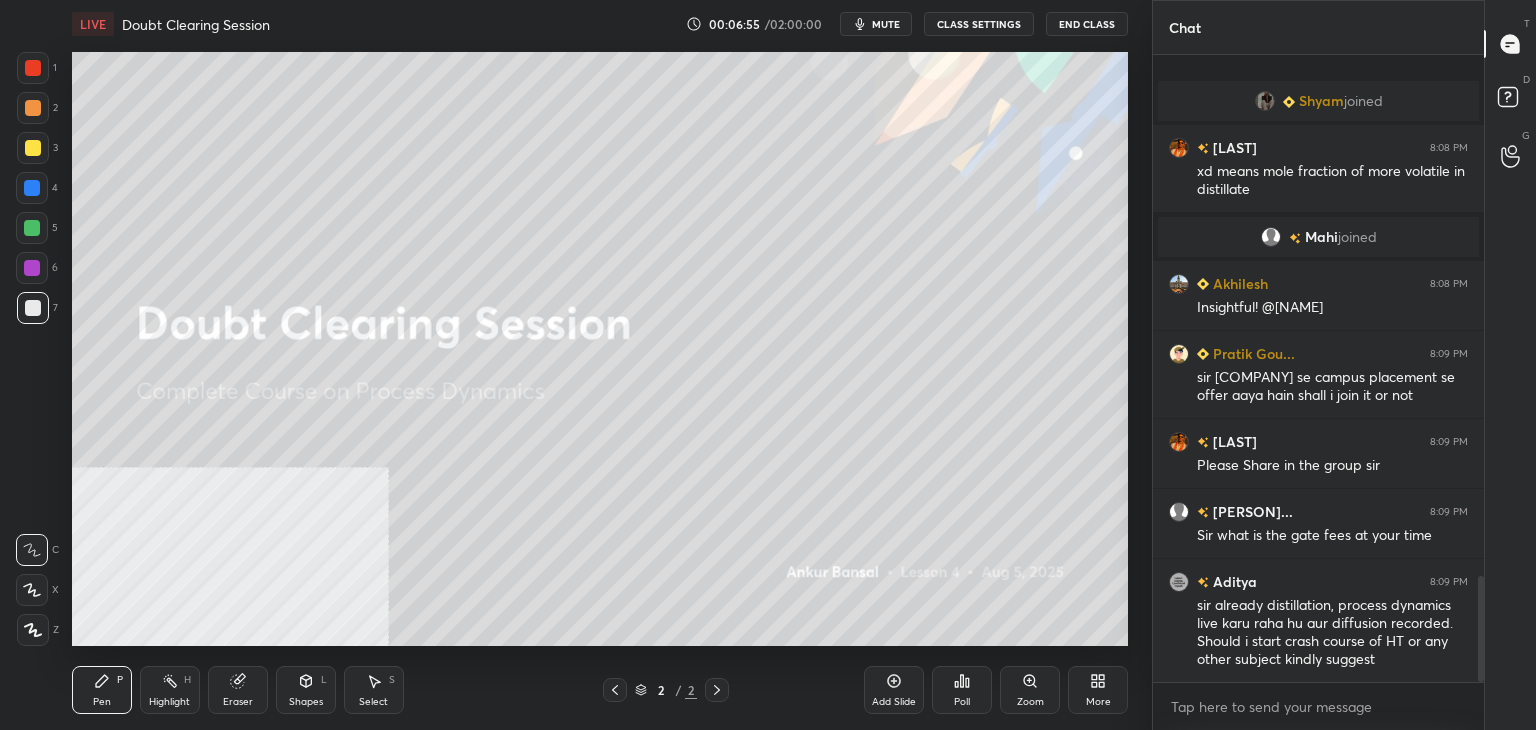 scroll, scrollTop: 3084, scrollLeft: 0, axis: vertical 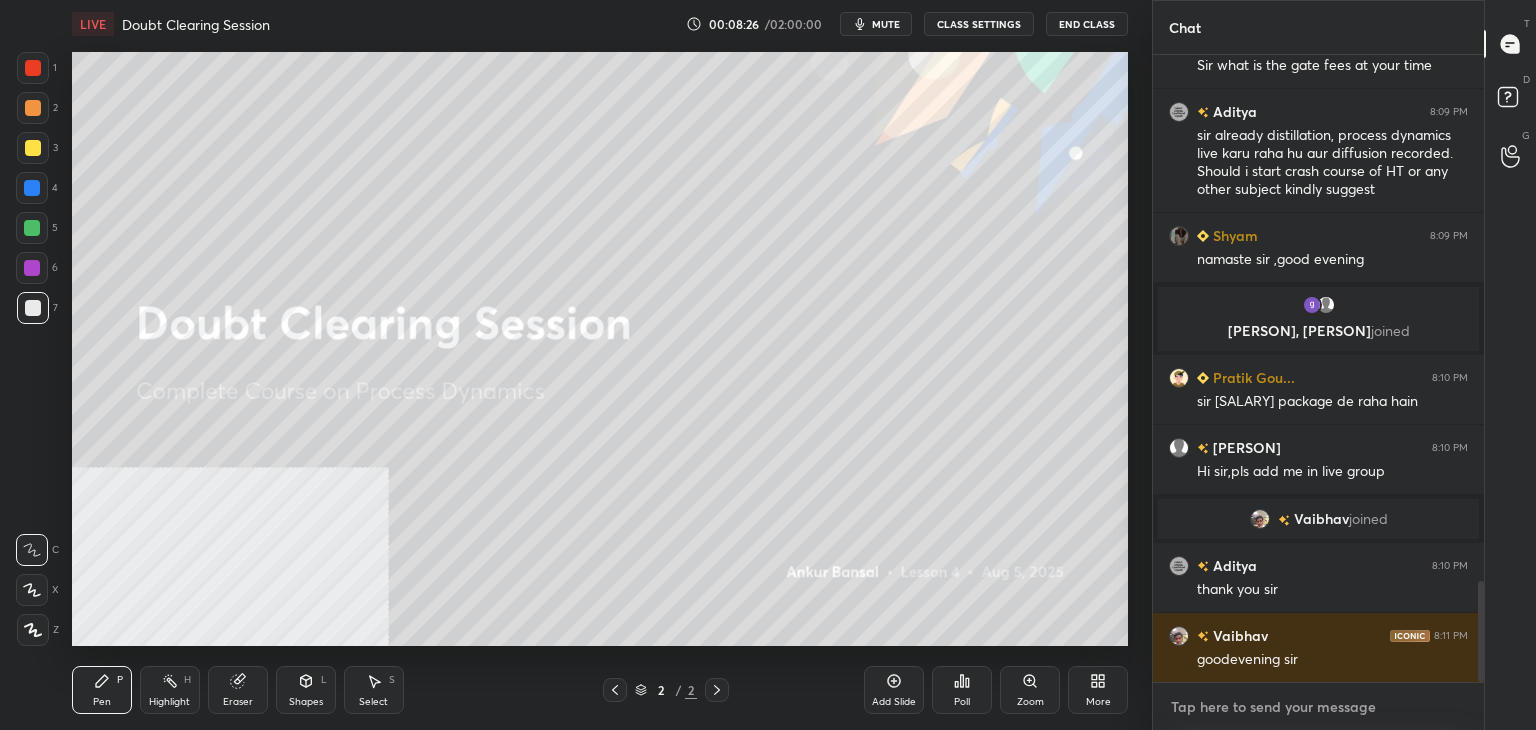 type on "x" 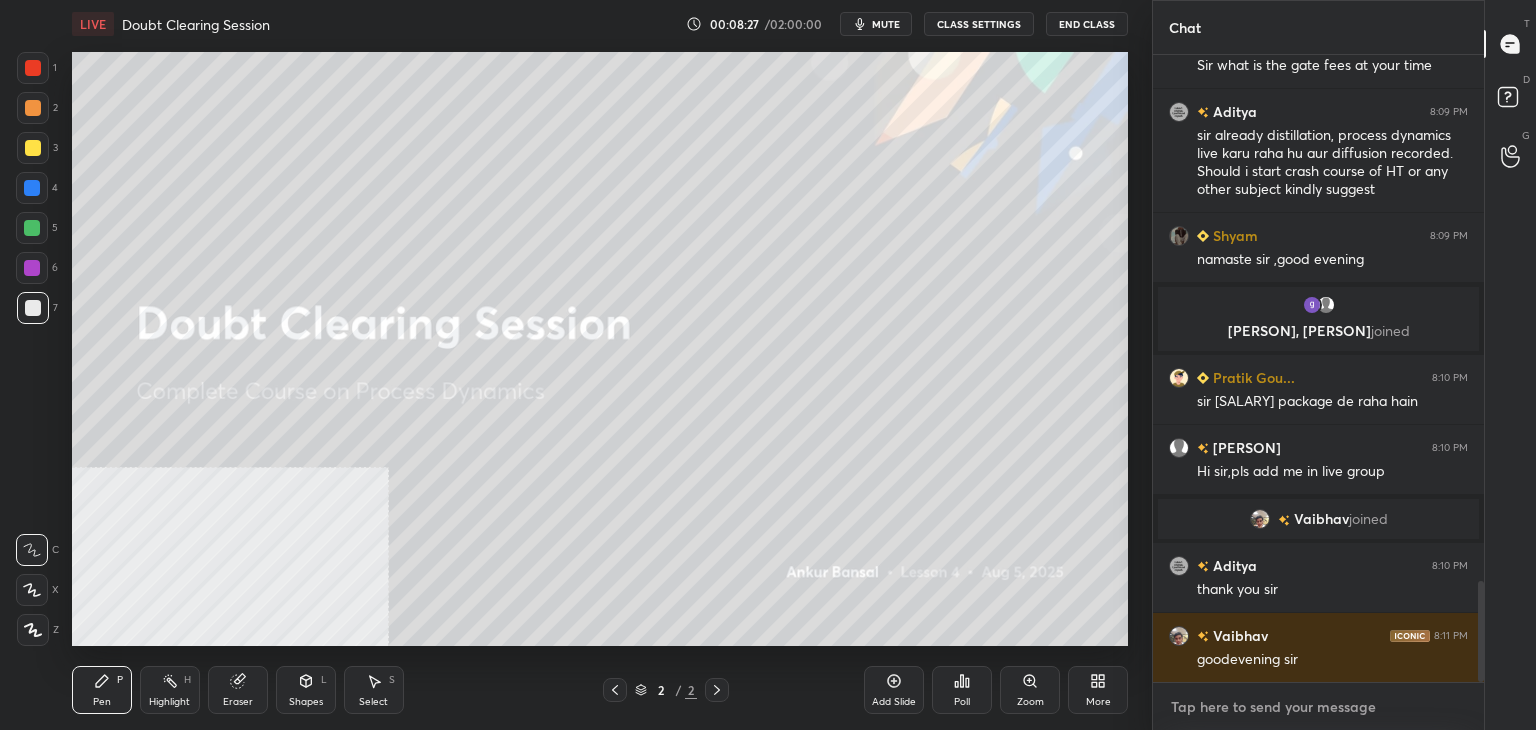 paste on "https://t.me/gateforchemical" 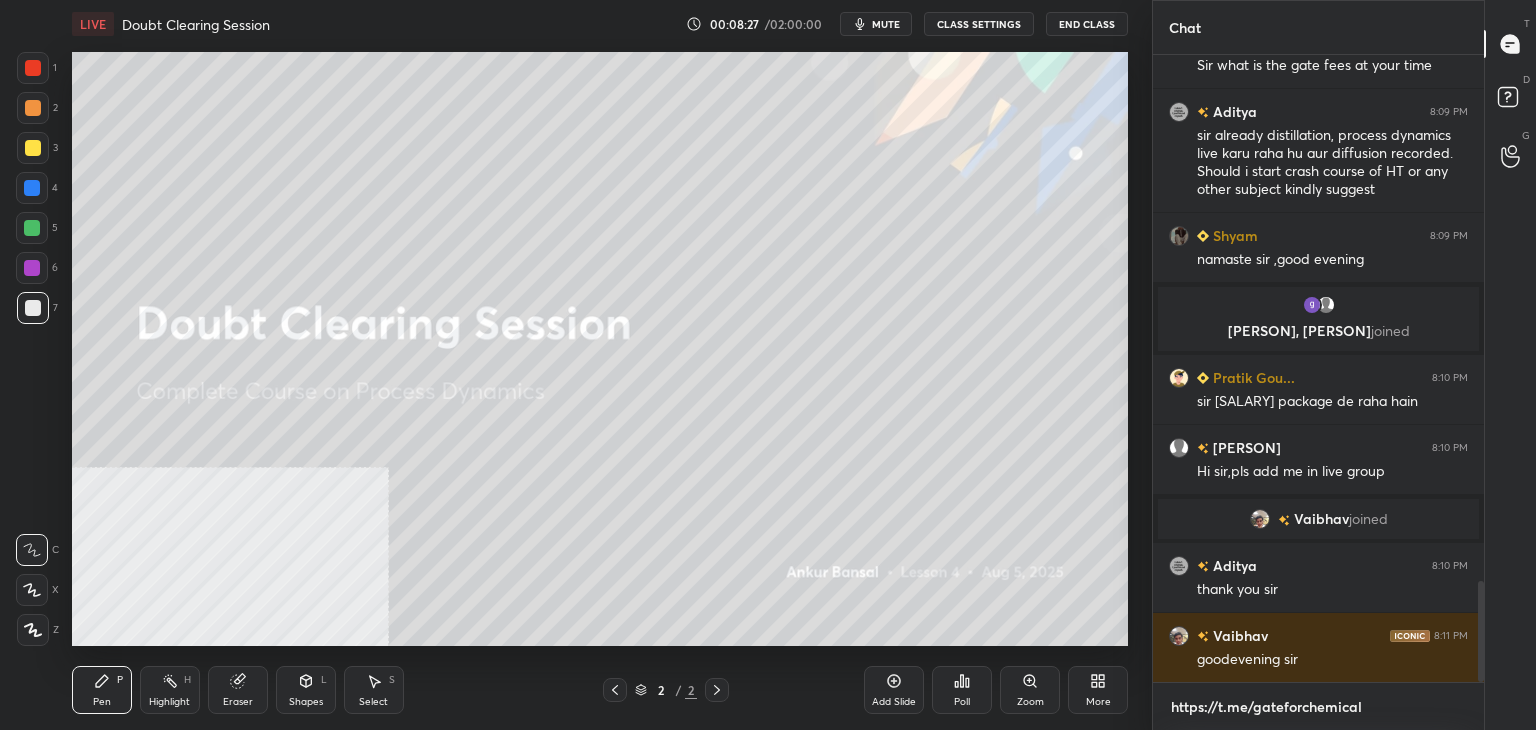 type on "x" 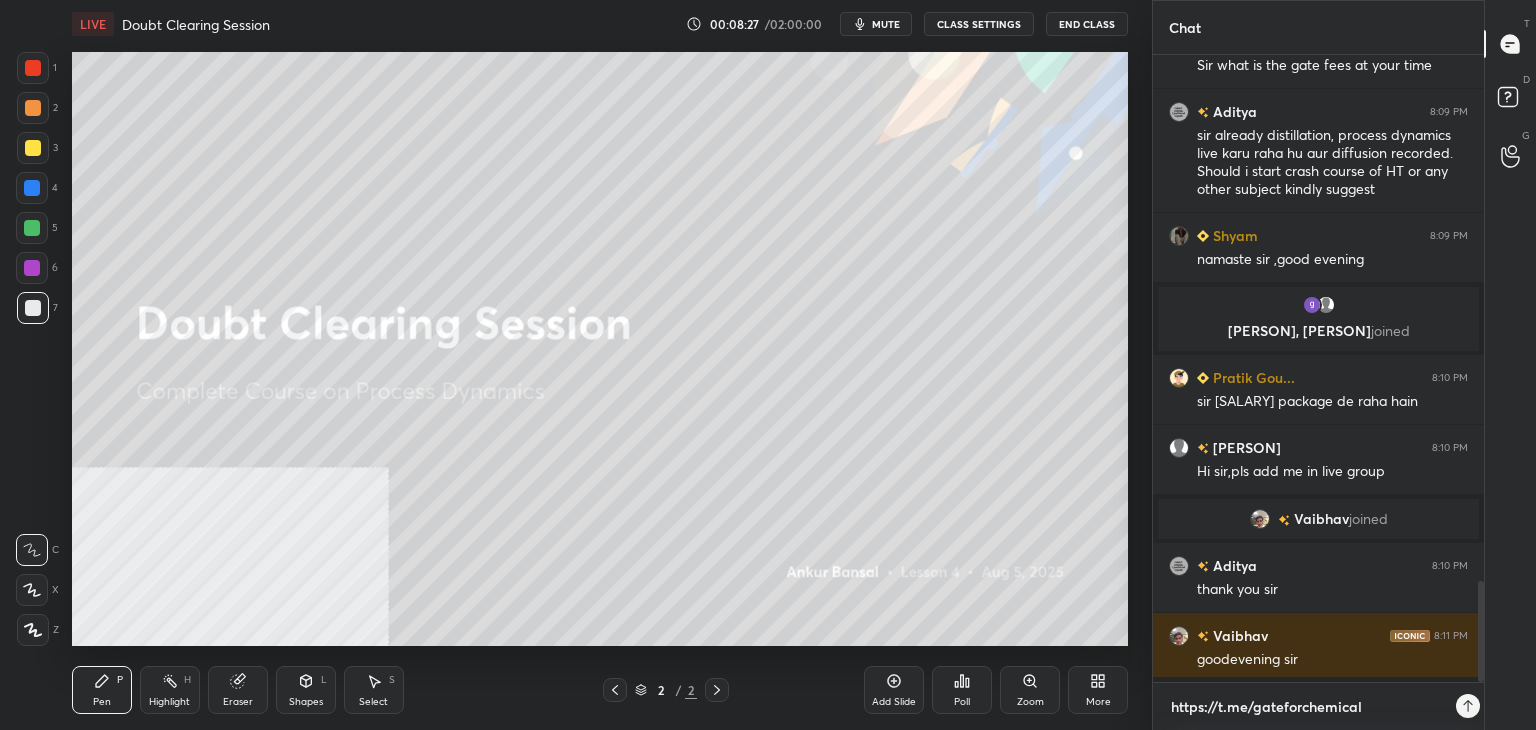scroll, scrollTop: 6, scrollLeft: 6, axis: both 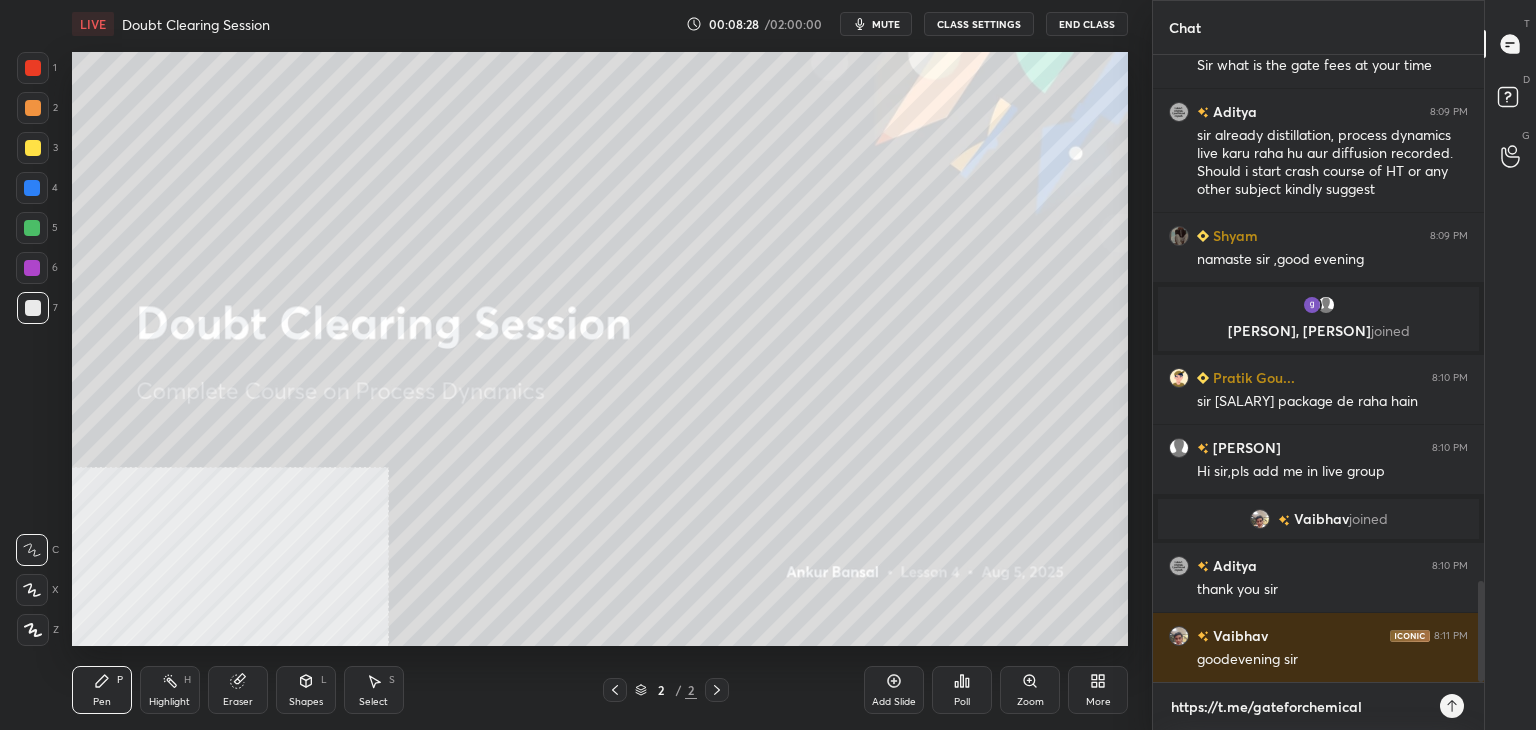 type 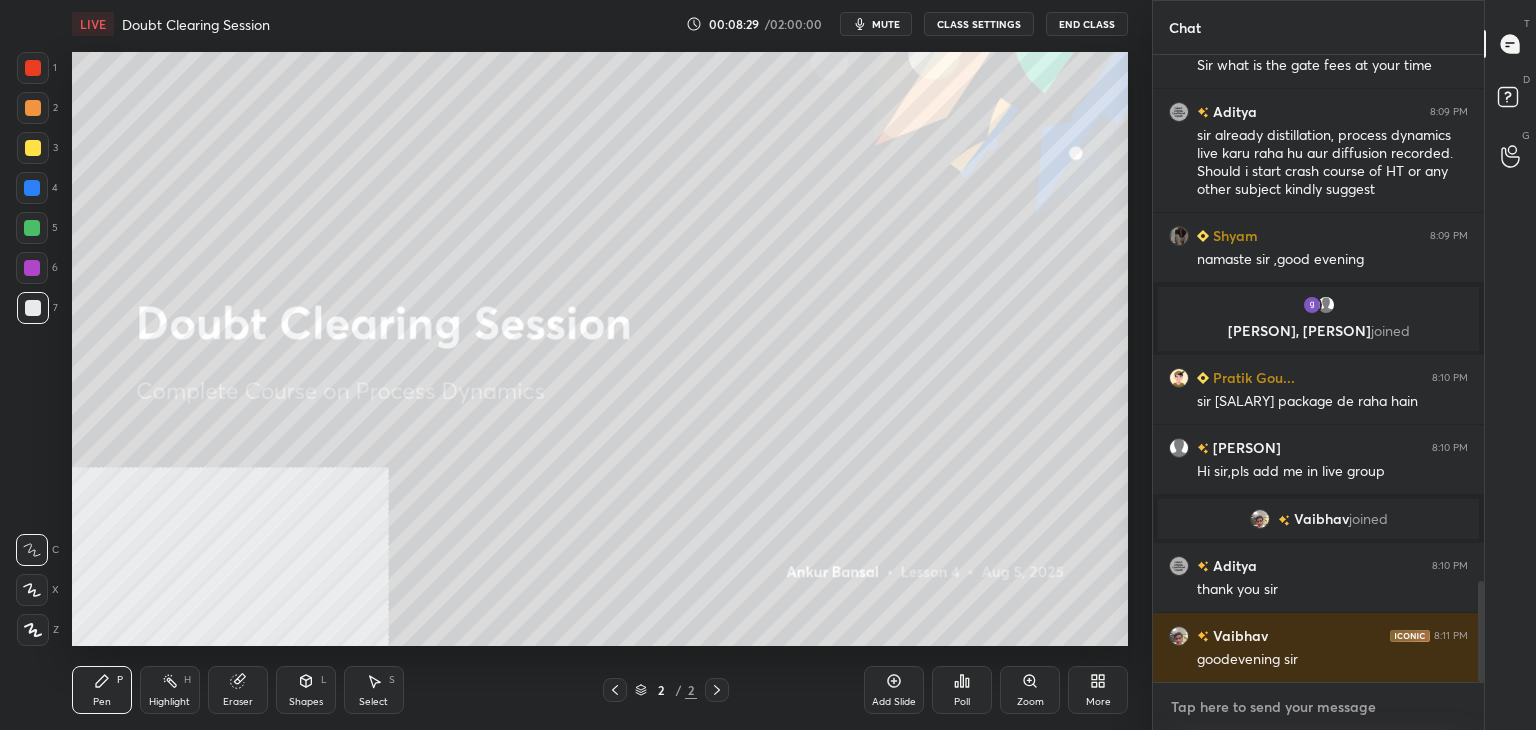scroll, scrollTop: 3400, scrollLeft: 0, axis: vertical 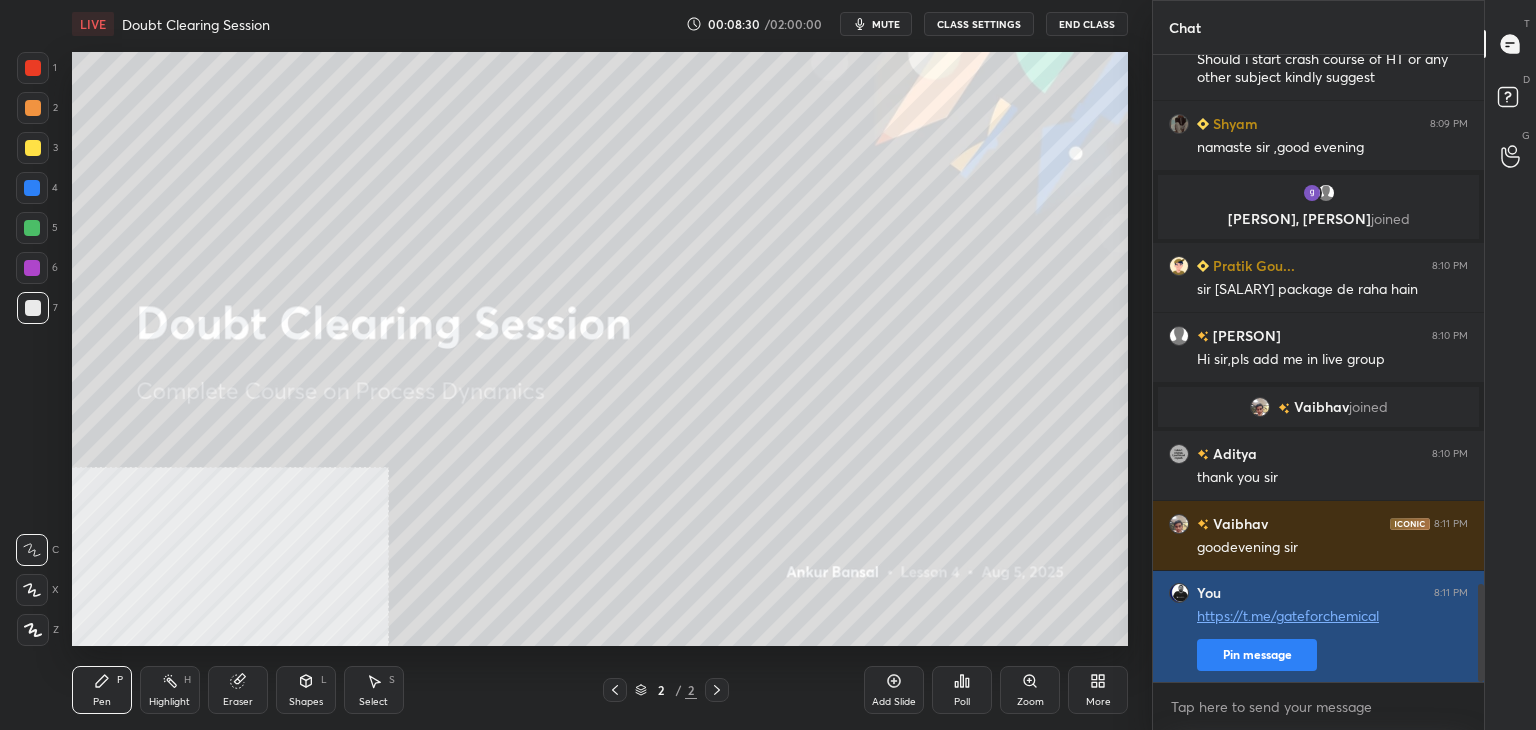 click on "Pin message" at bounding box center (1257, 655) 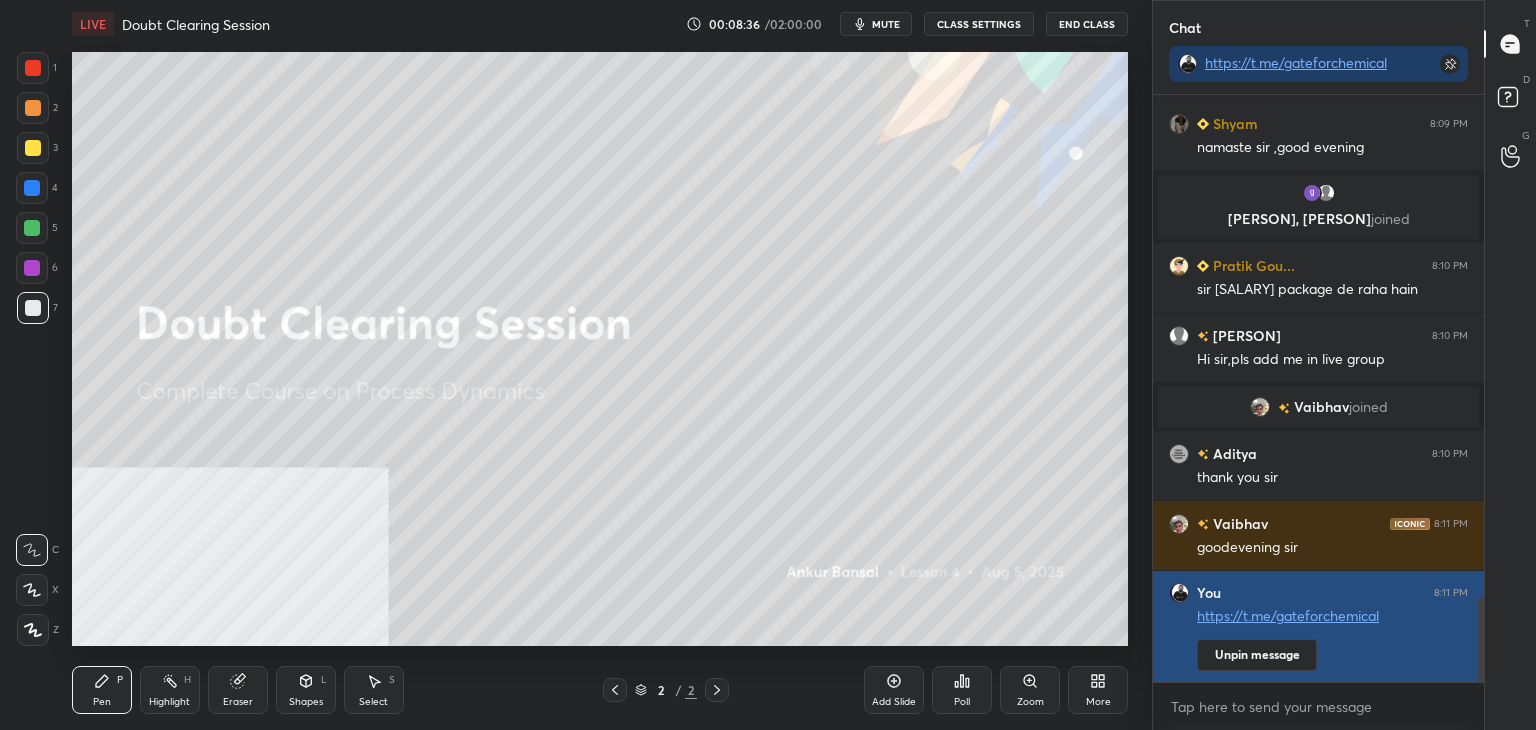 scroll, scrollTop: 3510, scrollLeft: 0, axis: vertical 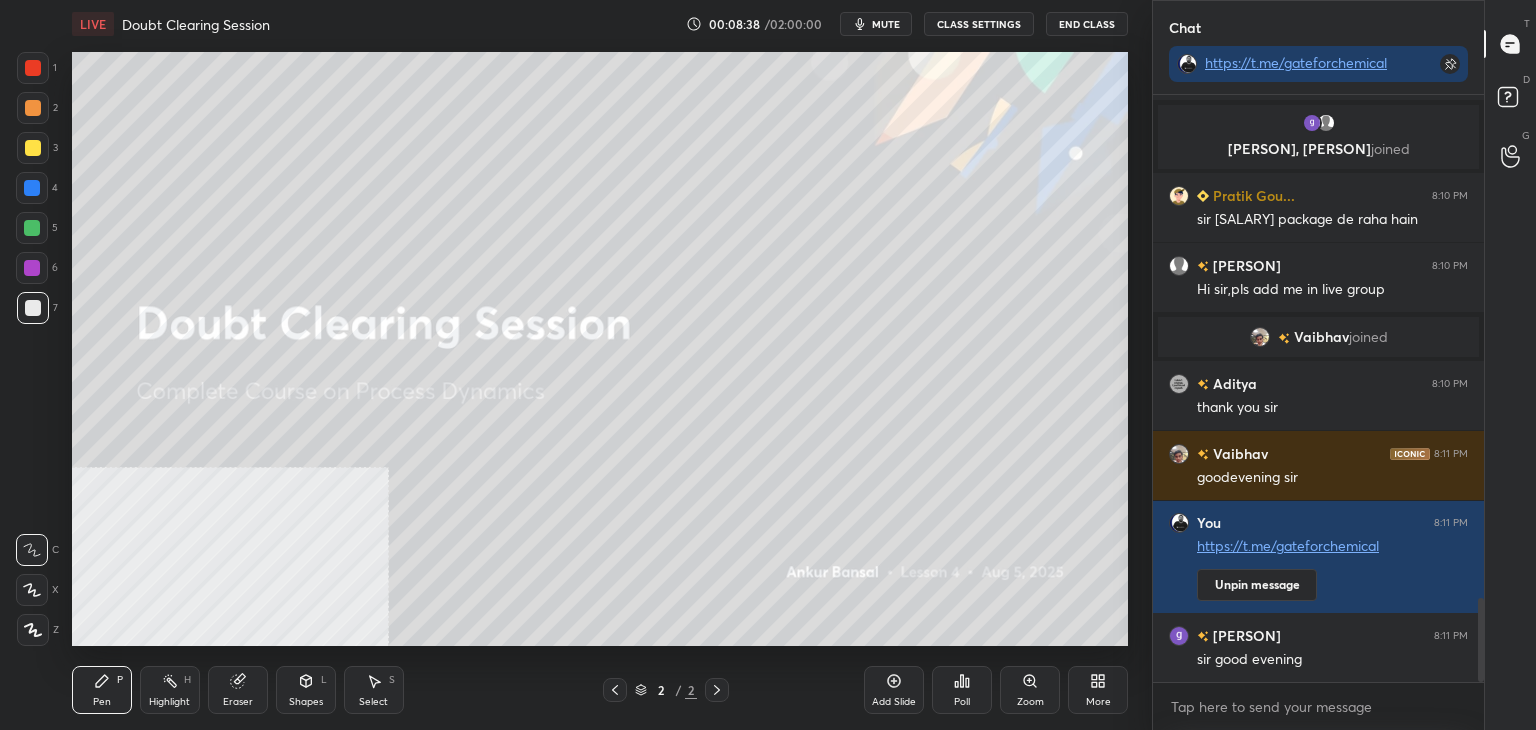 click on "More" at bounding box center [1098, 690] 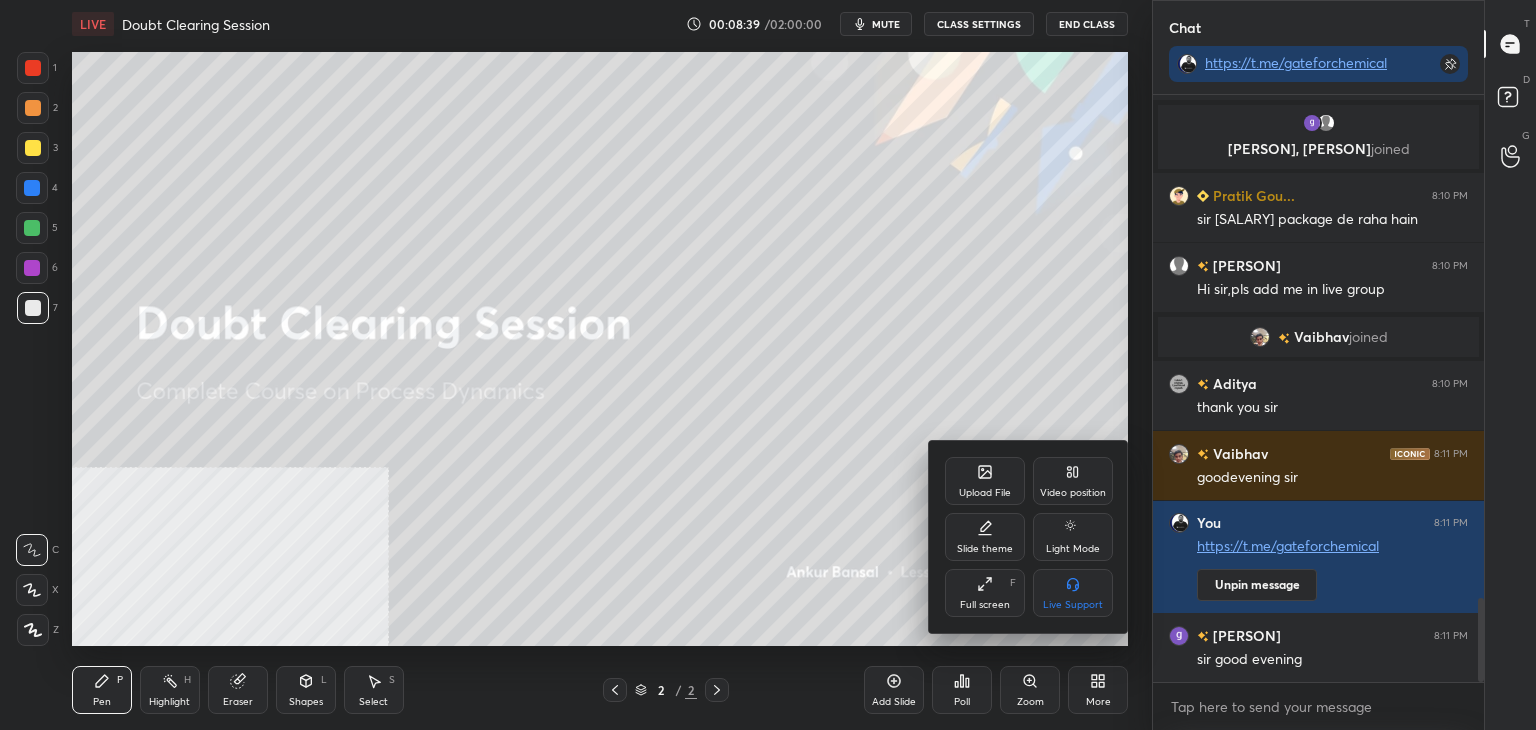 click 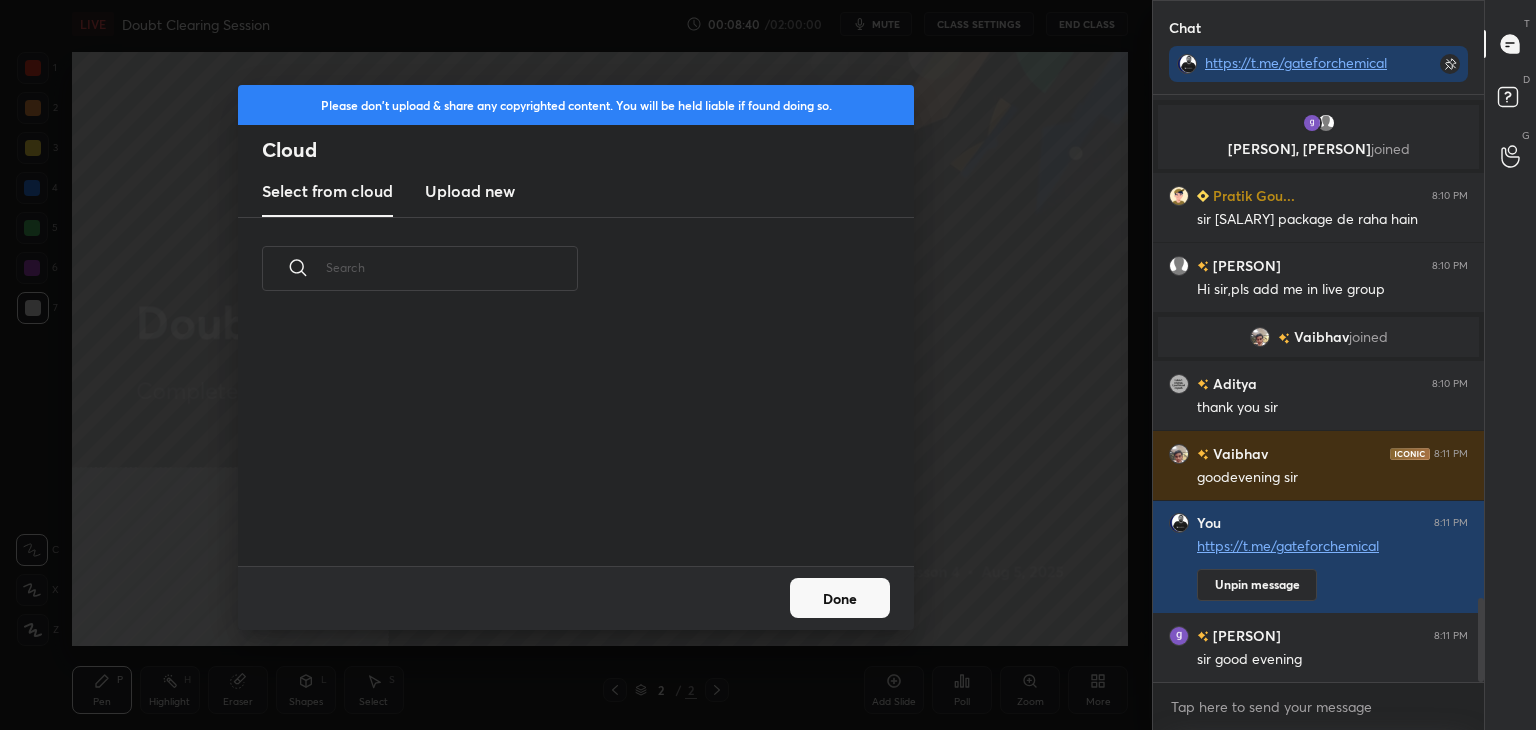 scroll, scrollTop: 5, scrollLeft: 10, axis: both 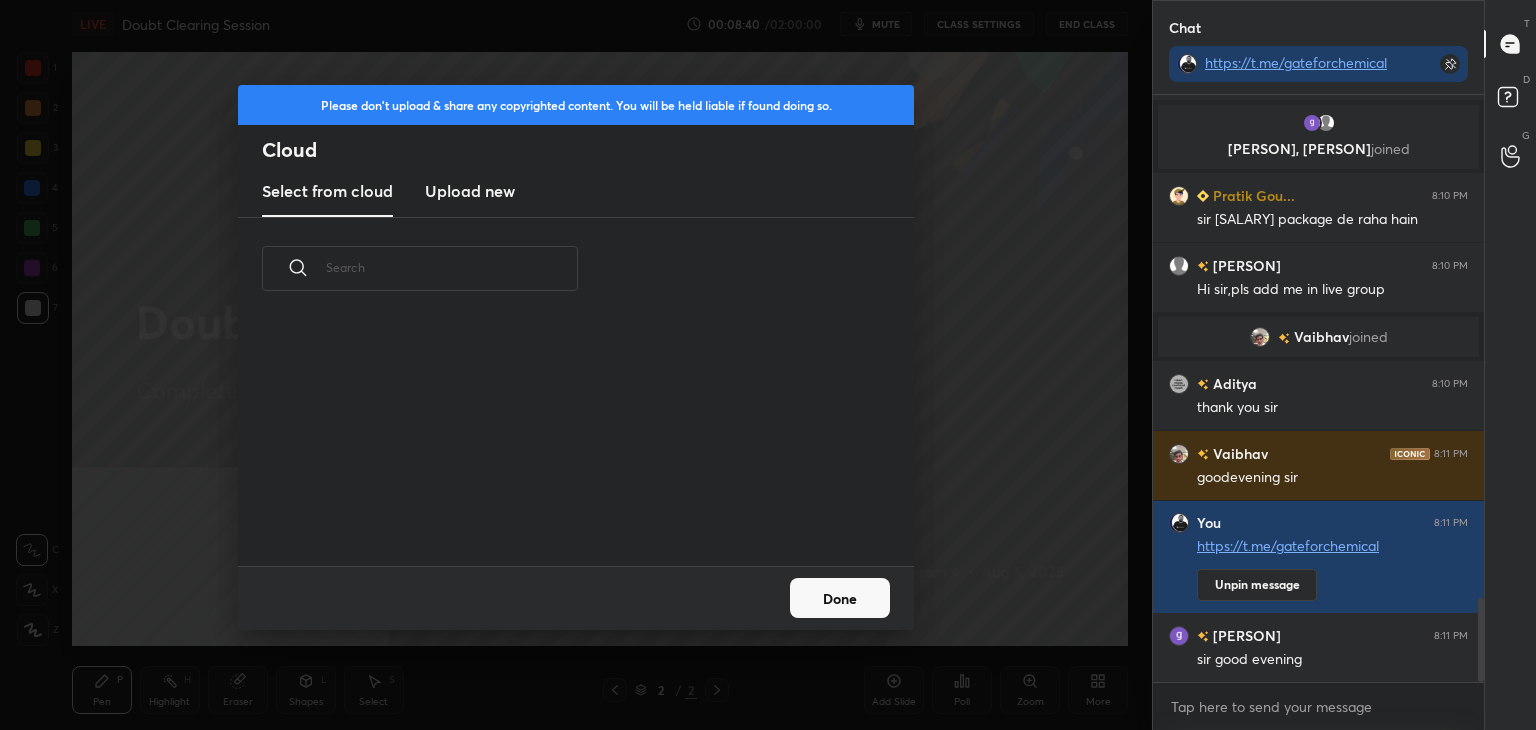 click on "Upload new" at bounding box center [470, 192] 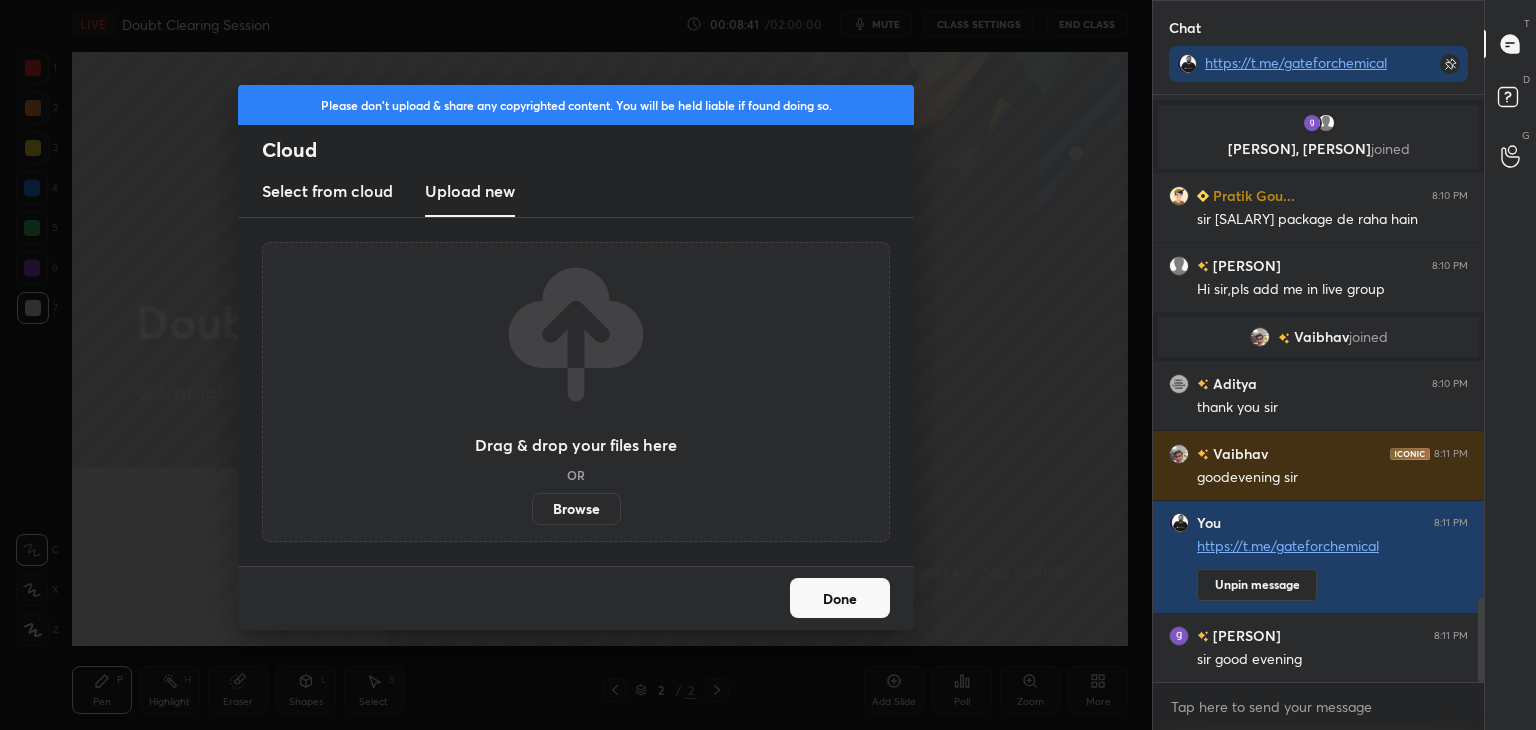 click on "Browse" at bounding box center (576, 509) 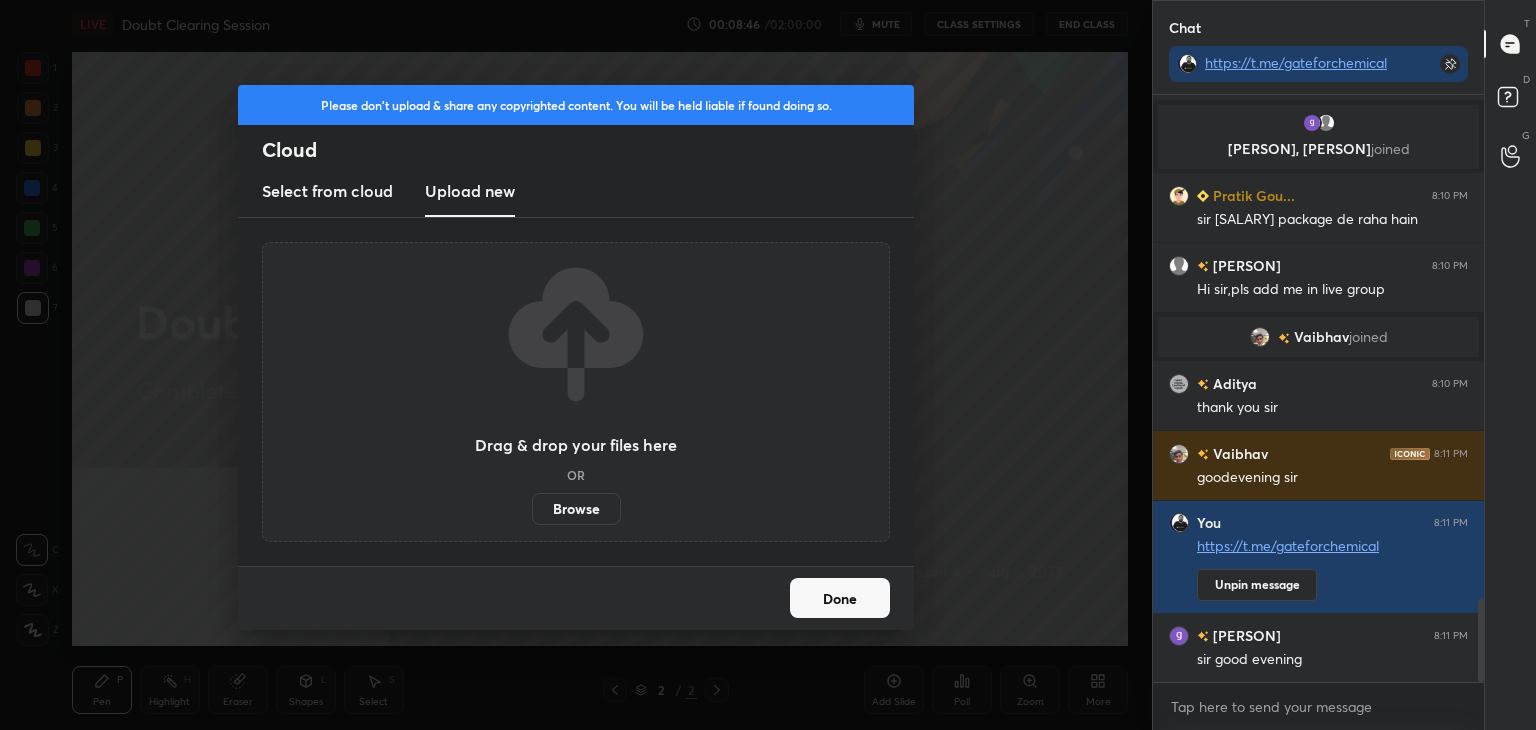 scroll, scrollTop: 3558, scrollLeft: 0, axis: vertical 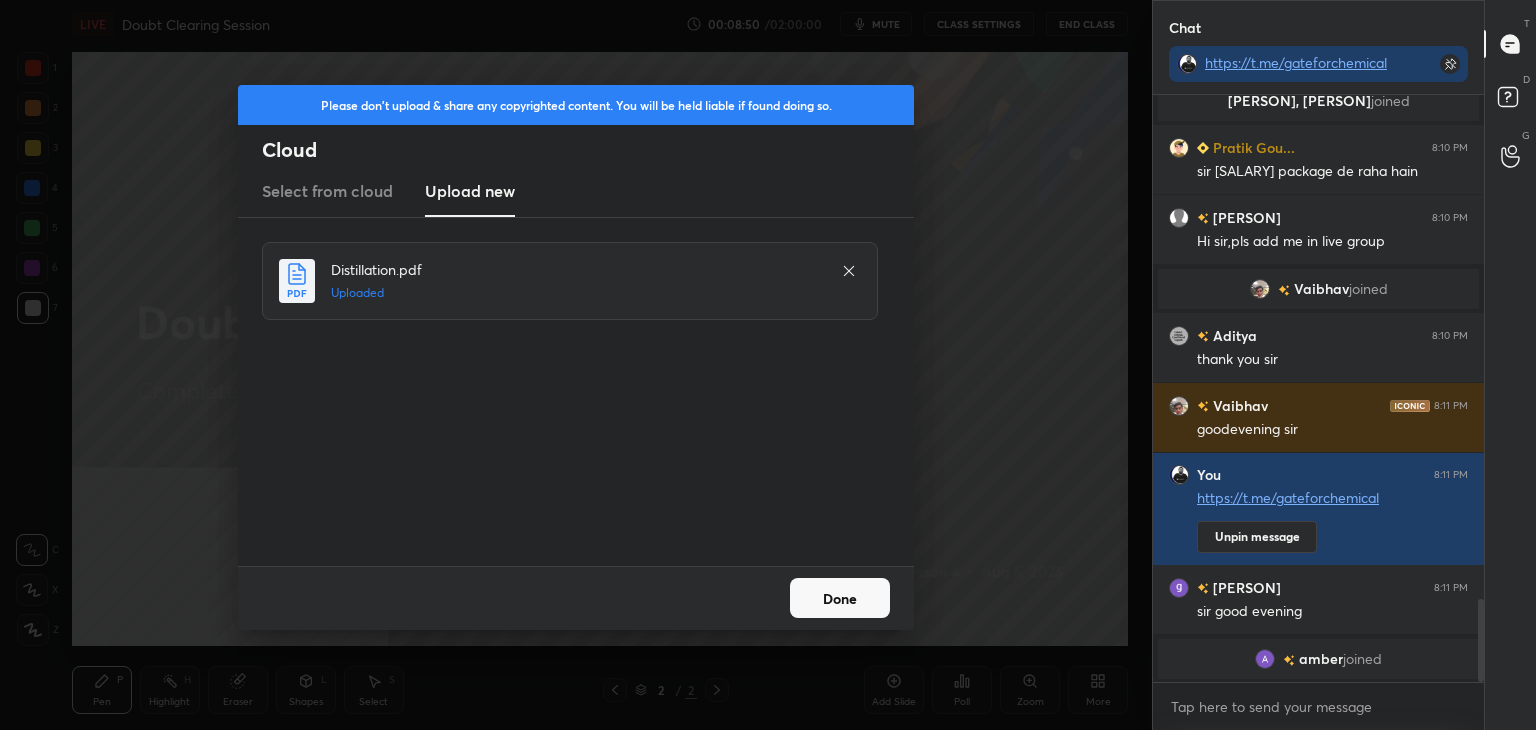 click 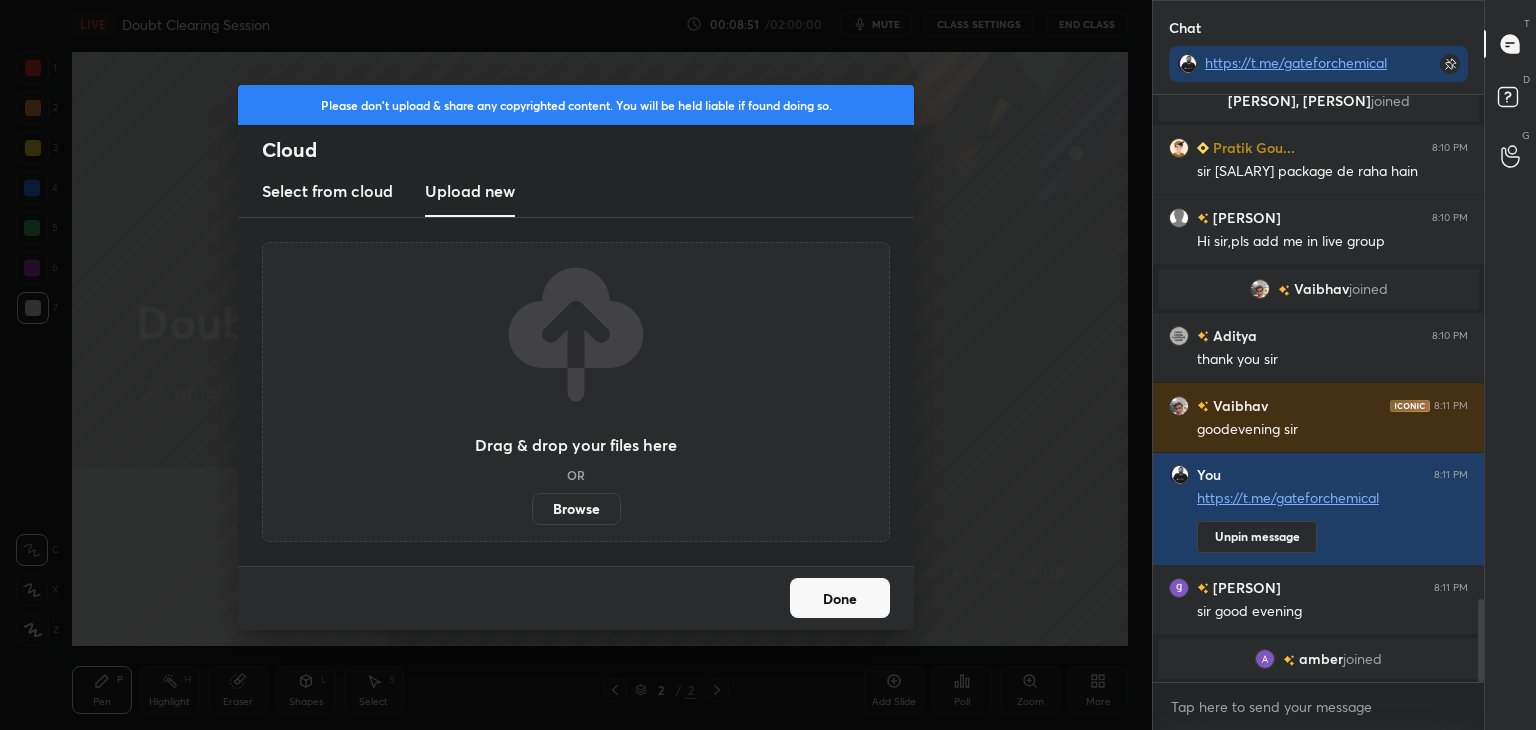 click on "Browse" at bounding box center (576, 509) 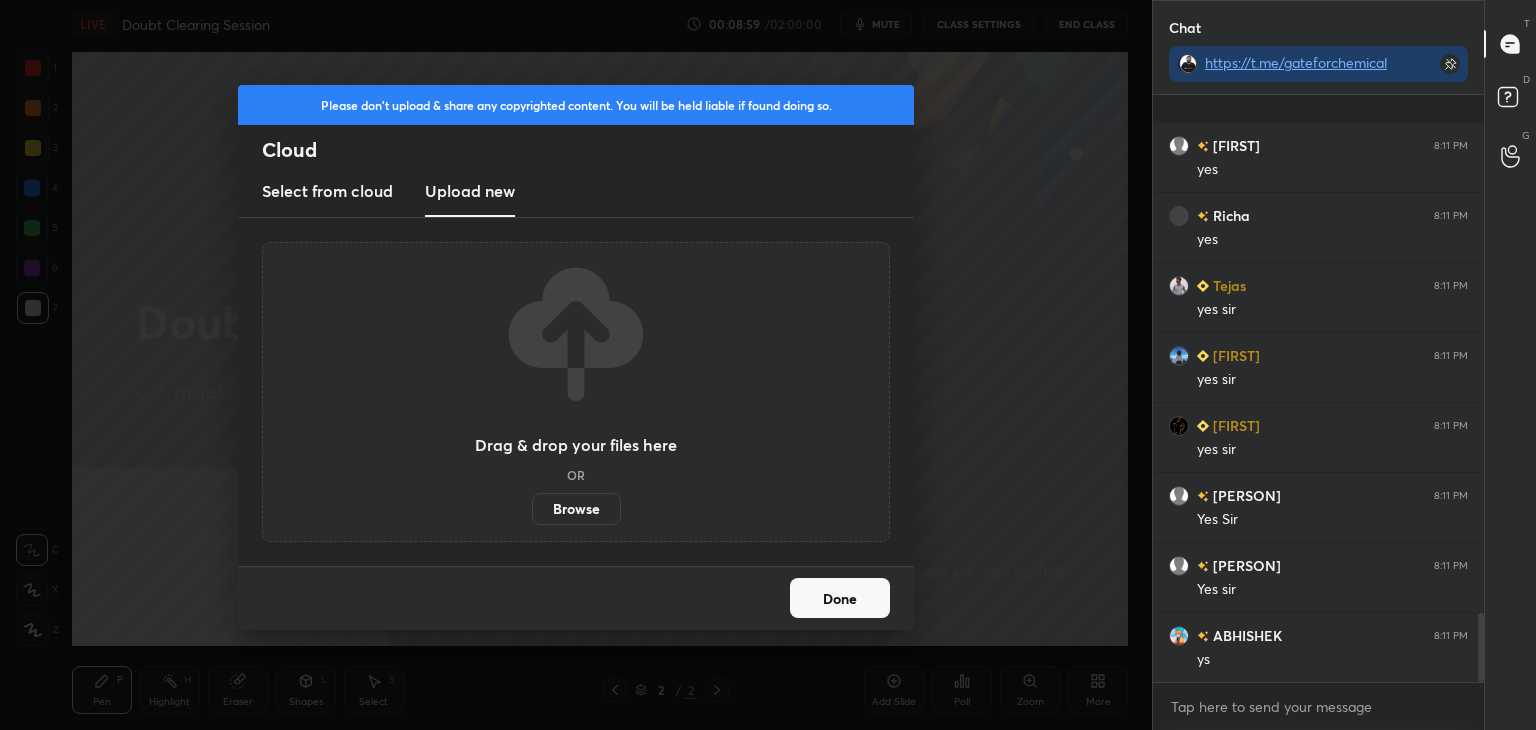 scroll, scrollTop: 4386, scrollLeft: 0, axis: vertical 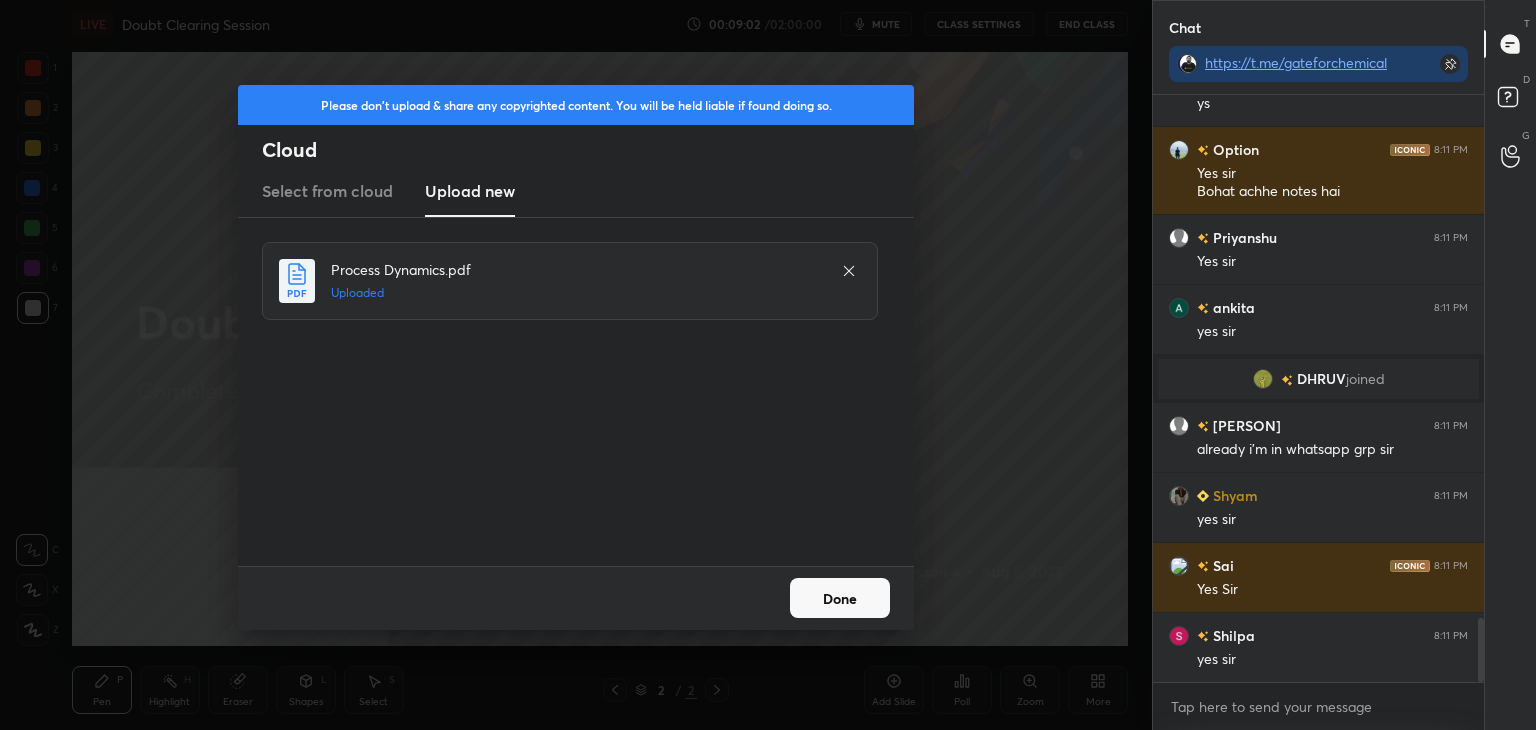 click on "Done" at bounding box center (840, 598) 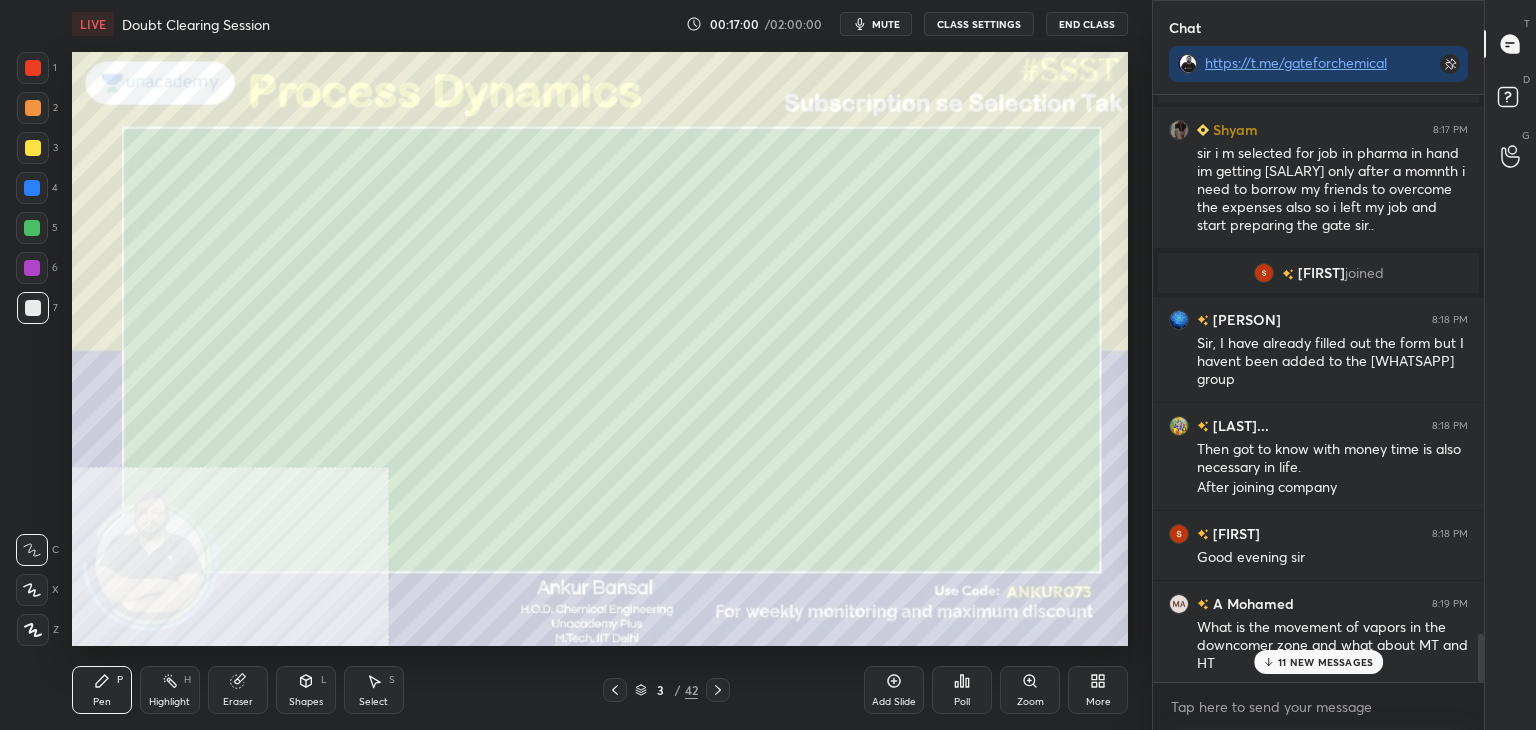 scroll, scrollTop: 6664, scrollLeft: 0, axis: vertical 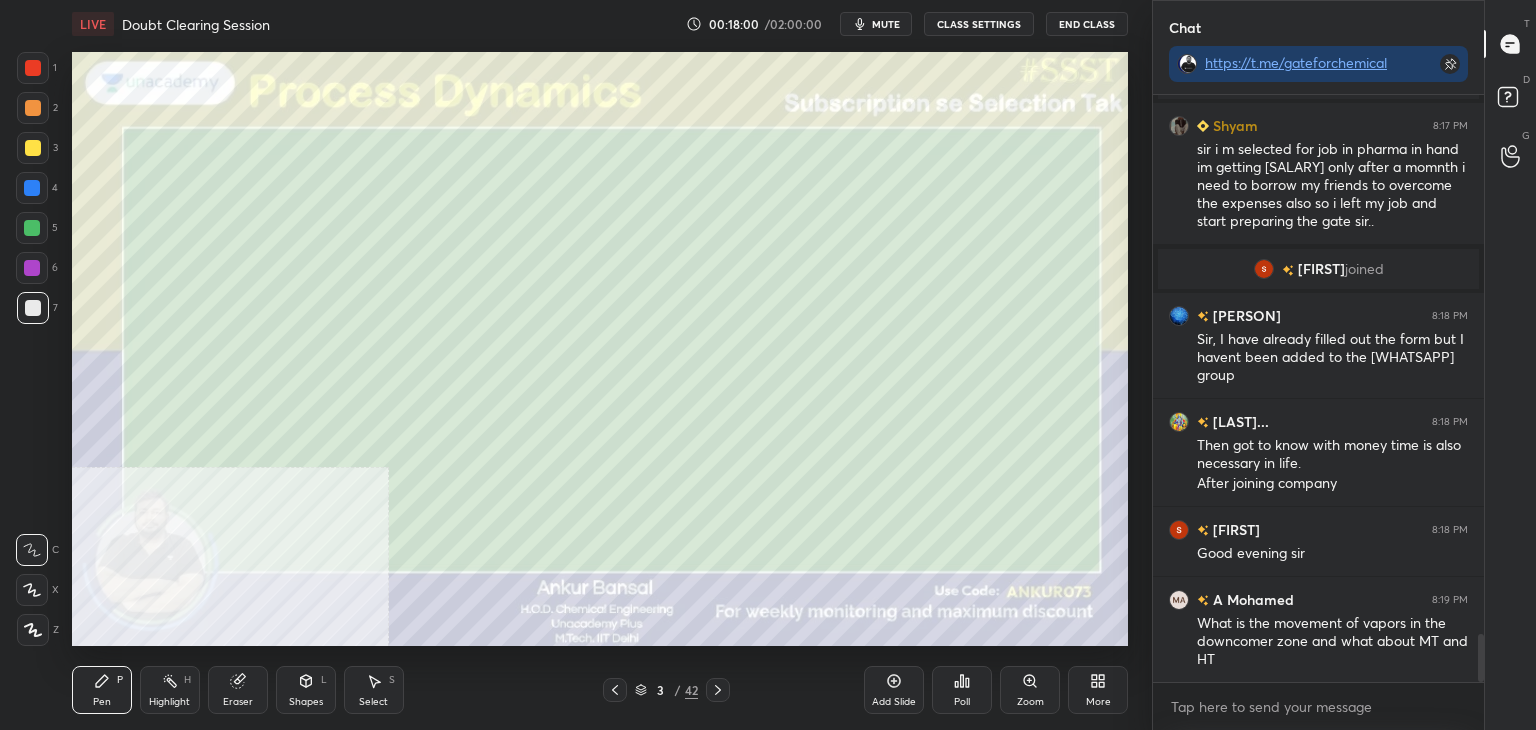 click on "Eraser" at bounding box center (238, 702) 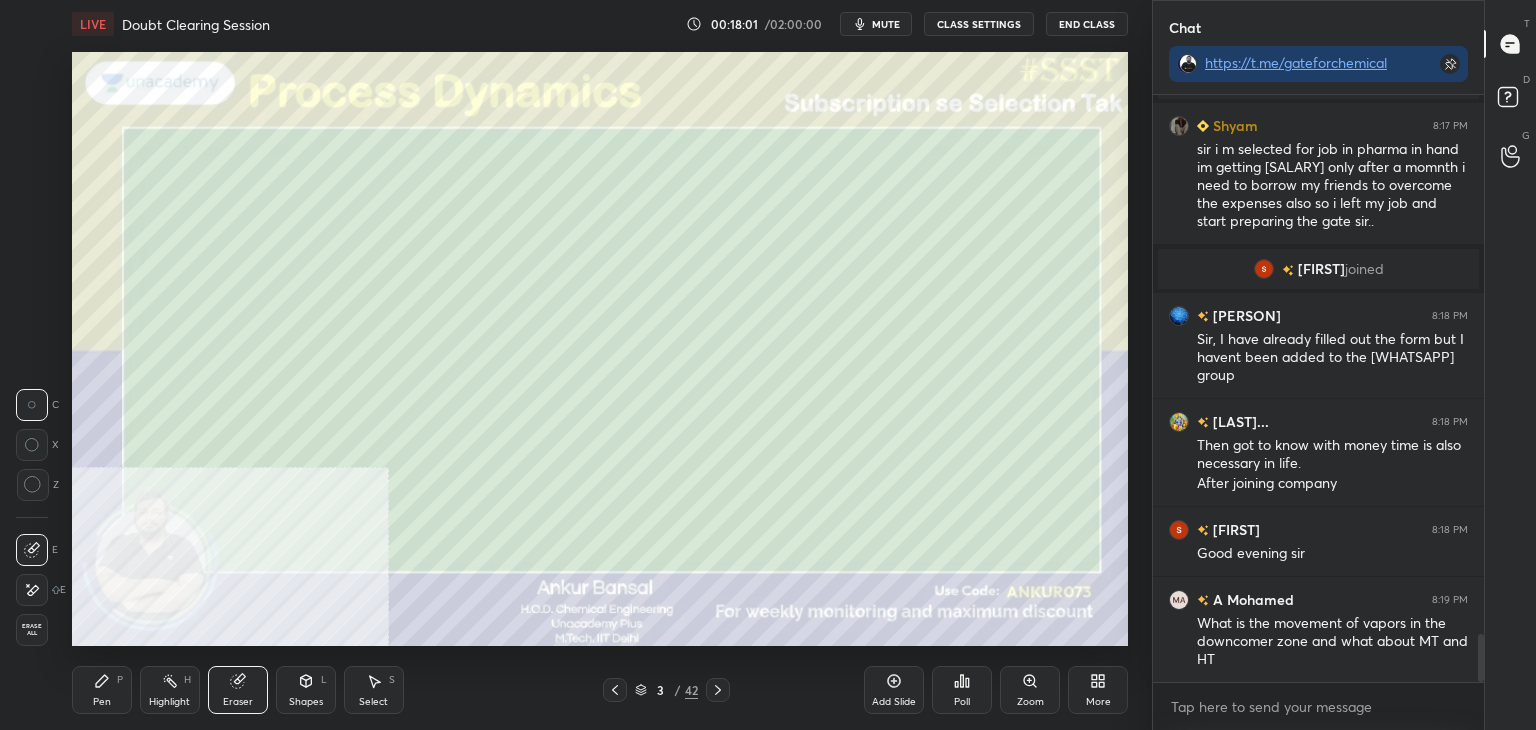click at bounding box center (32, 590) 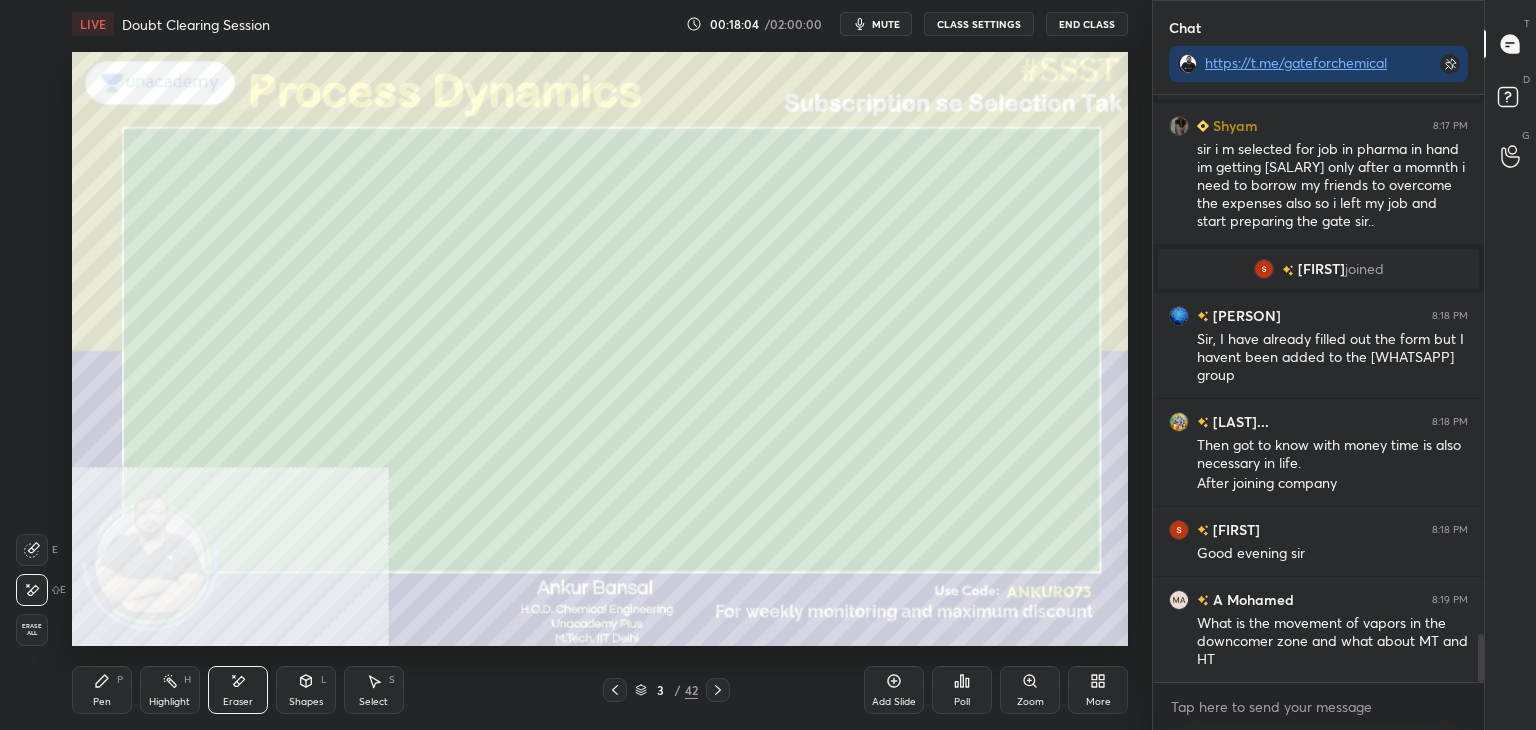 click 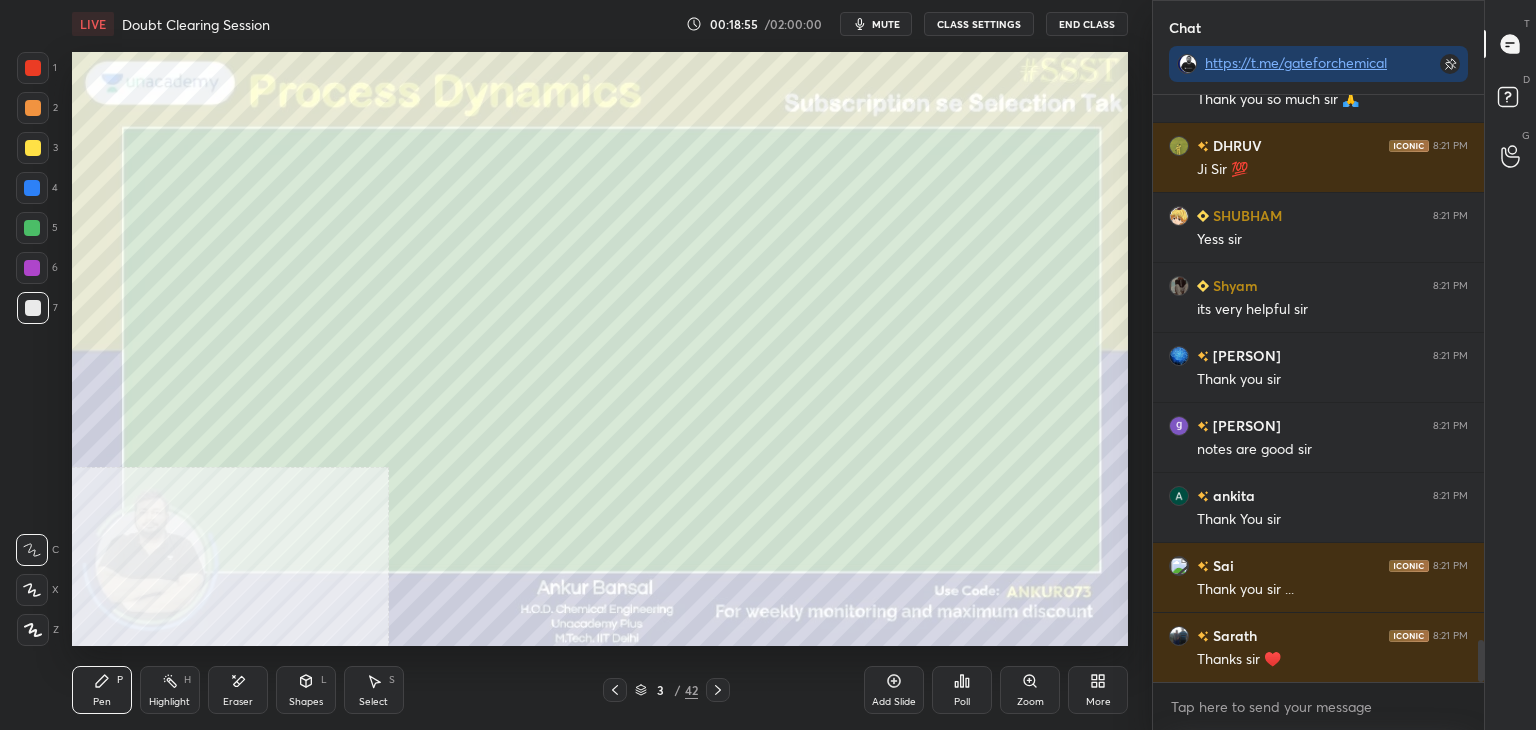 scroll, scrollTop: 7698, scrollLeft: 0, axis: vertical 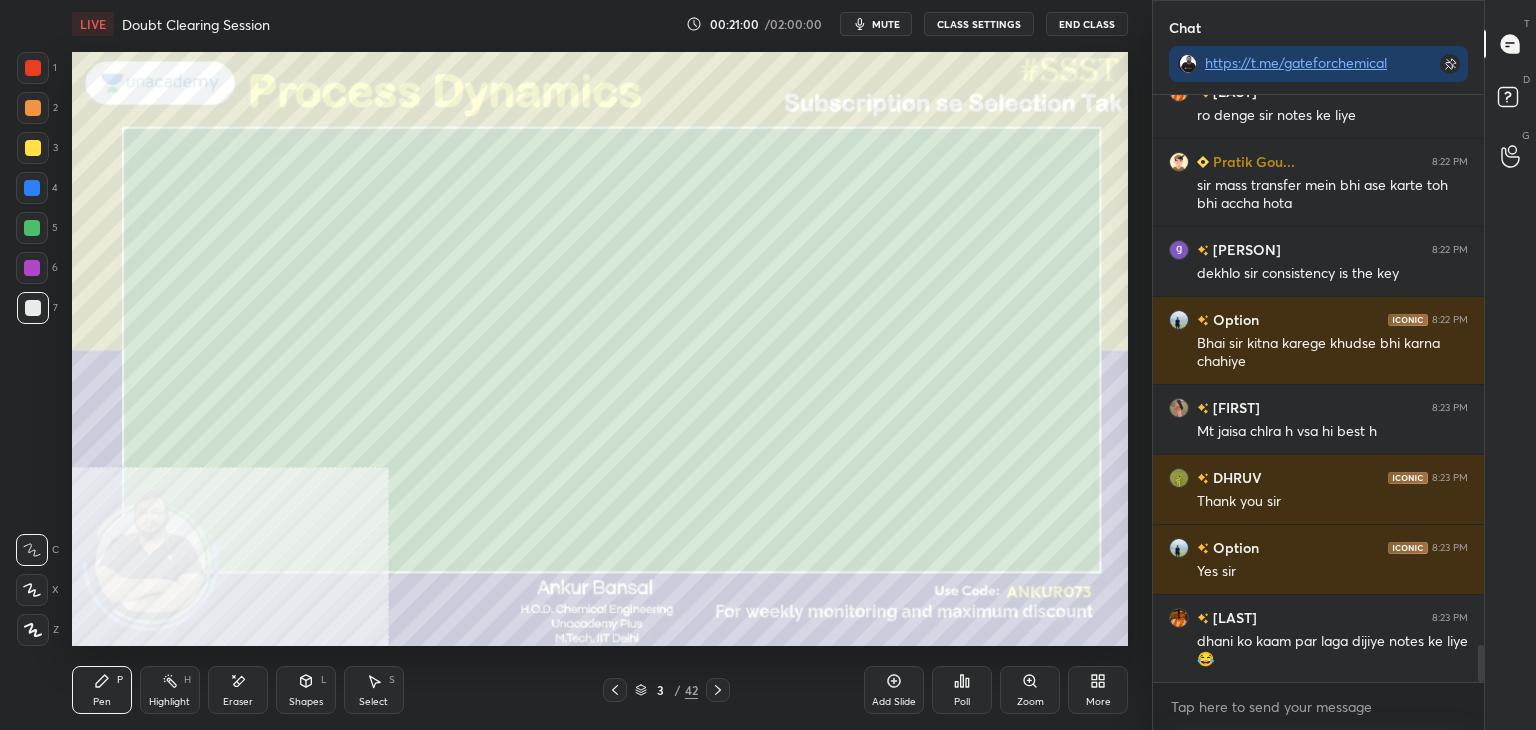 click 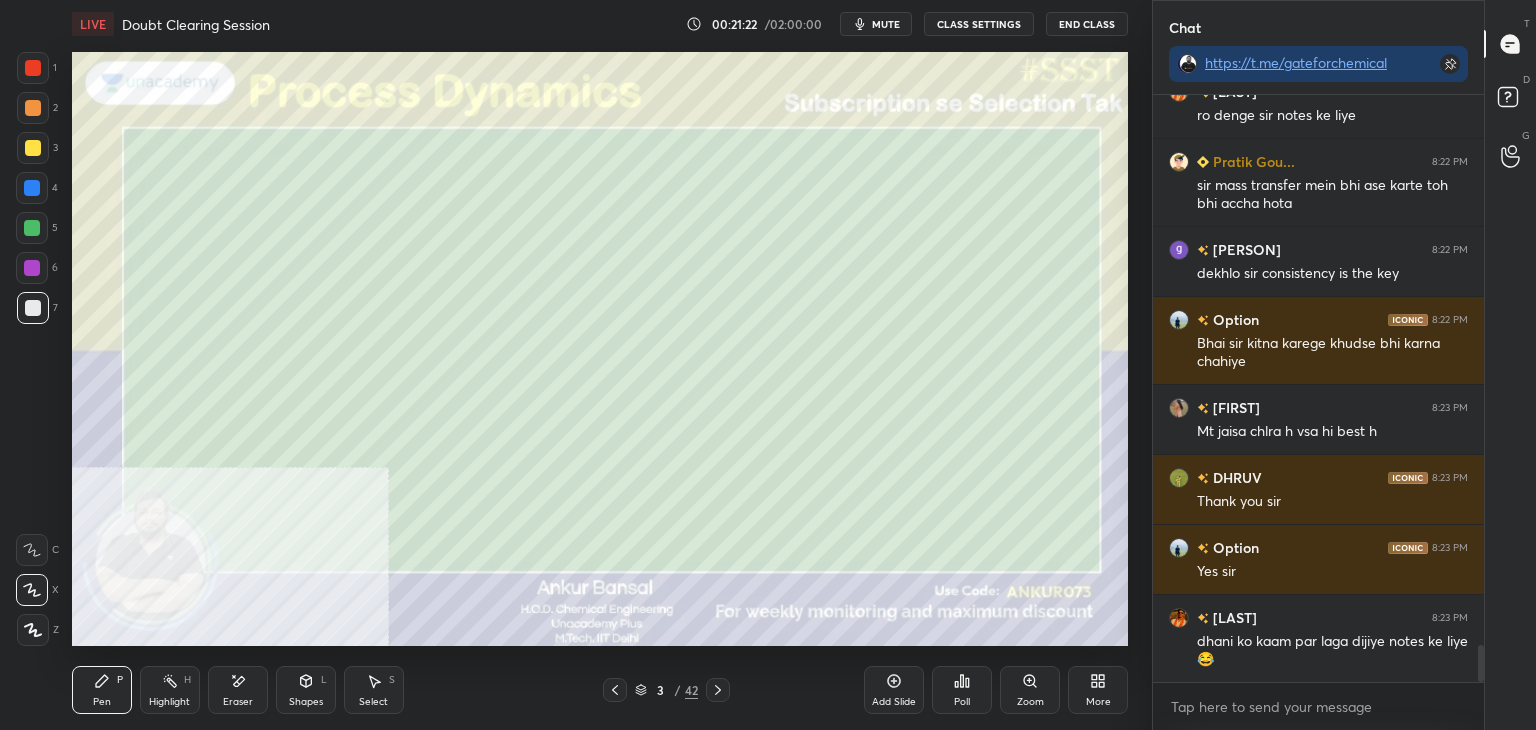 click 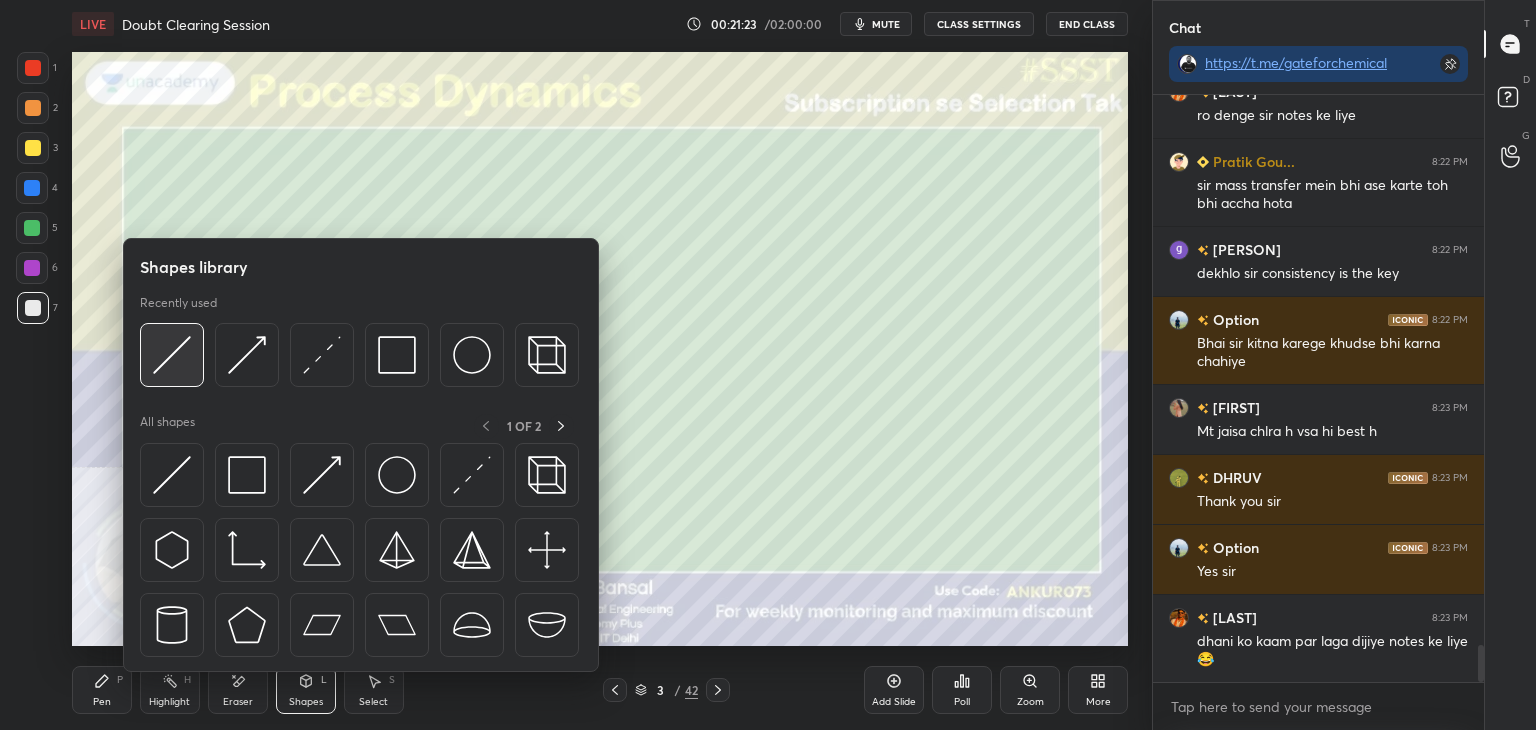 click at bounding box center [172, 355] 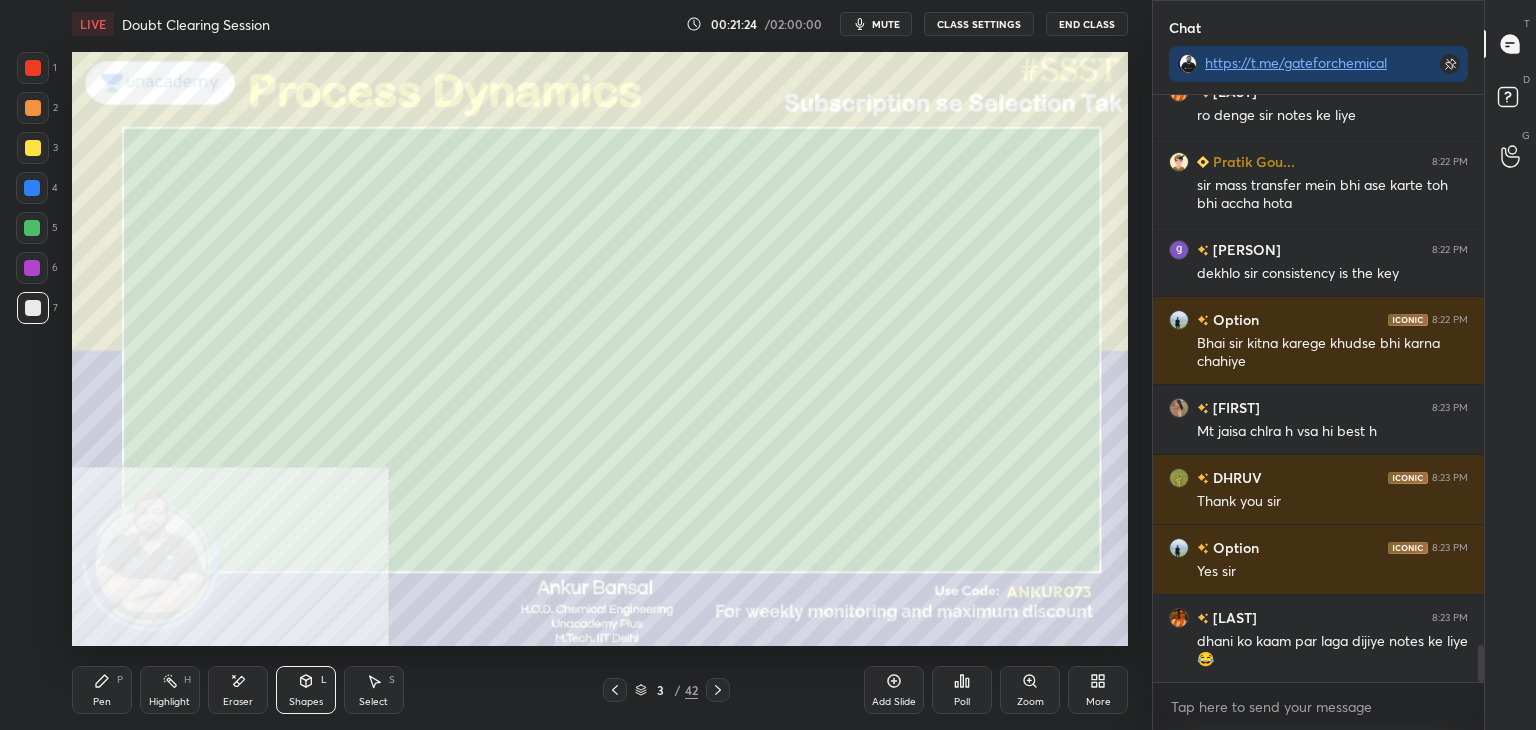 scroll, scrollTop: 8838, scrollLeft: 0, axis: vertical 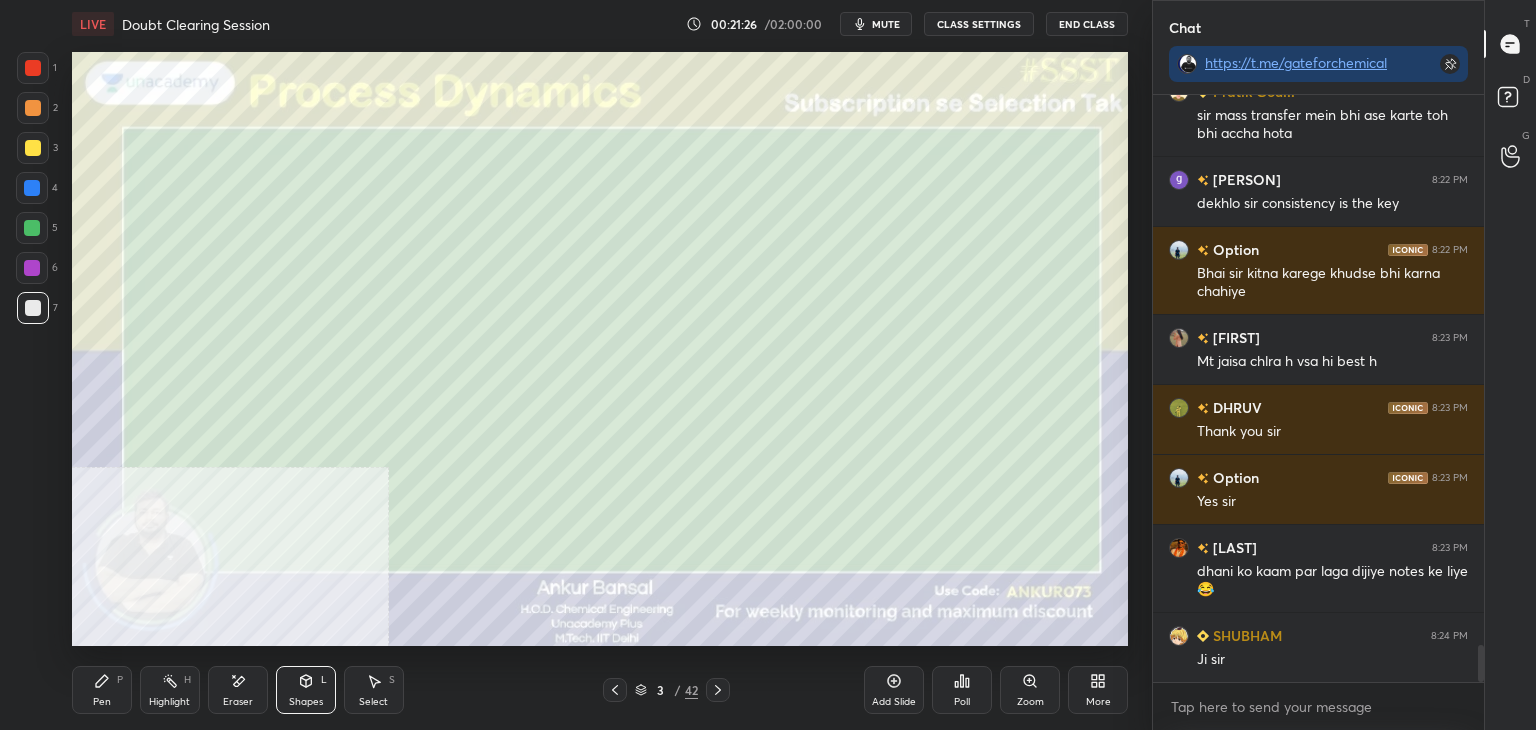 click 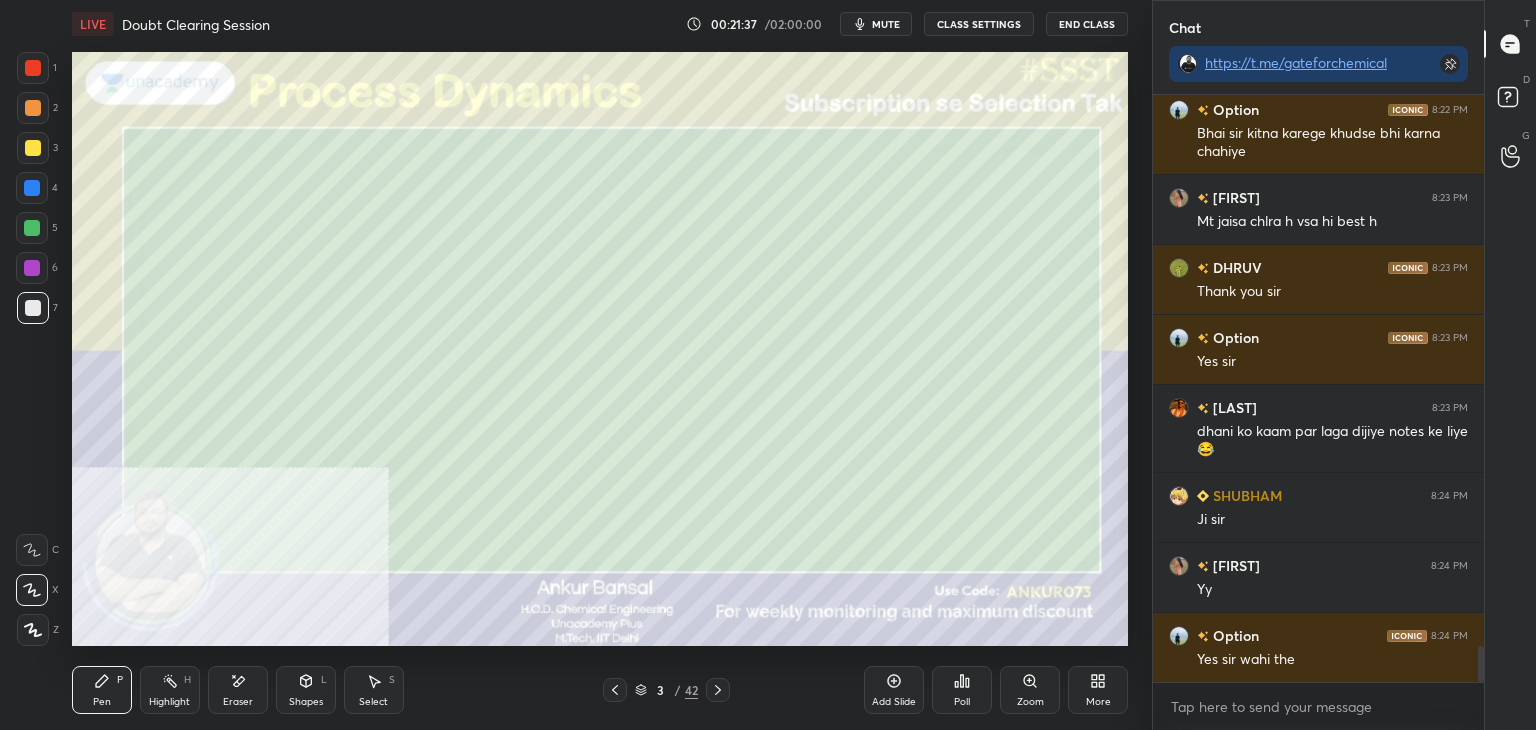 scroll, scrollTop: 9048, scrollLeft: 0, axis: vertical 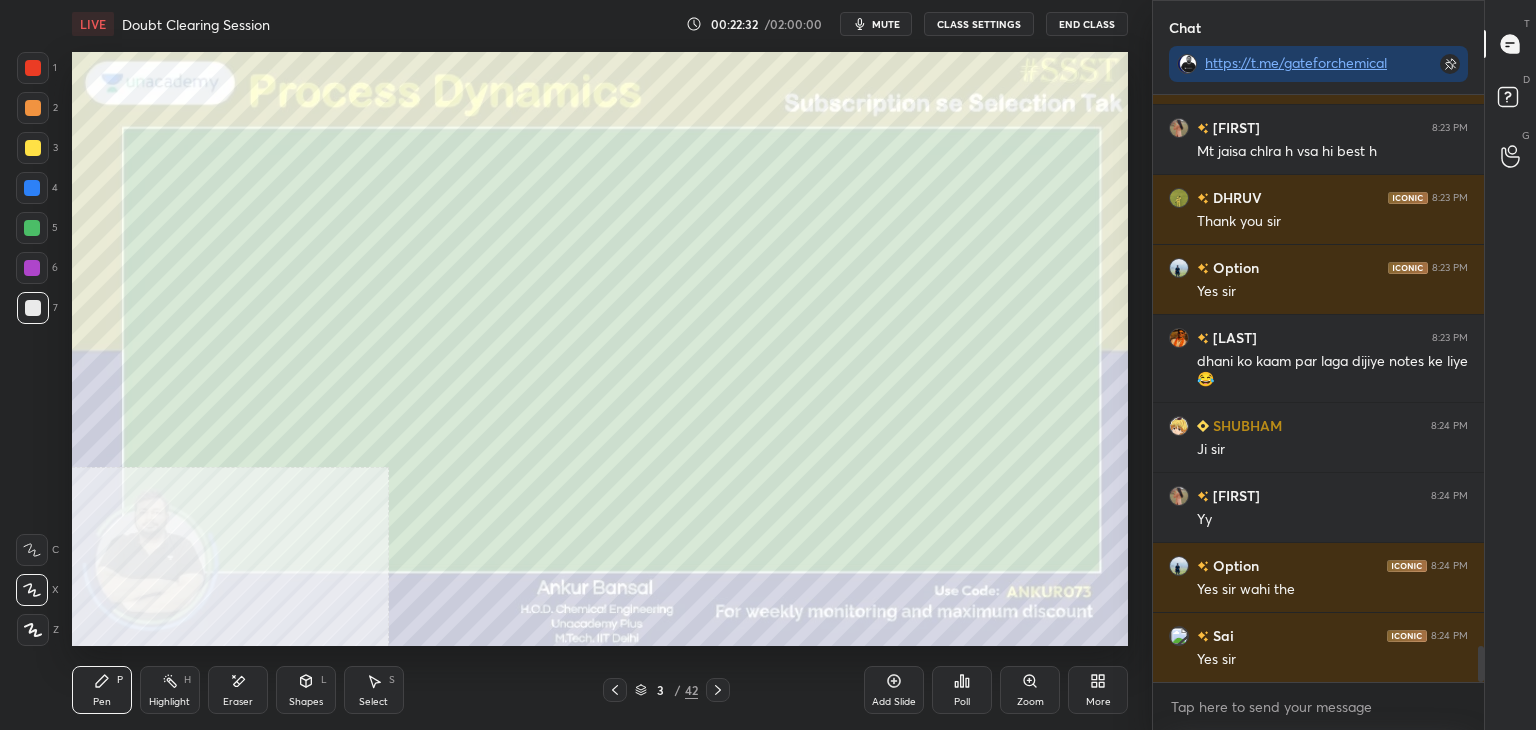 click on "Shapes L" at bounding box center (306, 690) 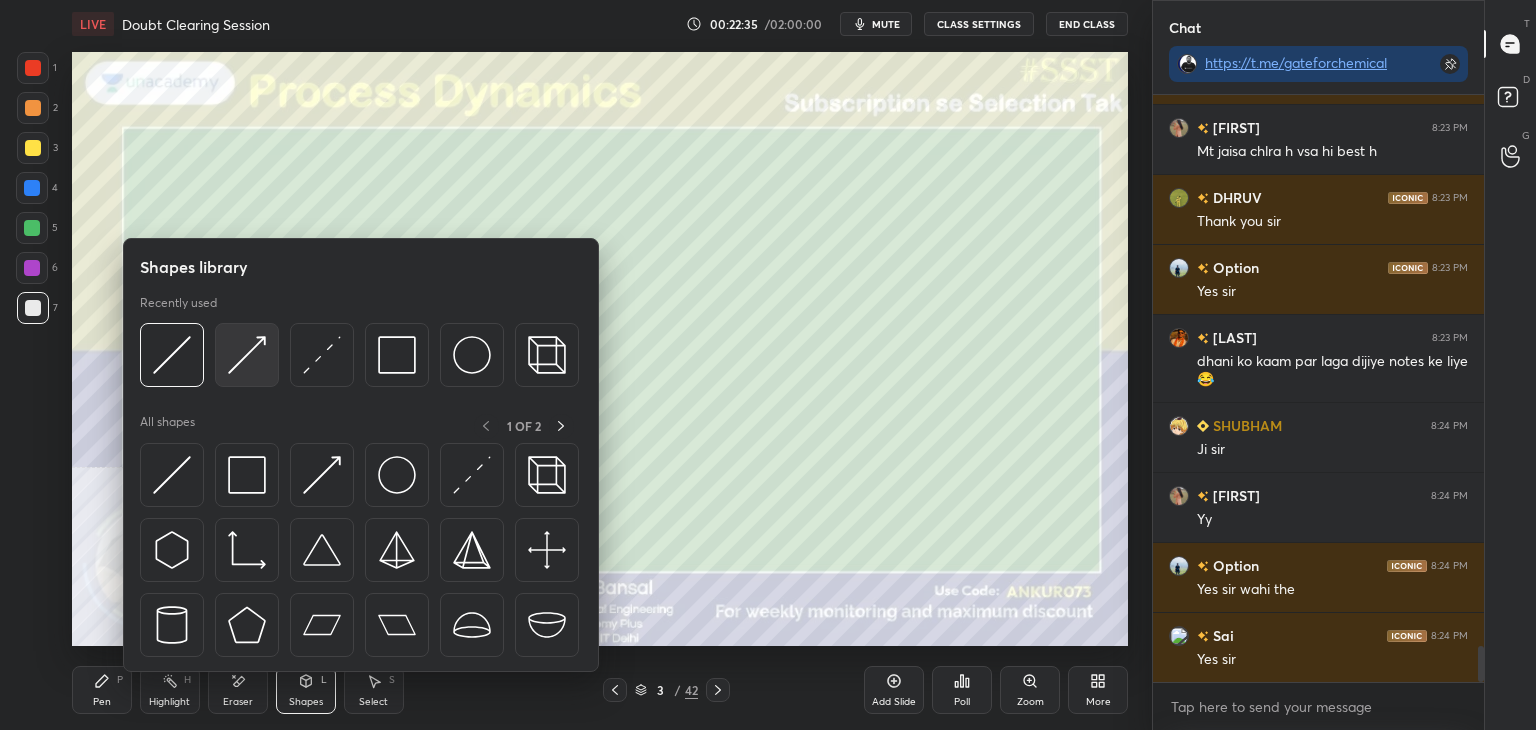 click at bounding box center (247, 355) 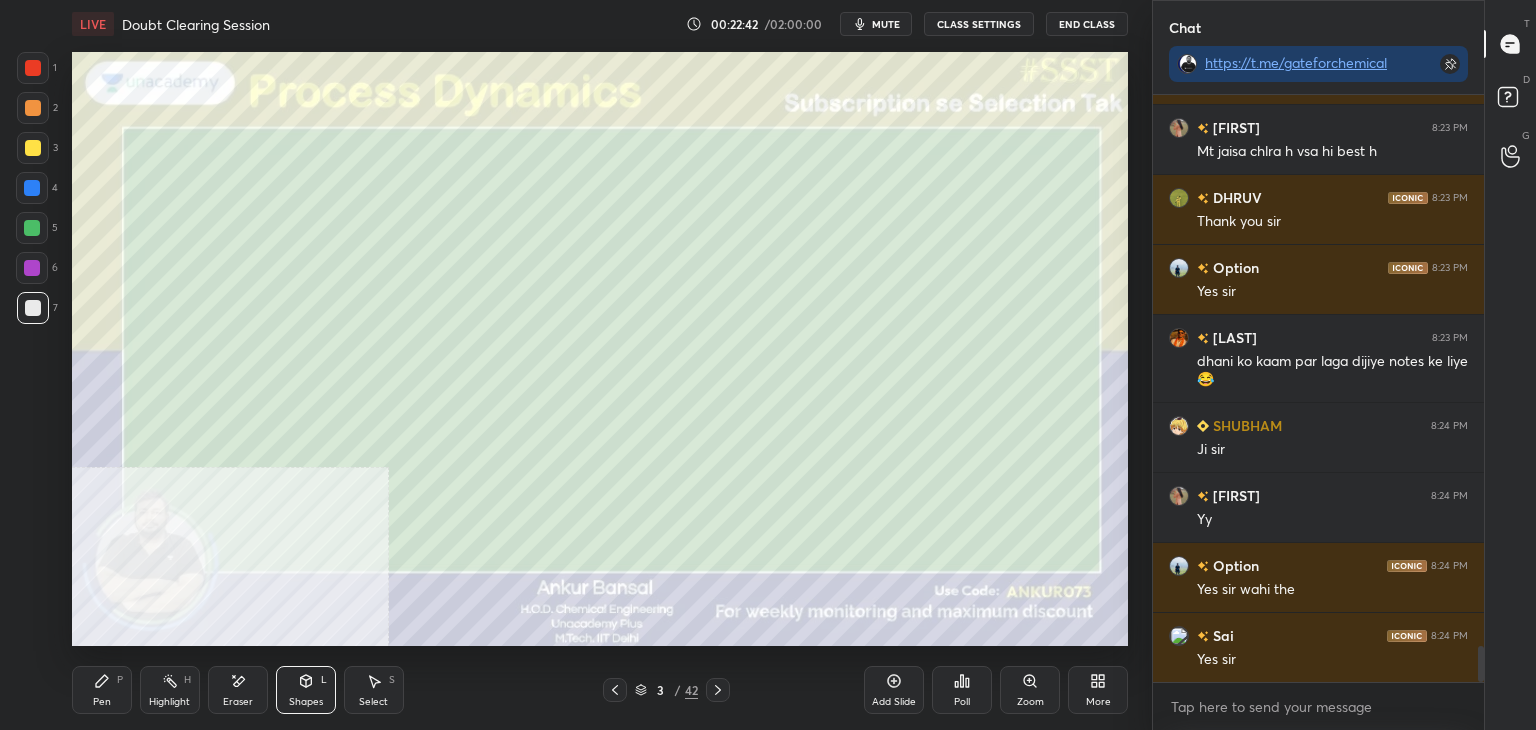 scroll, scrollTop: 9118, scrollLeft: 0, axis: vertical 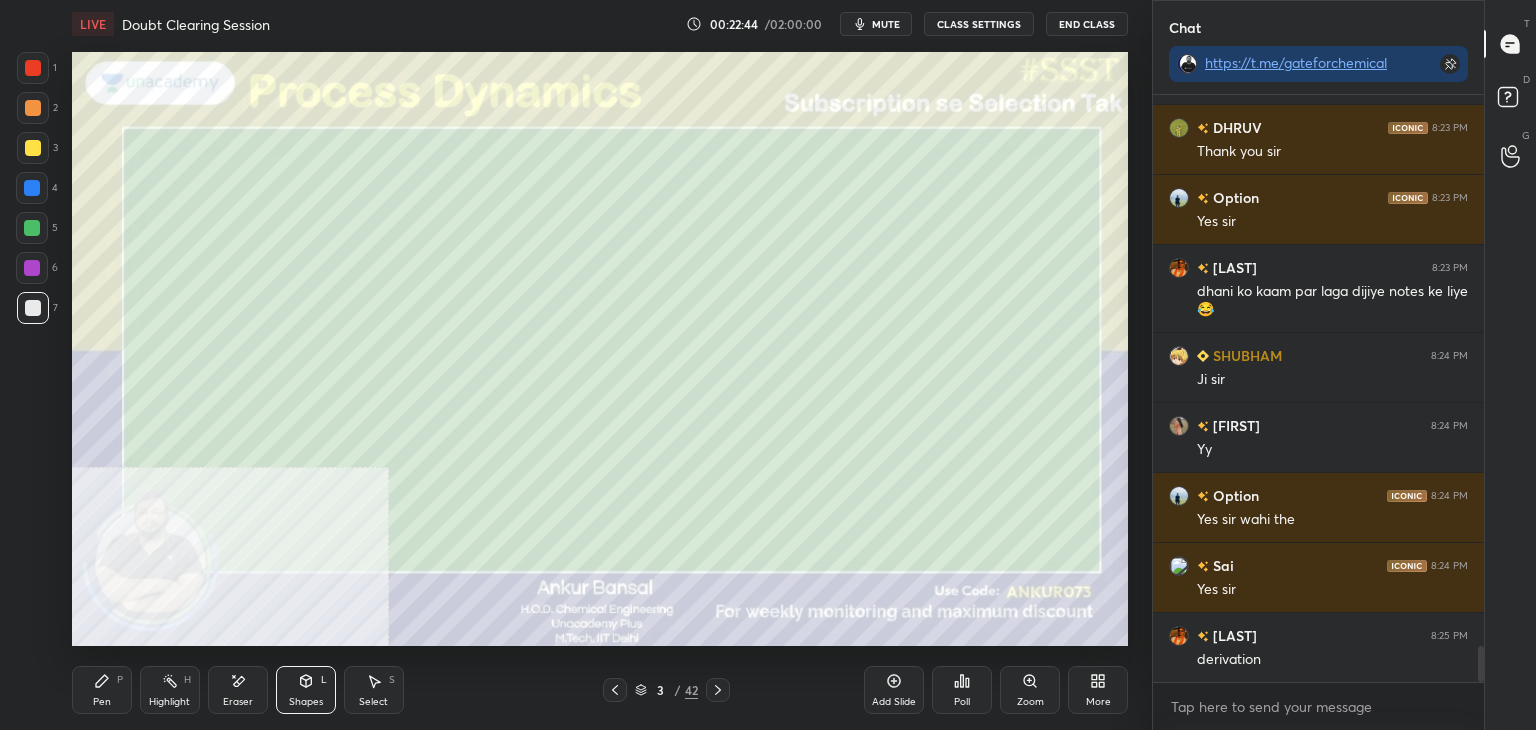 click on "Pen P" at bounding box center (102, 690) 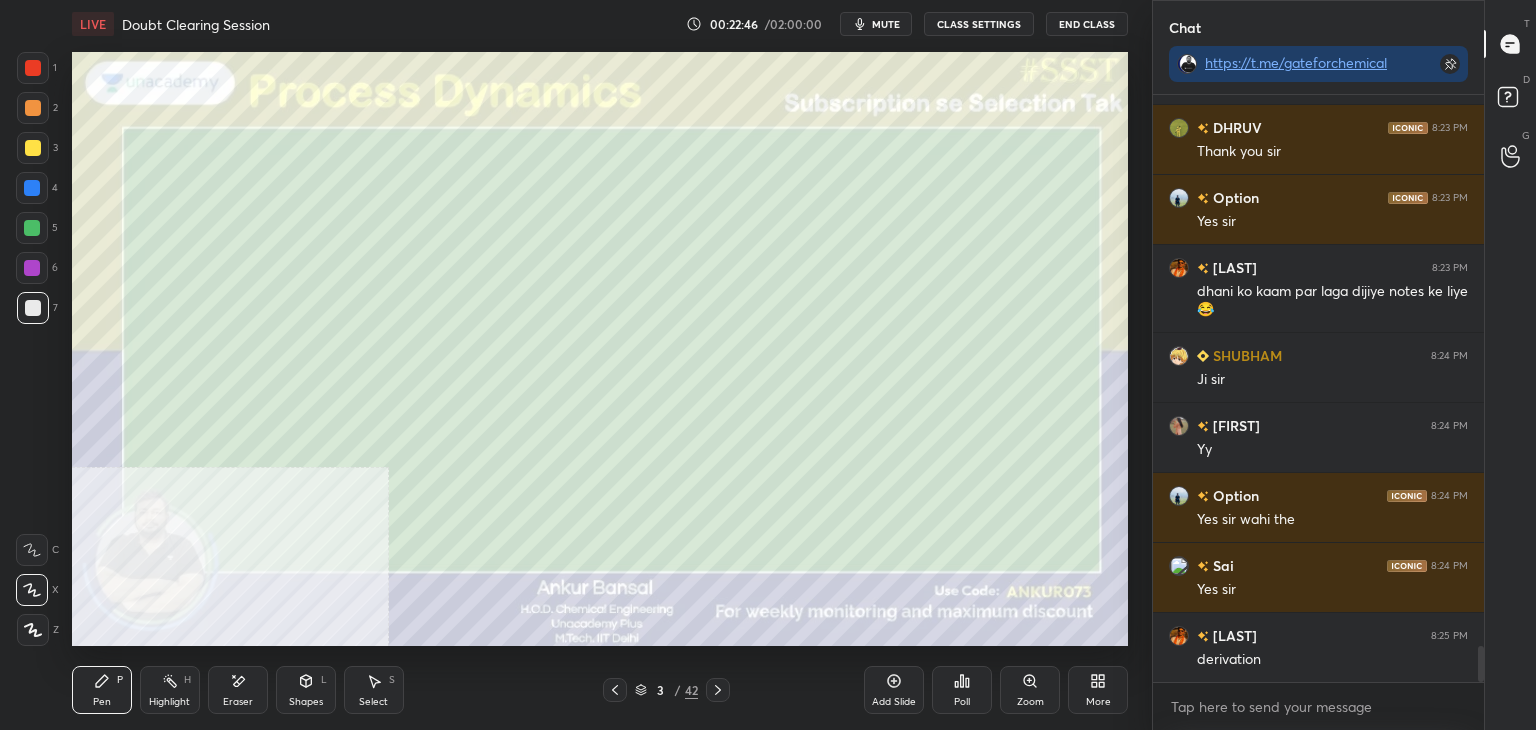 click on "Shapes L" at bounding box center (306, 690) 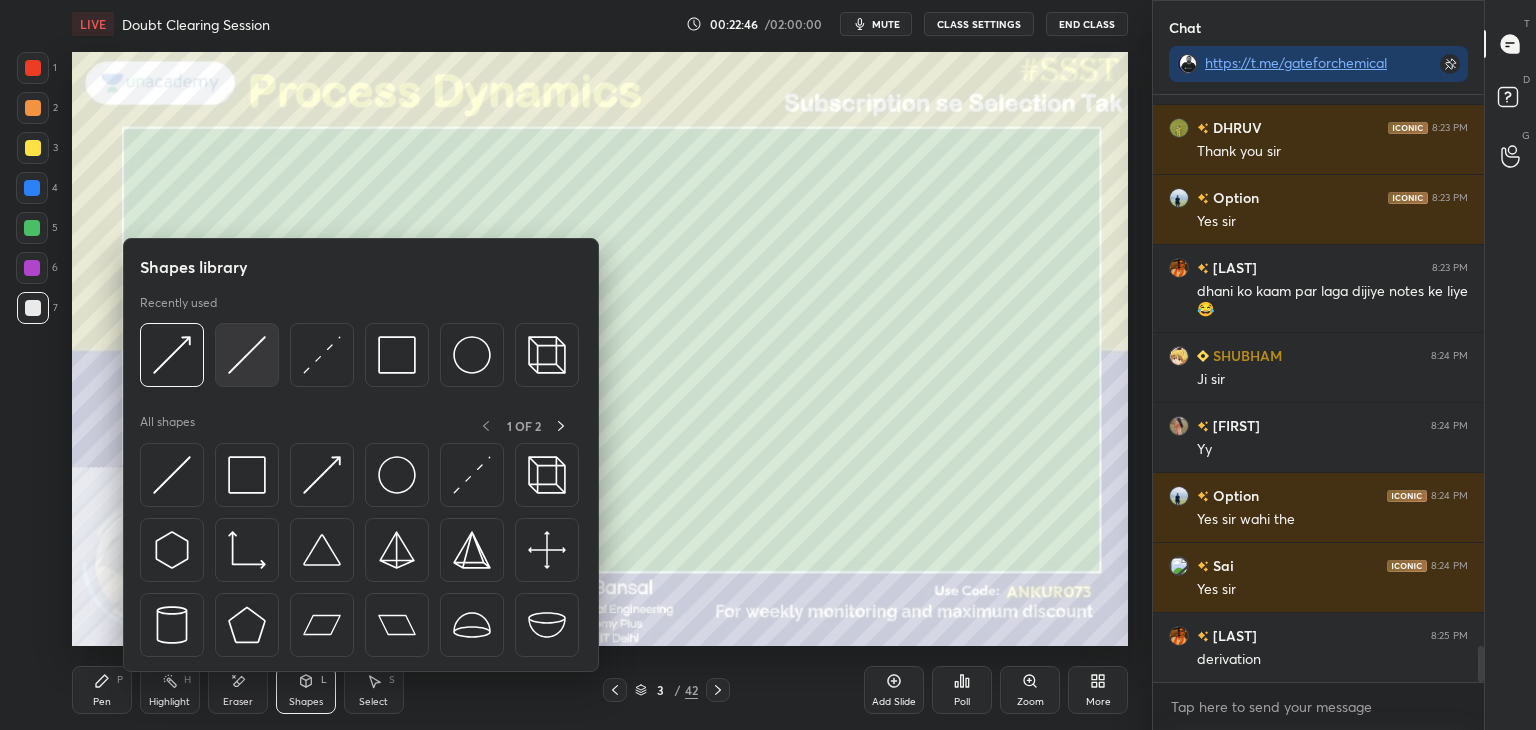 click at bounding box center (247, 355) 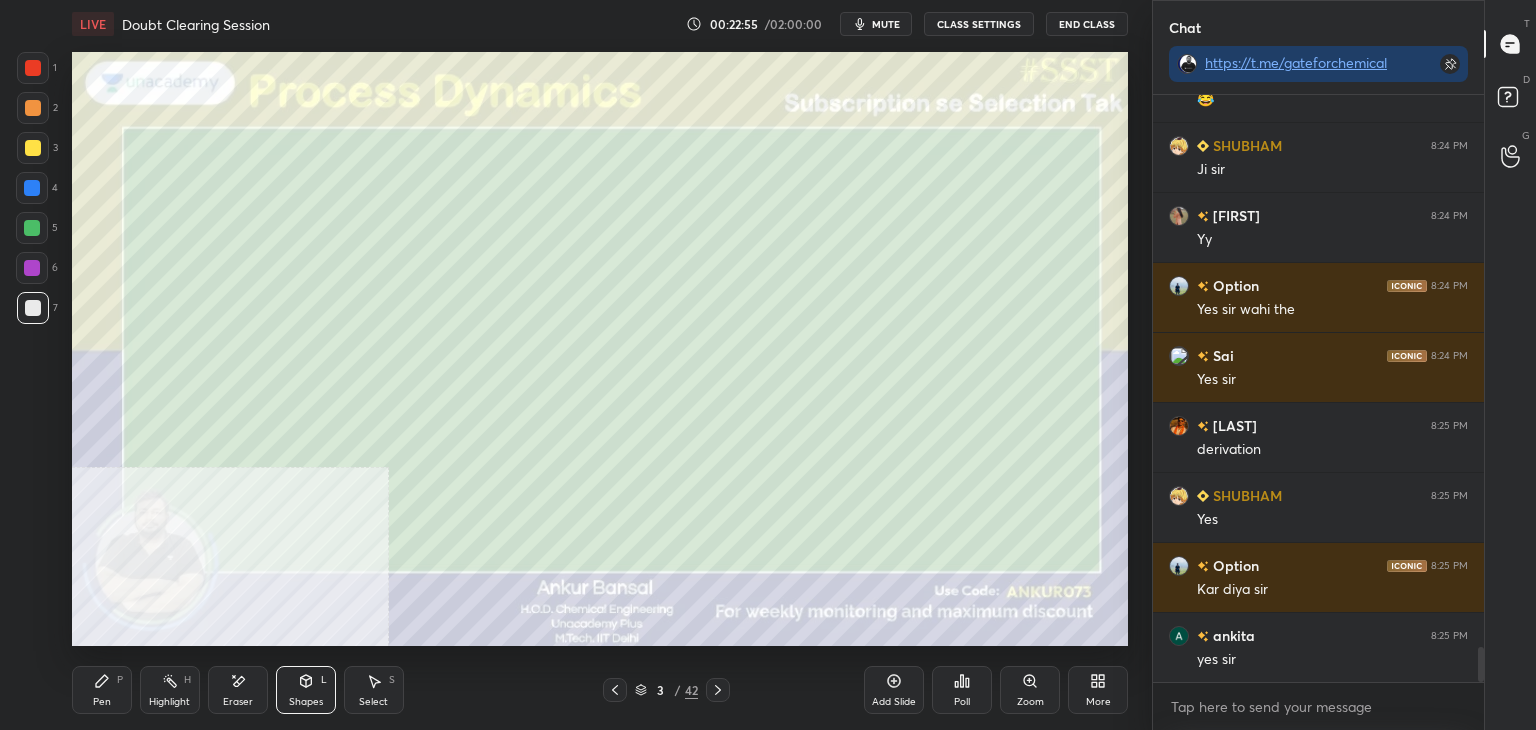 scroll, scrollTop: 9398, scrollLeft: 0, axis: vertical 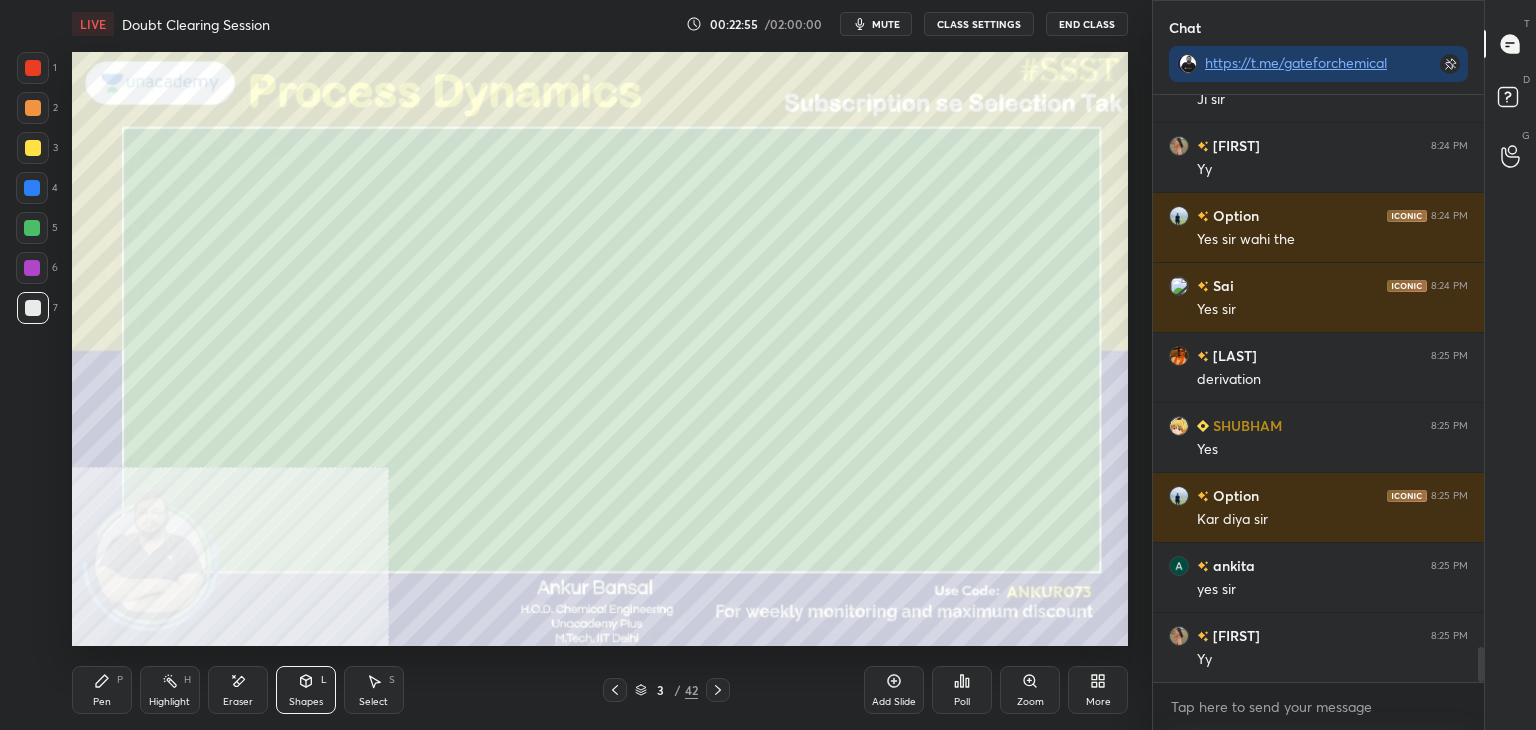 click on "Pen P" at bounding box center [102, 690] 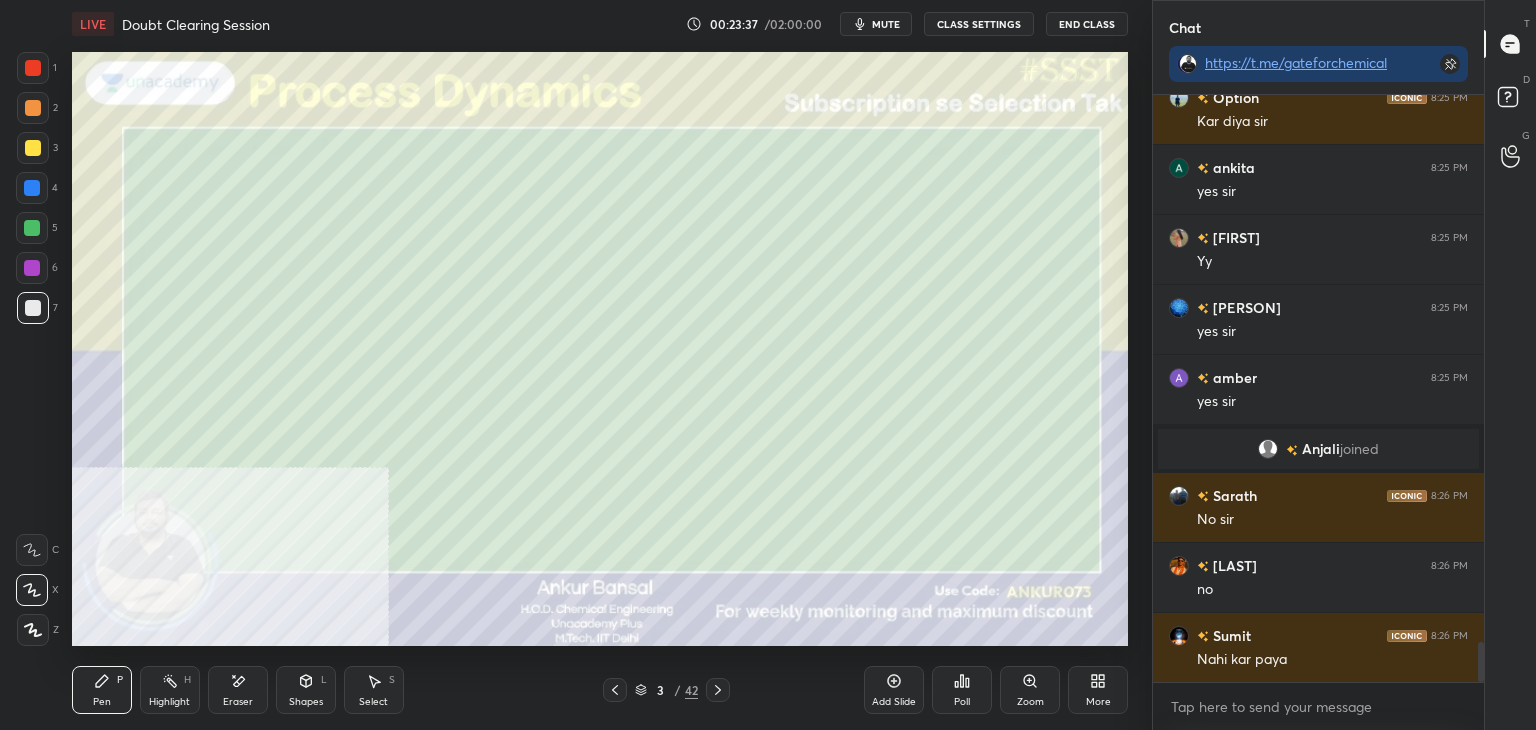 scroll, scrollTop: 8174, scrollLeft: 0, axis: vertical 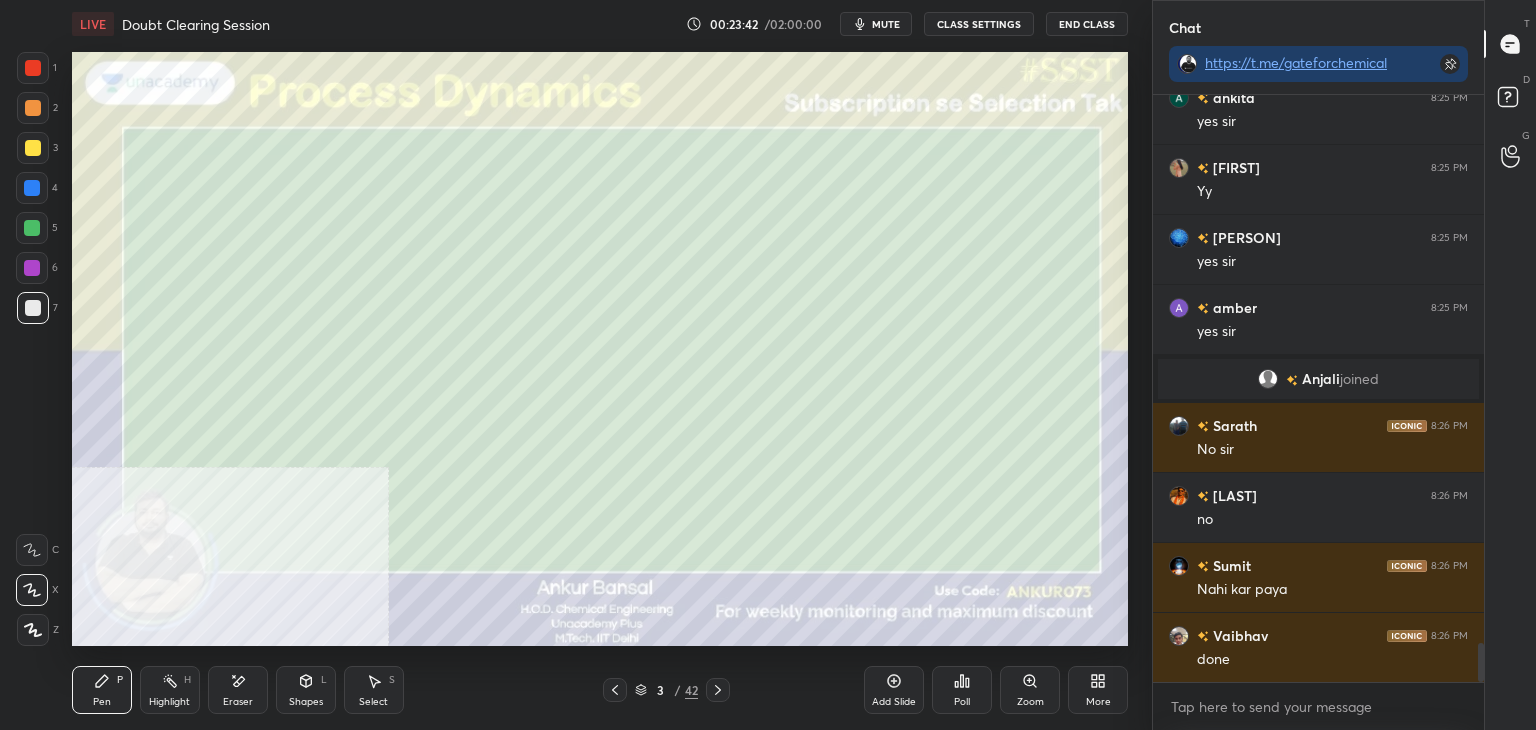click 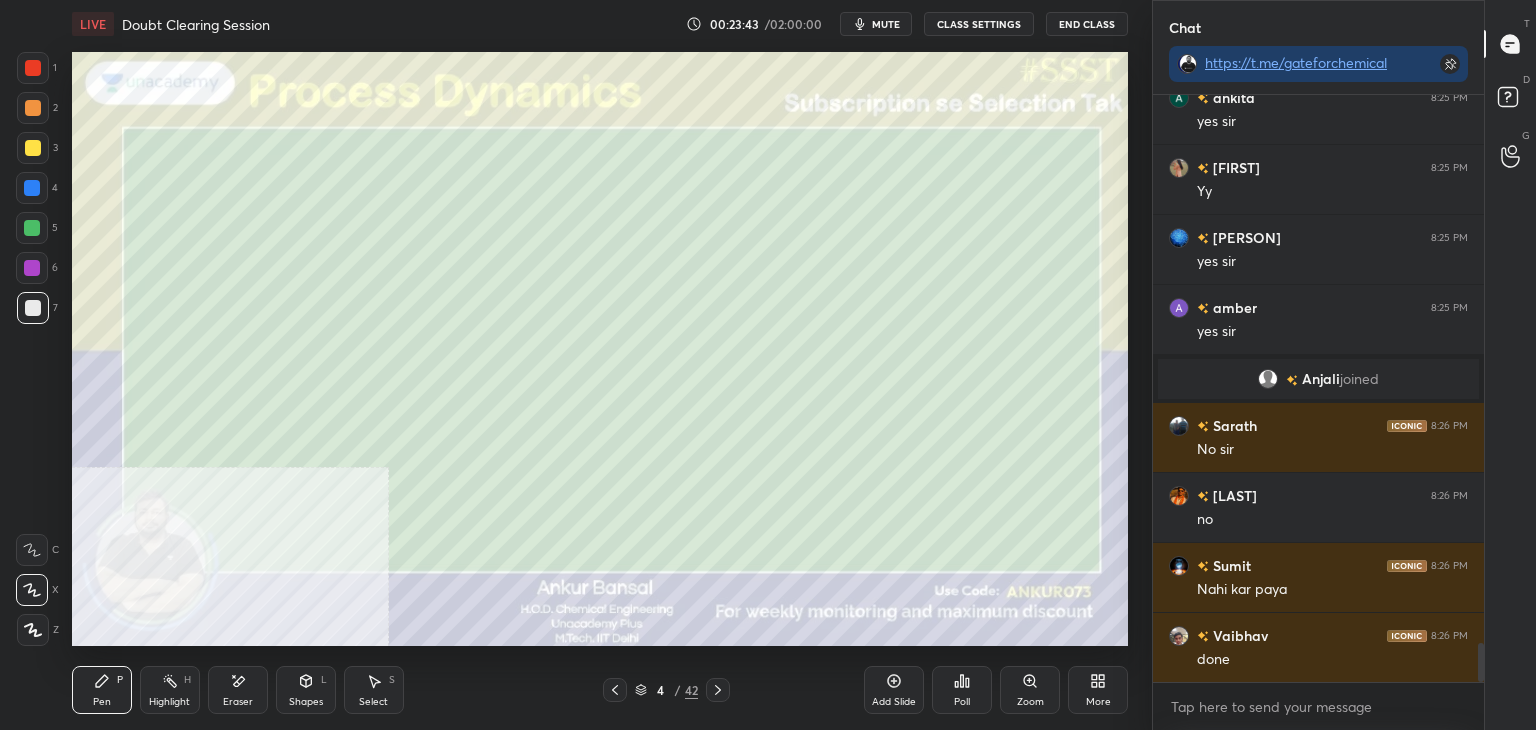 click on "Shapes L" at bounding box center (306, 690) 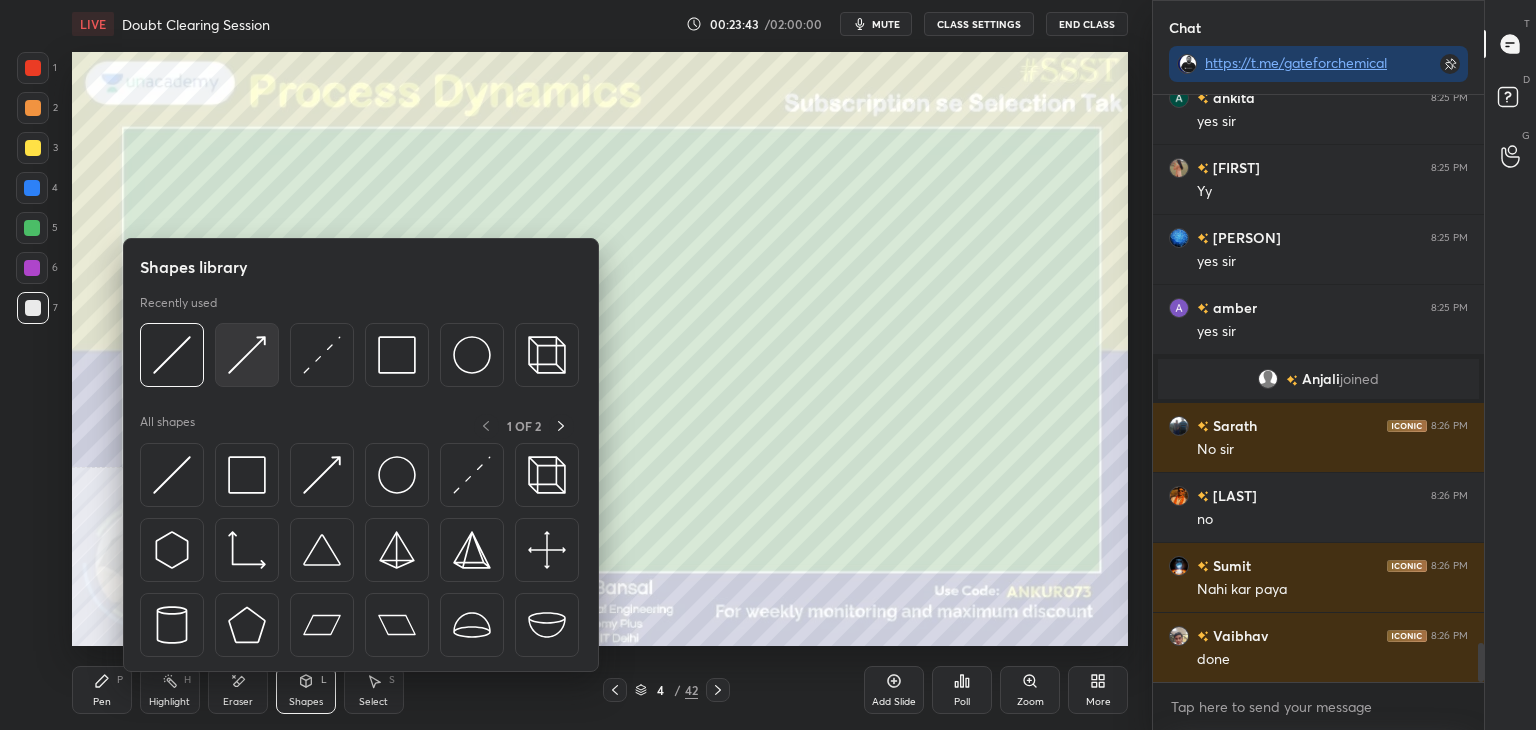 scroll, scrollTop: 8244, scrollLeft: 0, axis: vertical 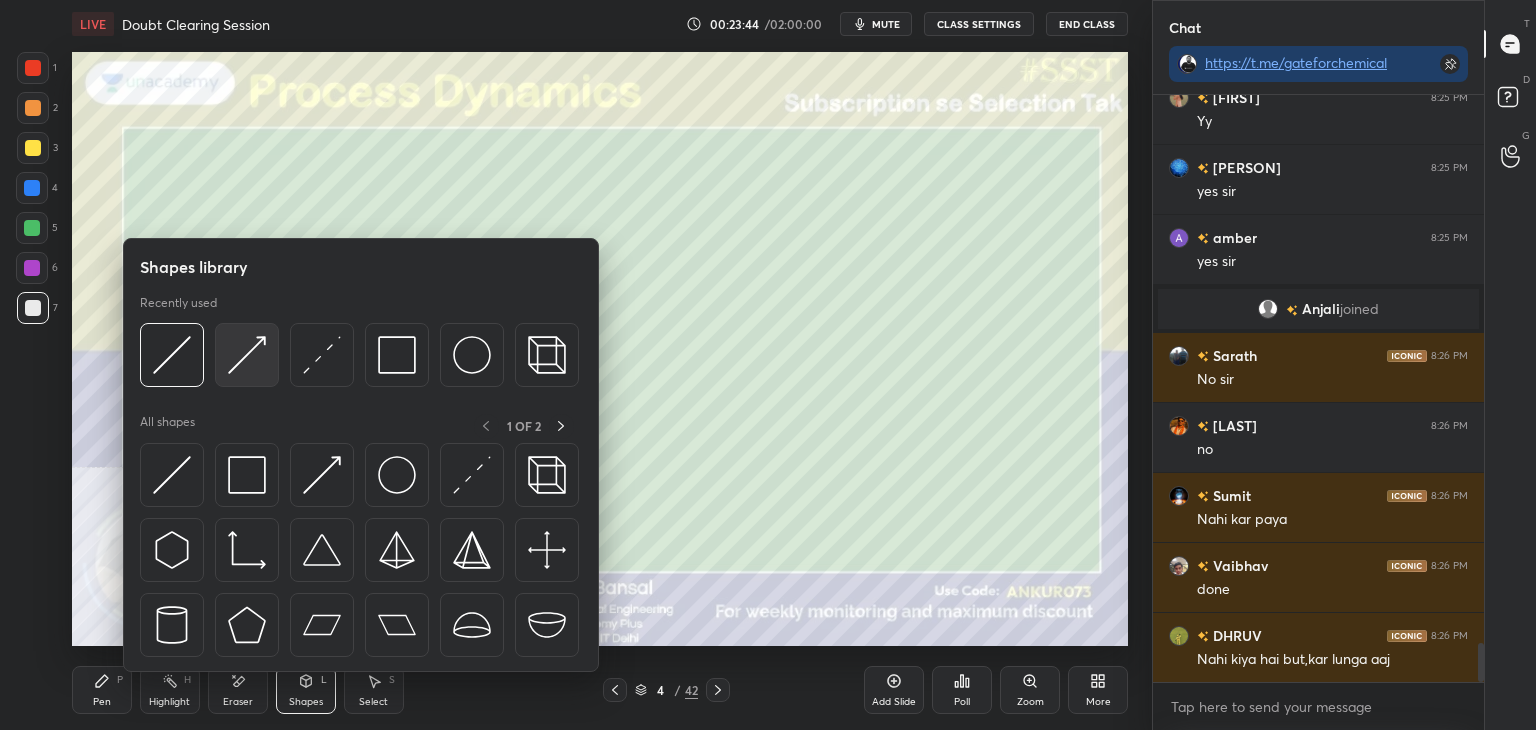 click at bounding box center [247, 355] 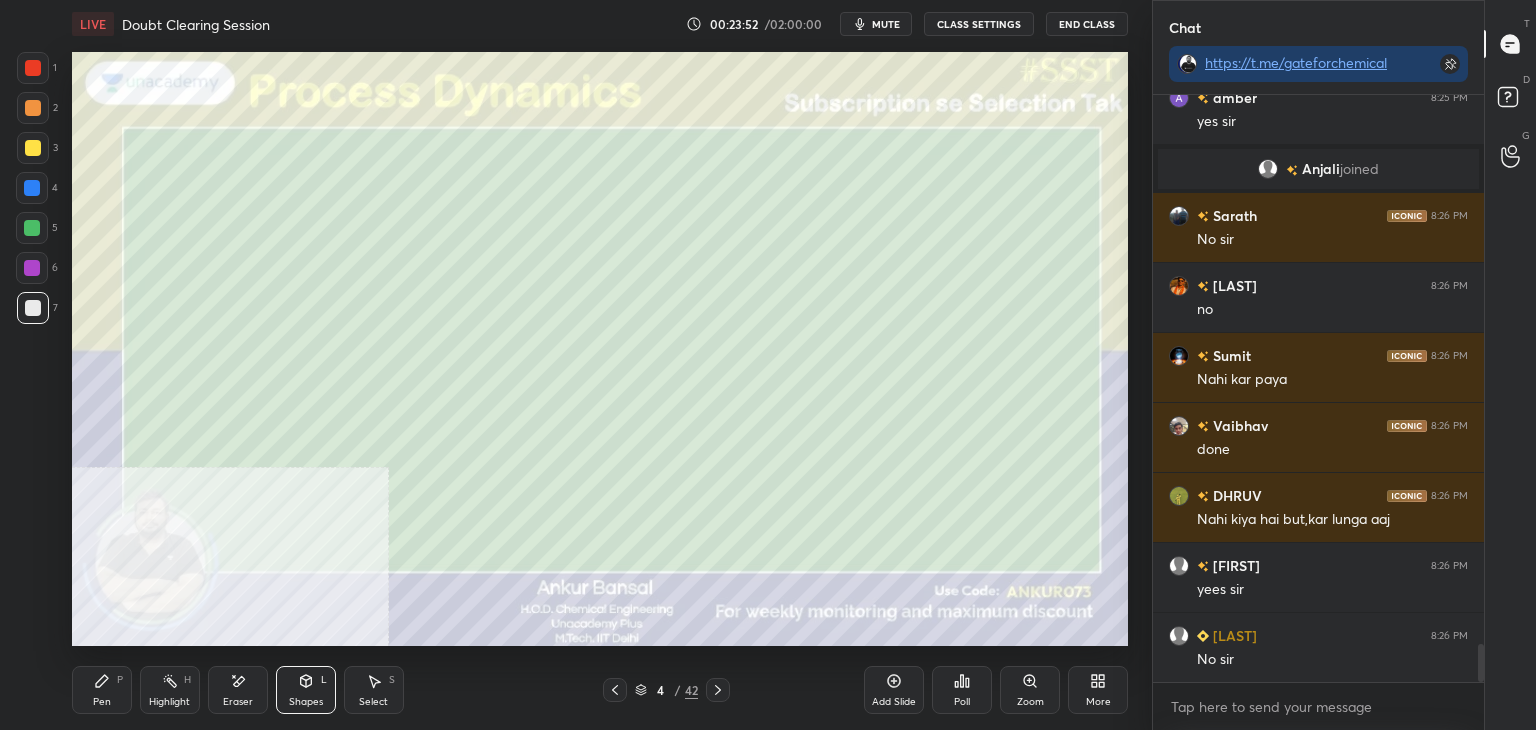 scroll, scrollTop: 8454, scrollLeft: 0, axis: vertical 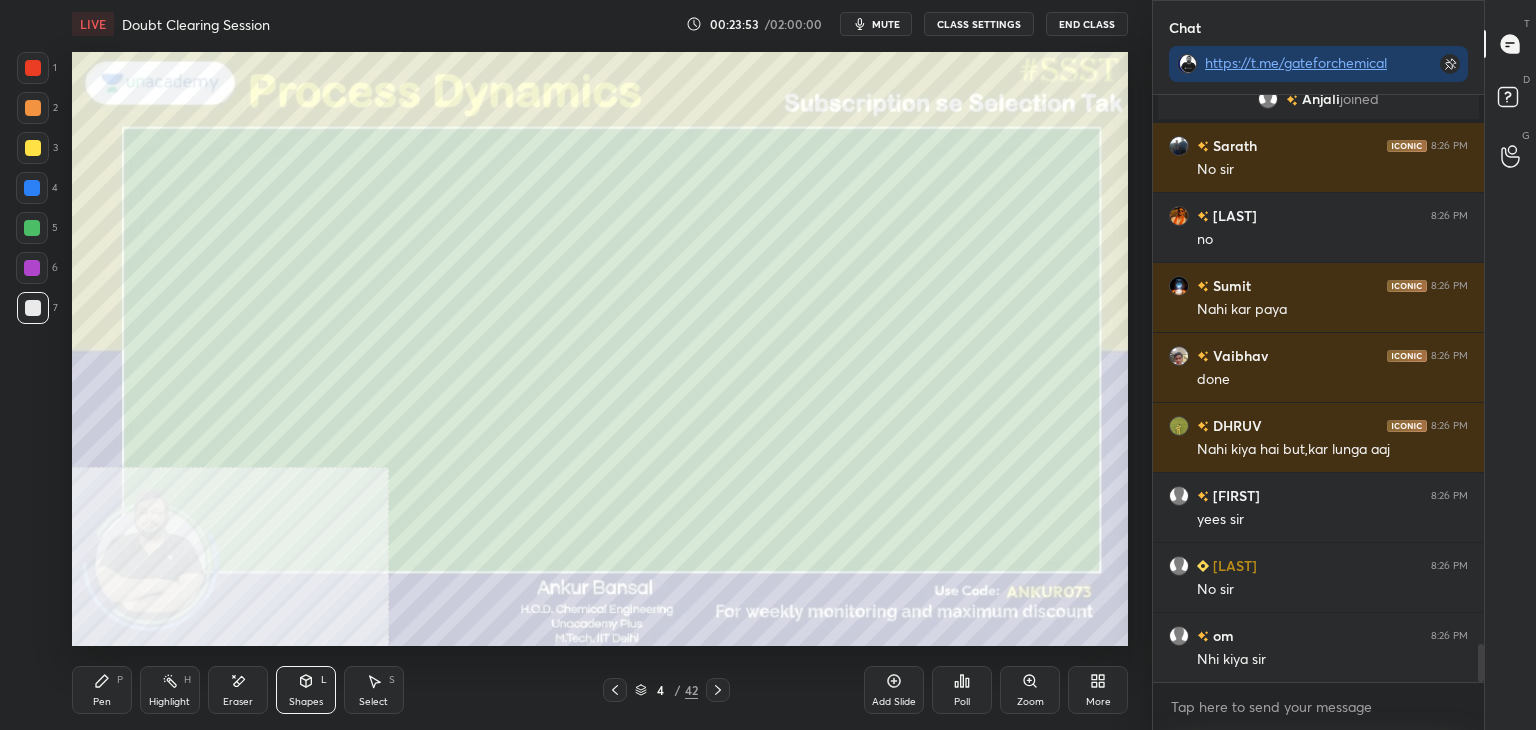 click on "Shapes L" at bounding box center [306, 690] 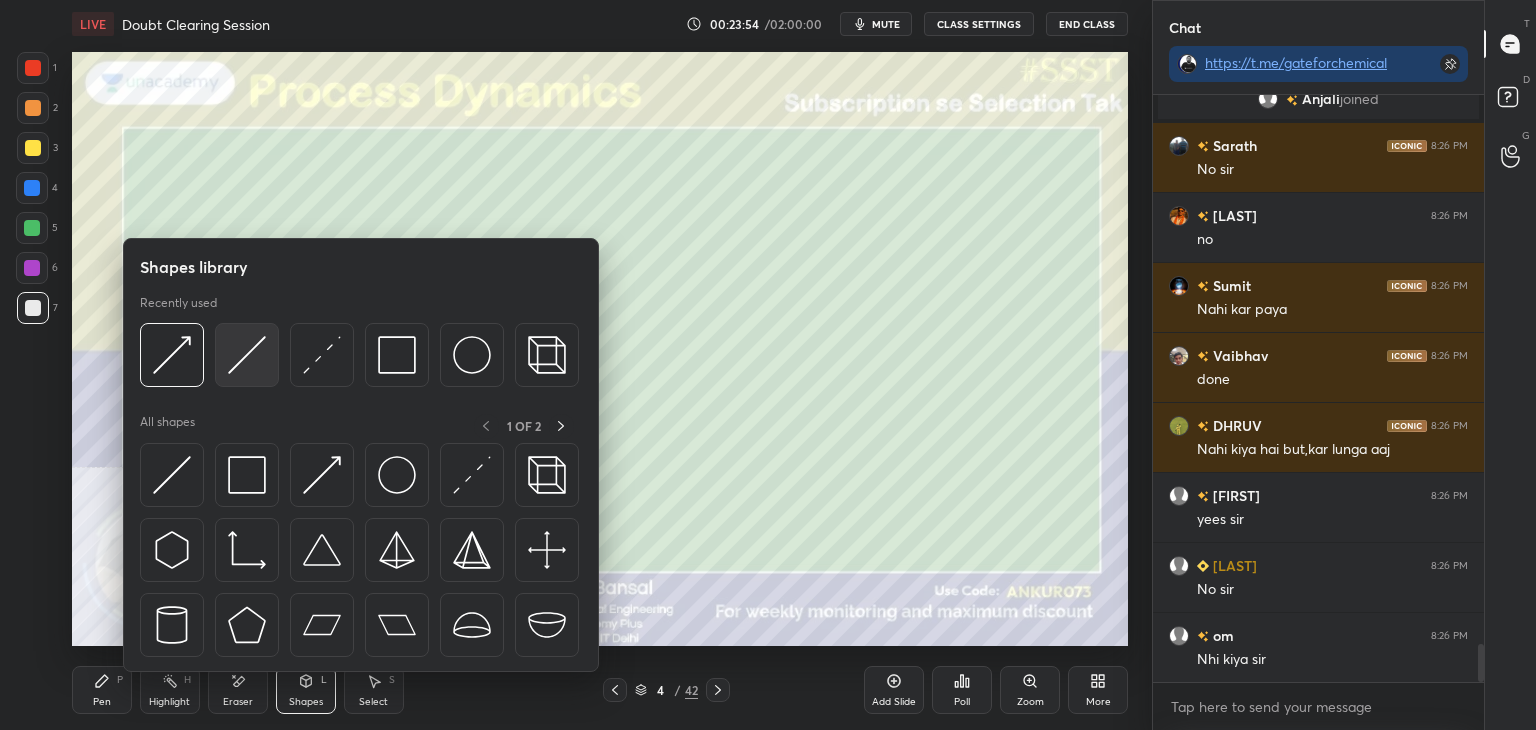 click at bounding box center [247, 355] 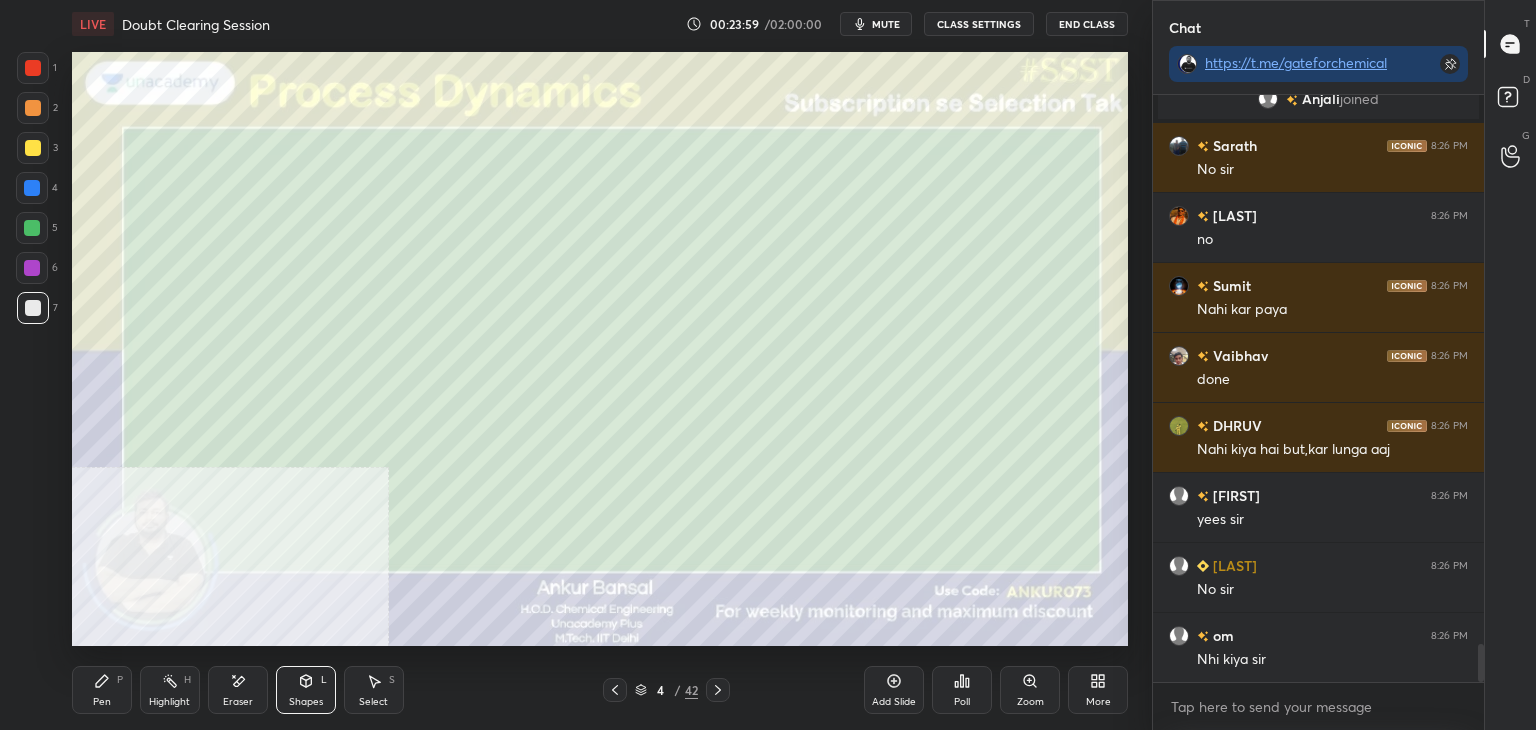 scroll, scrollTop: 8524, scrollLeft: 0, axis: vertical 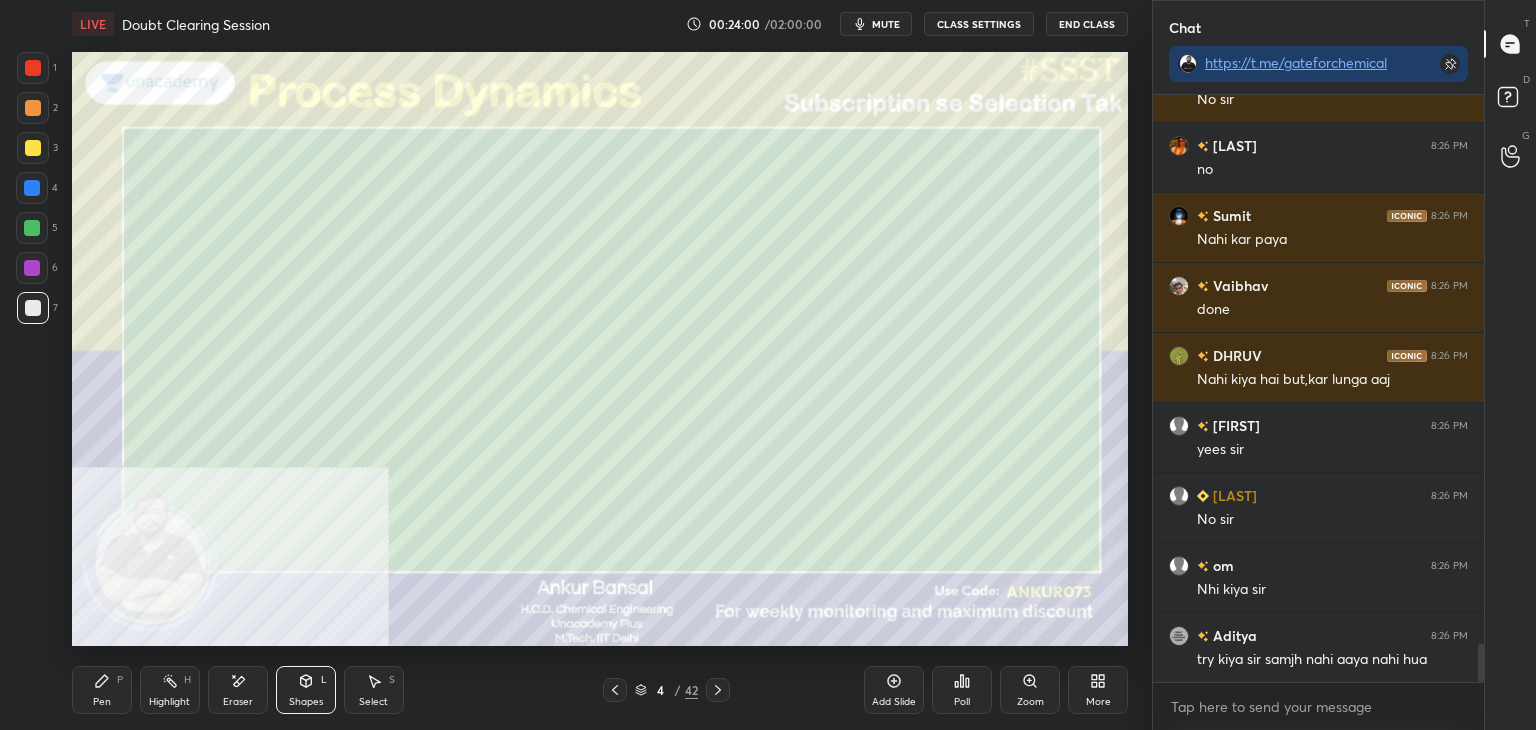click 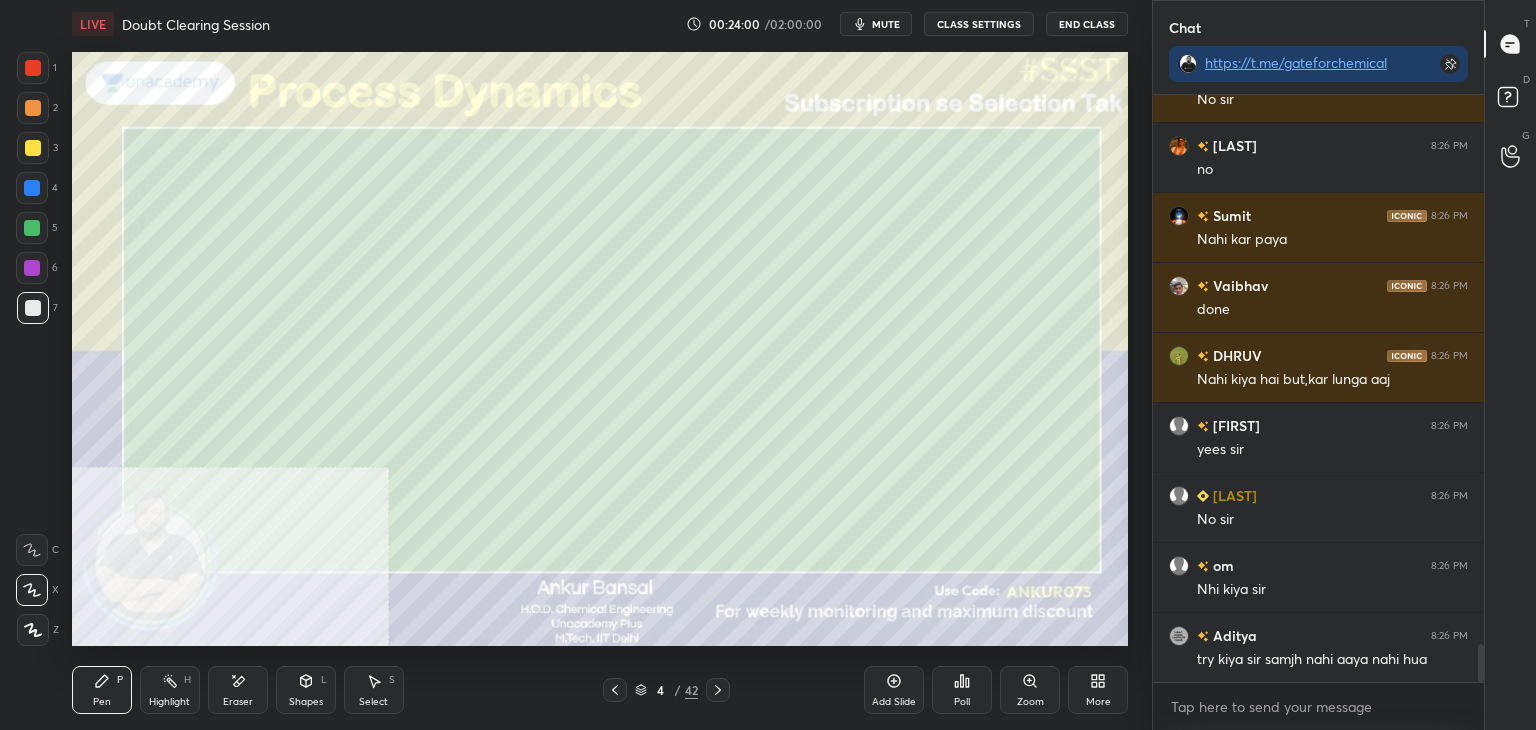 scroll, scrollTop: 8594, scrollLeft: 0, axis: vertical 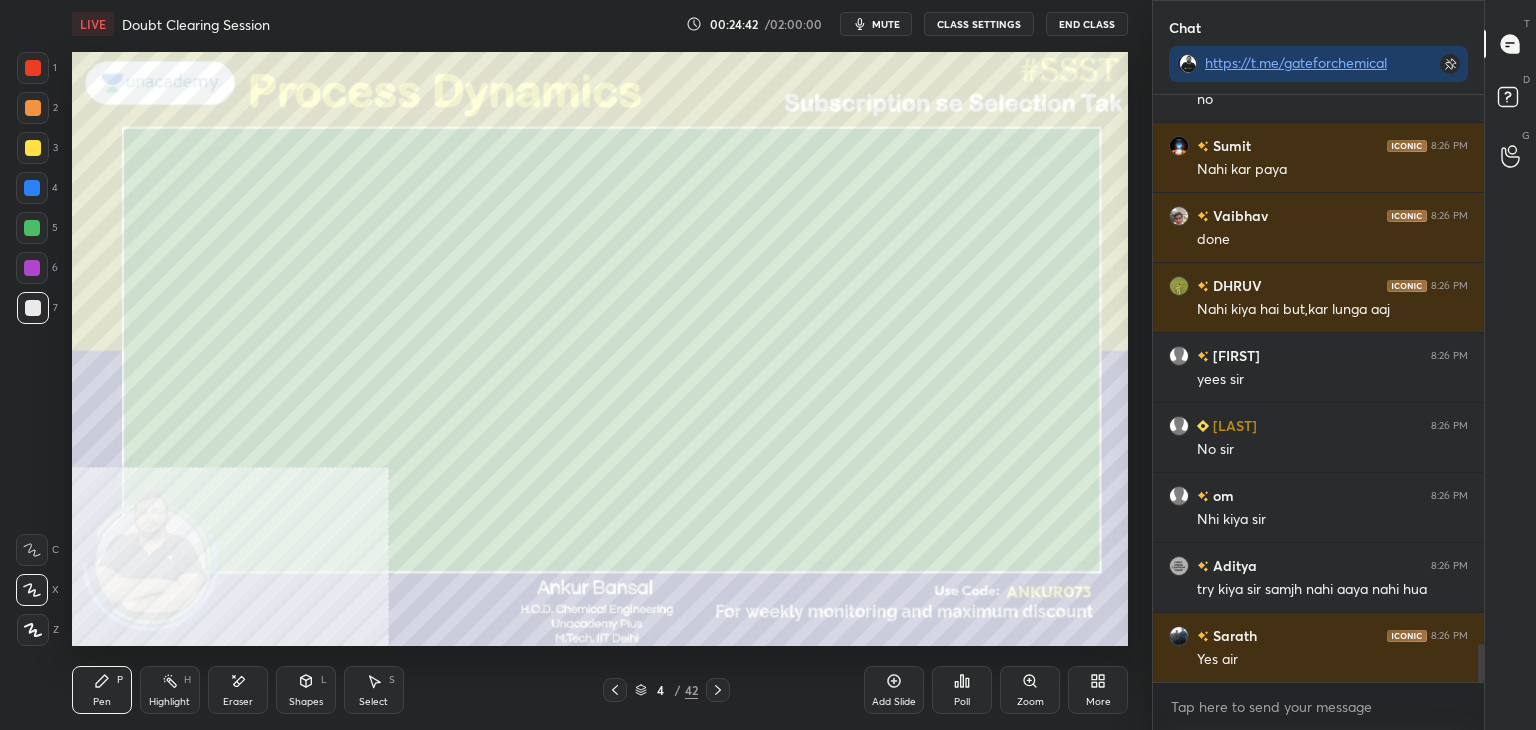 click 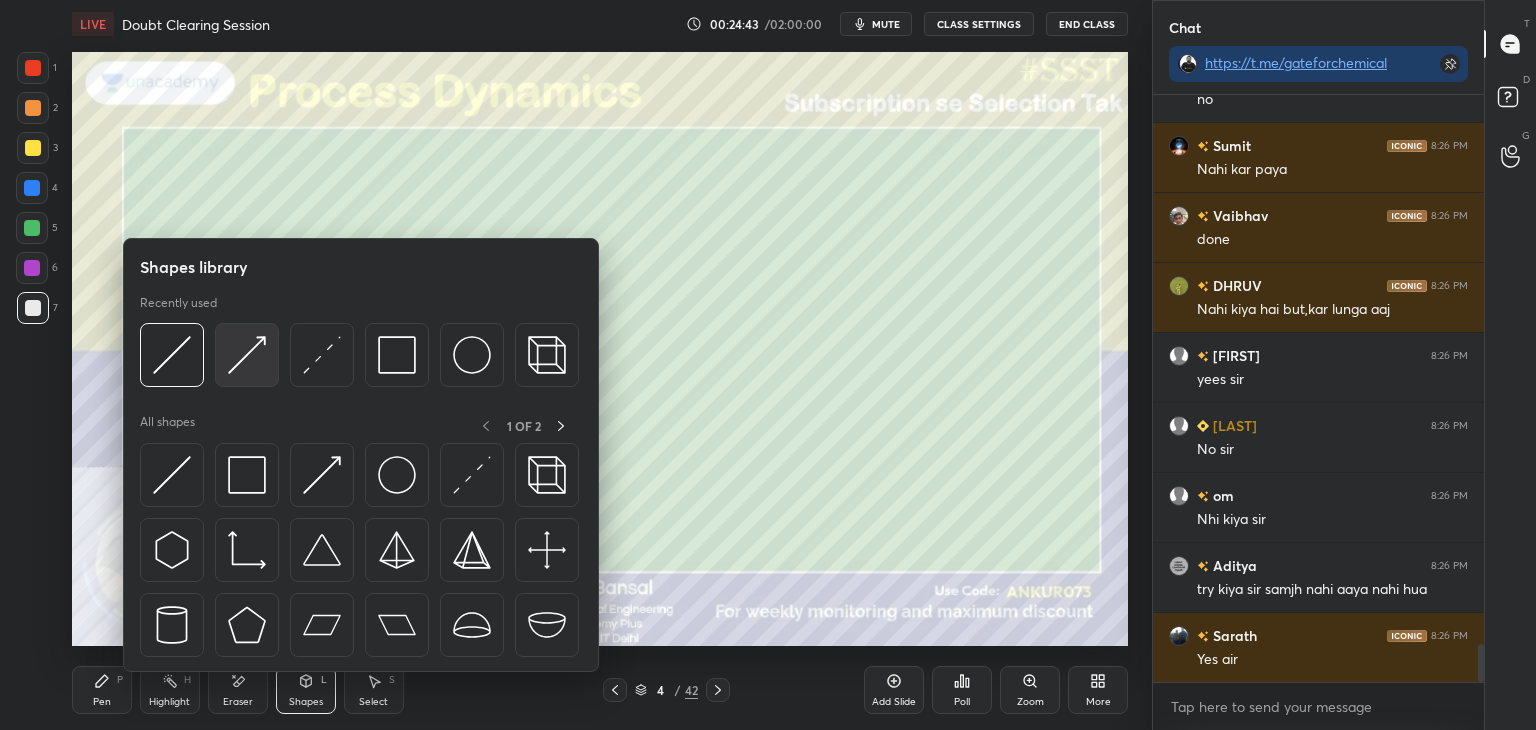 click at bounding box center (247, 355) 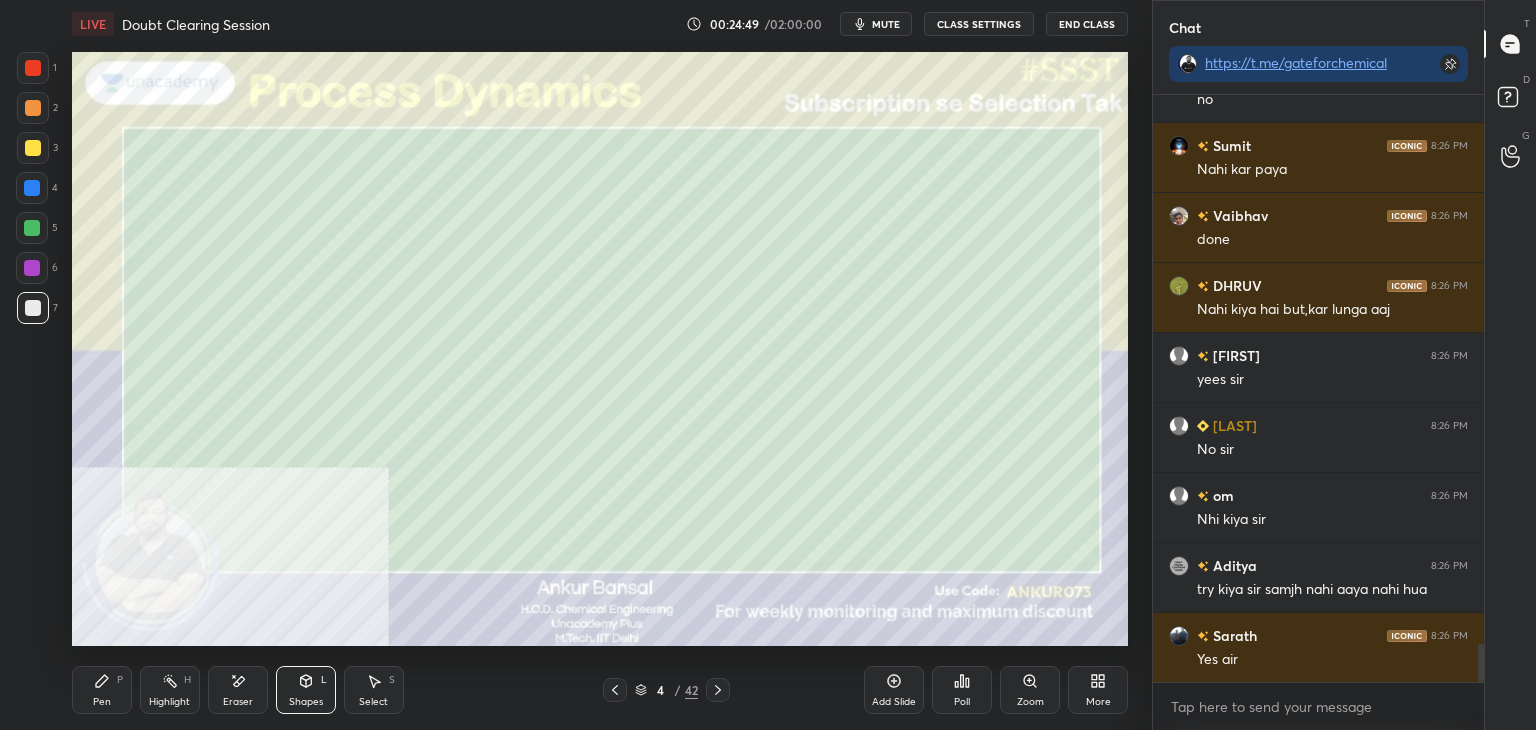 click 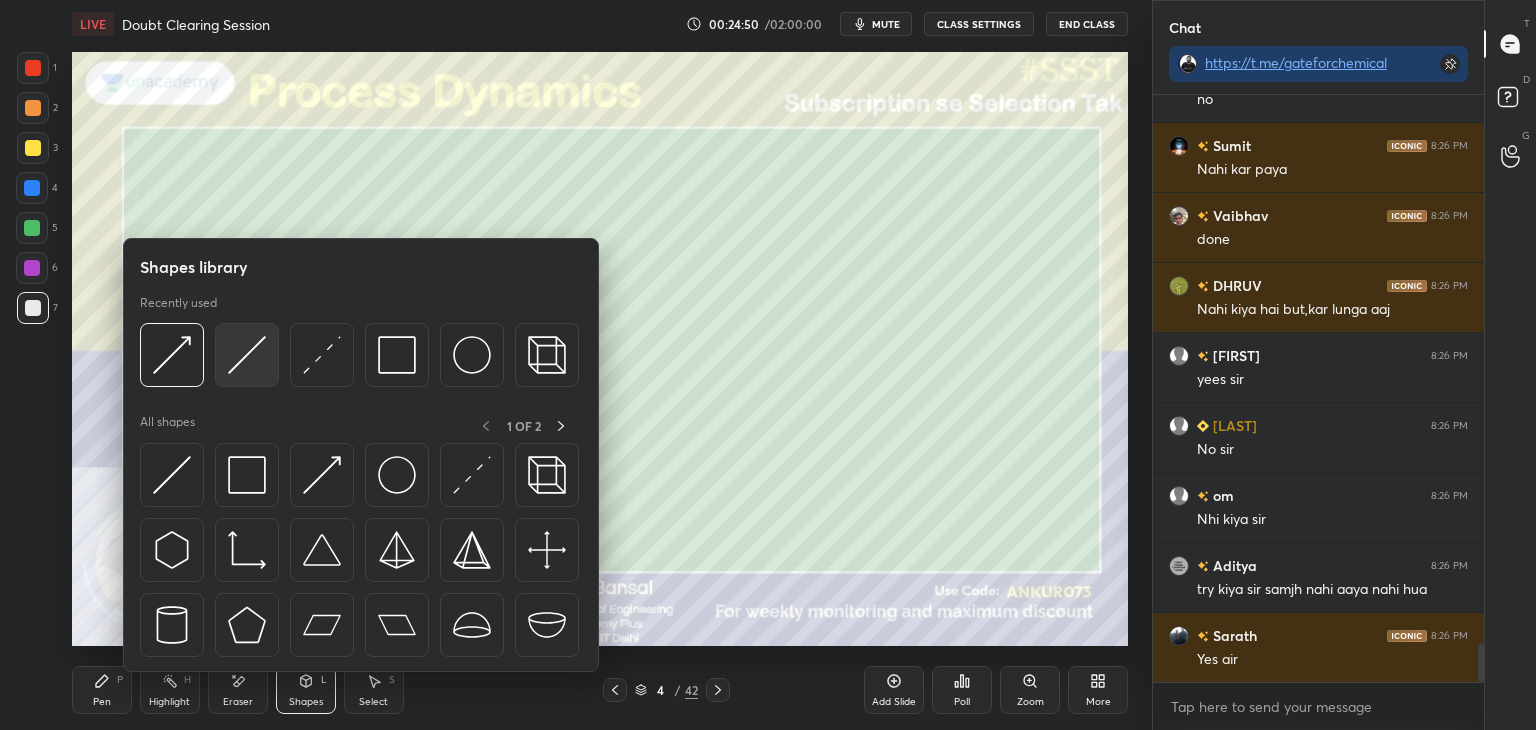 click at bounding box center [247, 355] 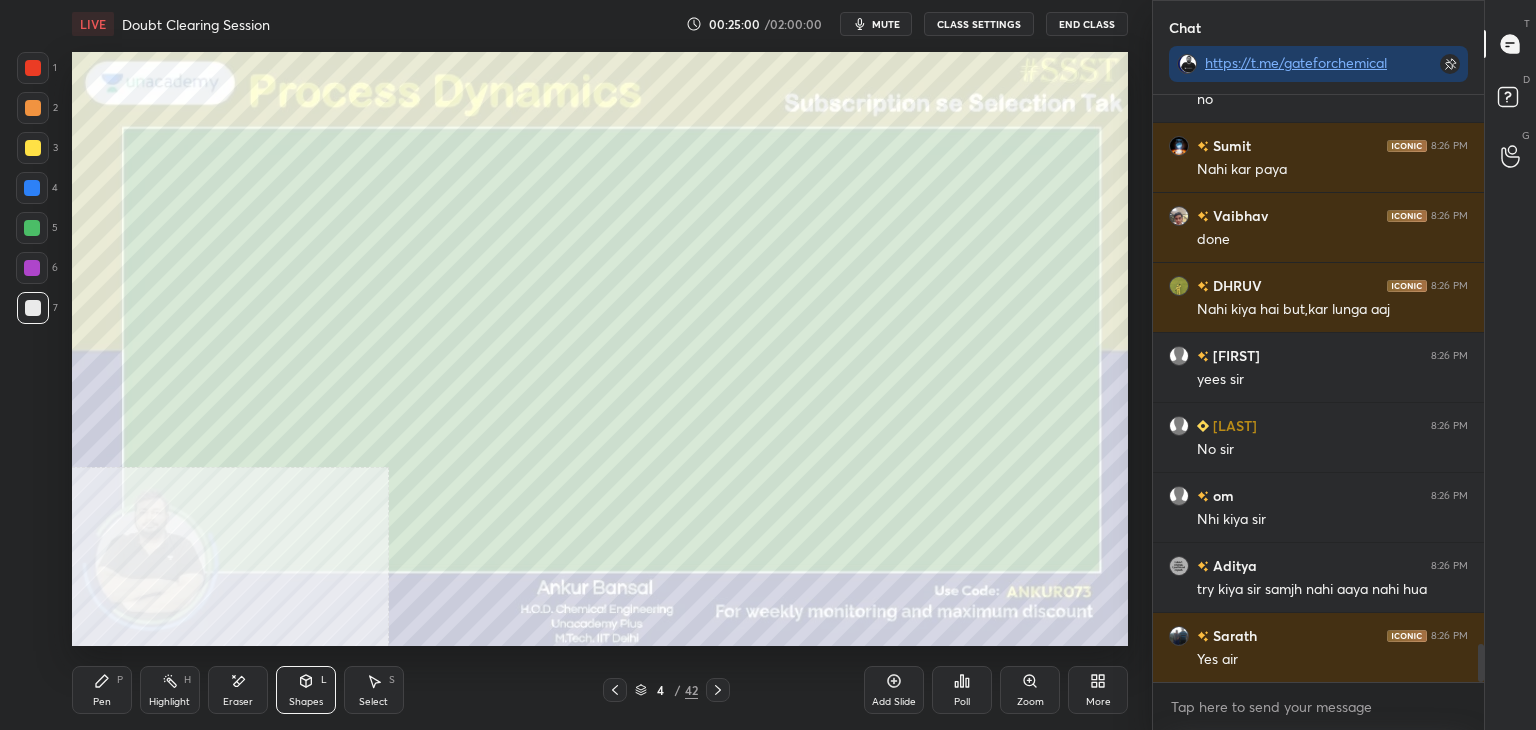 click on "Pen" at bounding box center (102, 702) 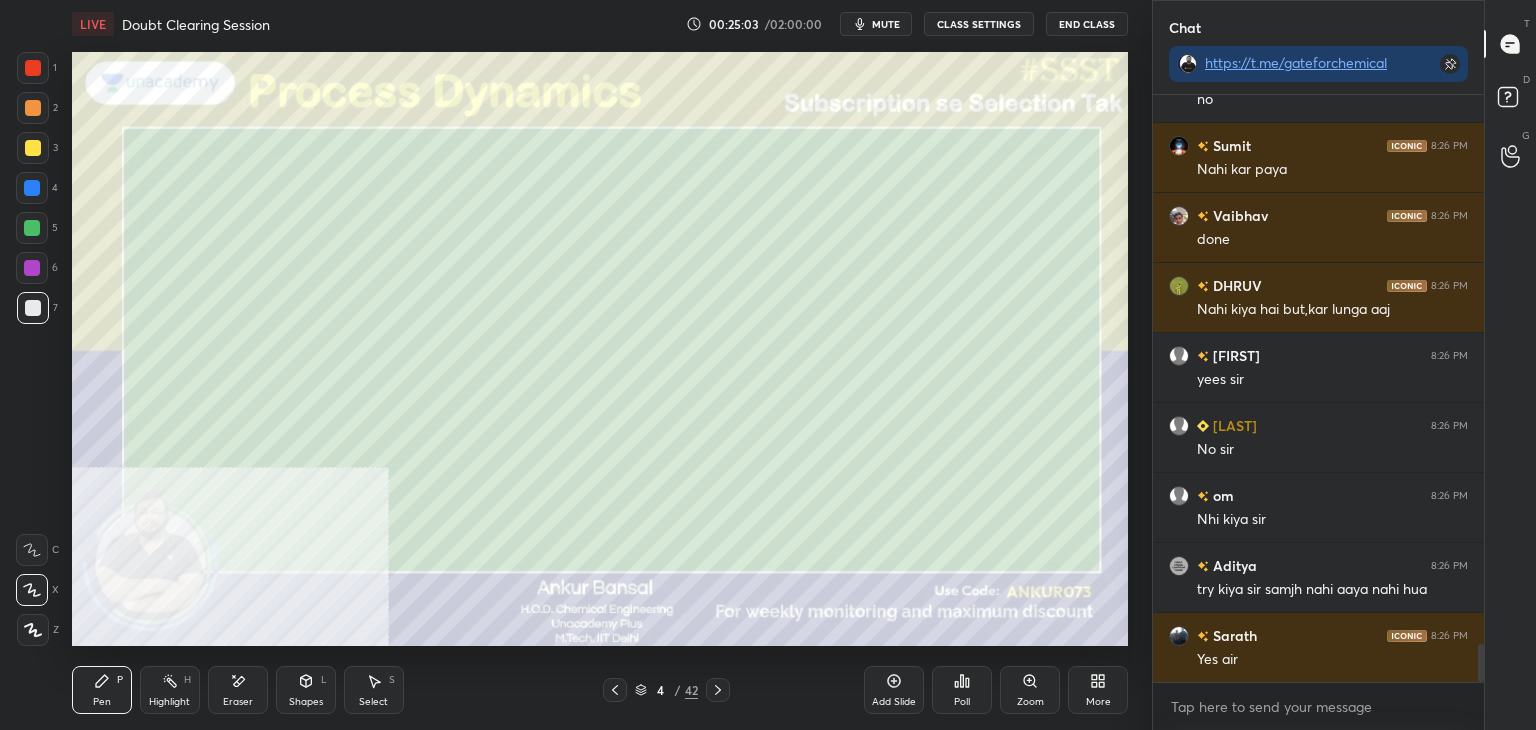 click on "Shapes L" at bounding box center (306, 690) 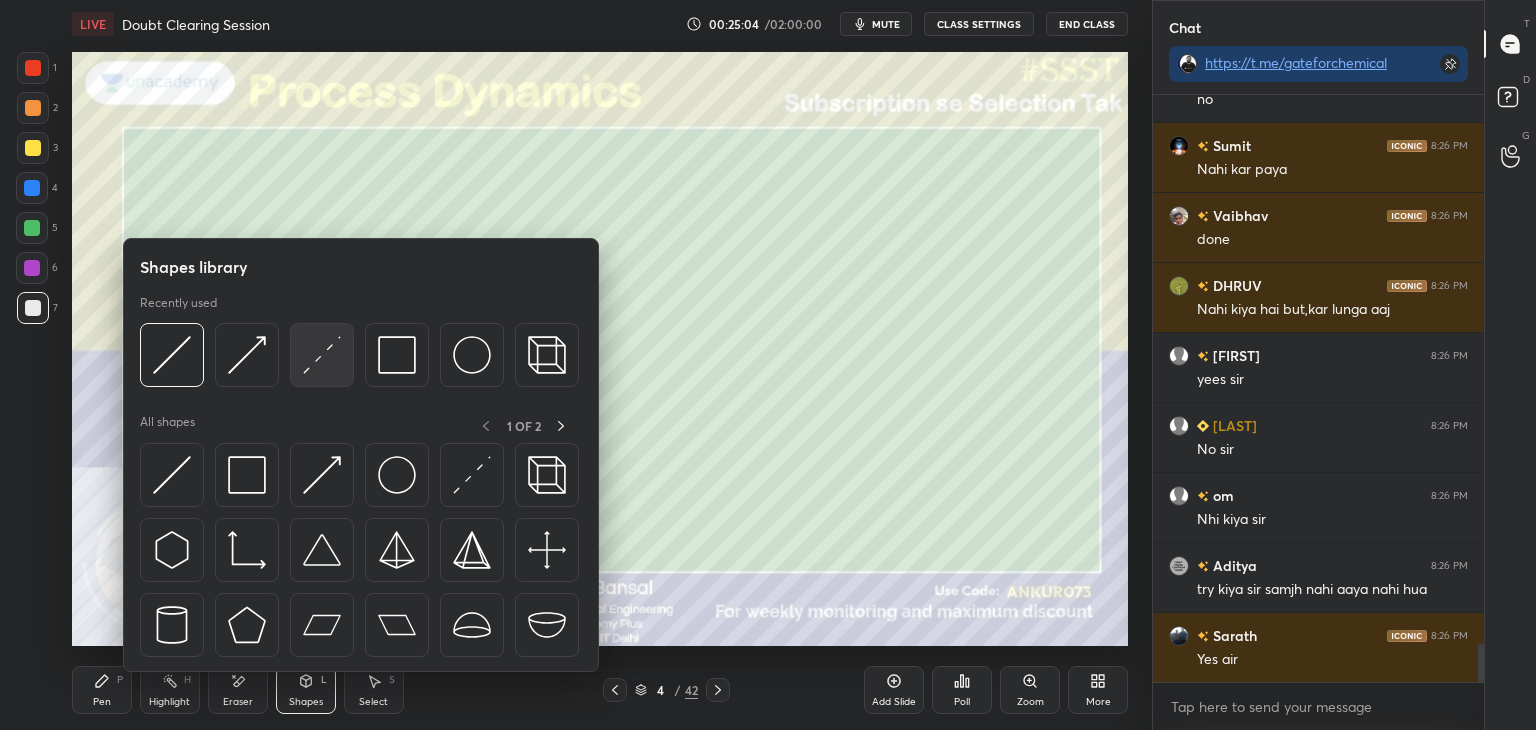 click at bounding box center (322, 355) 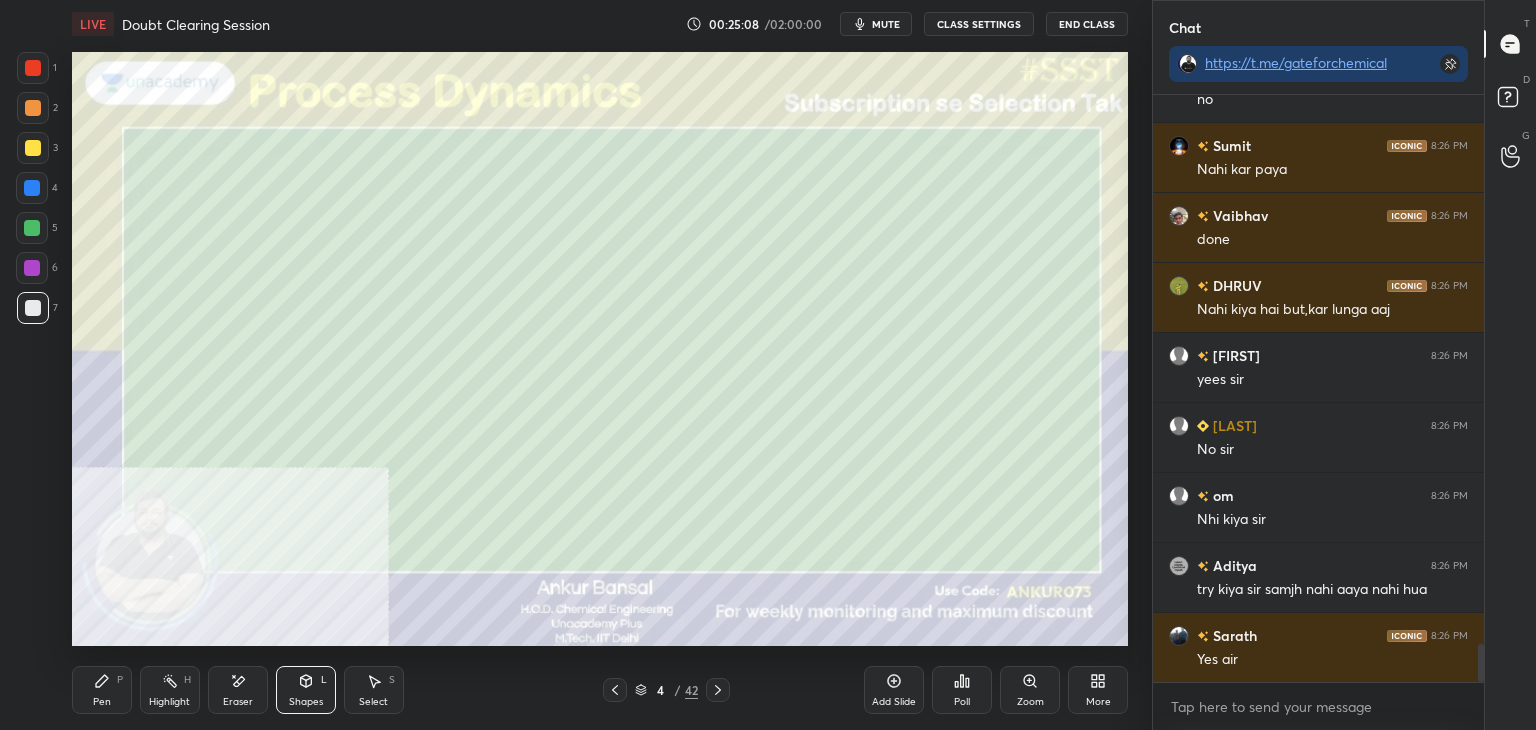 click on "Pen P" at bounding box center (102, 690) 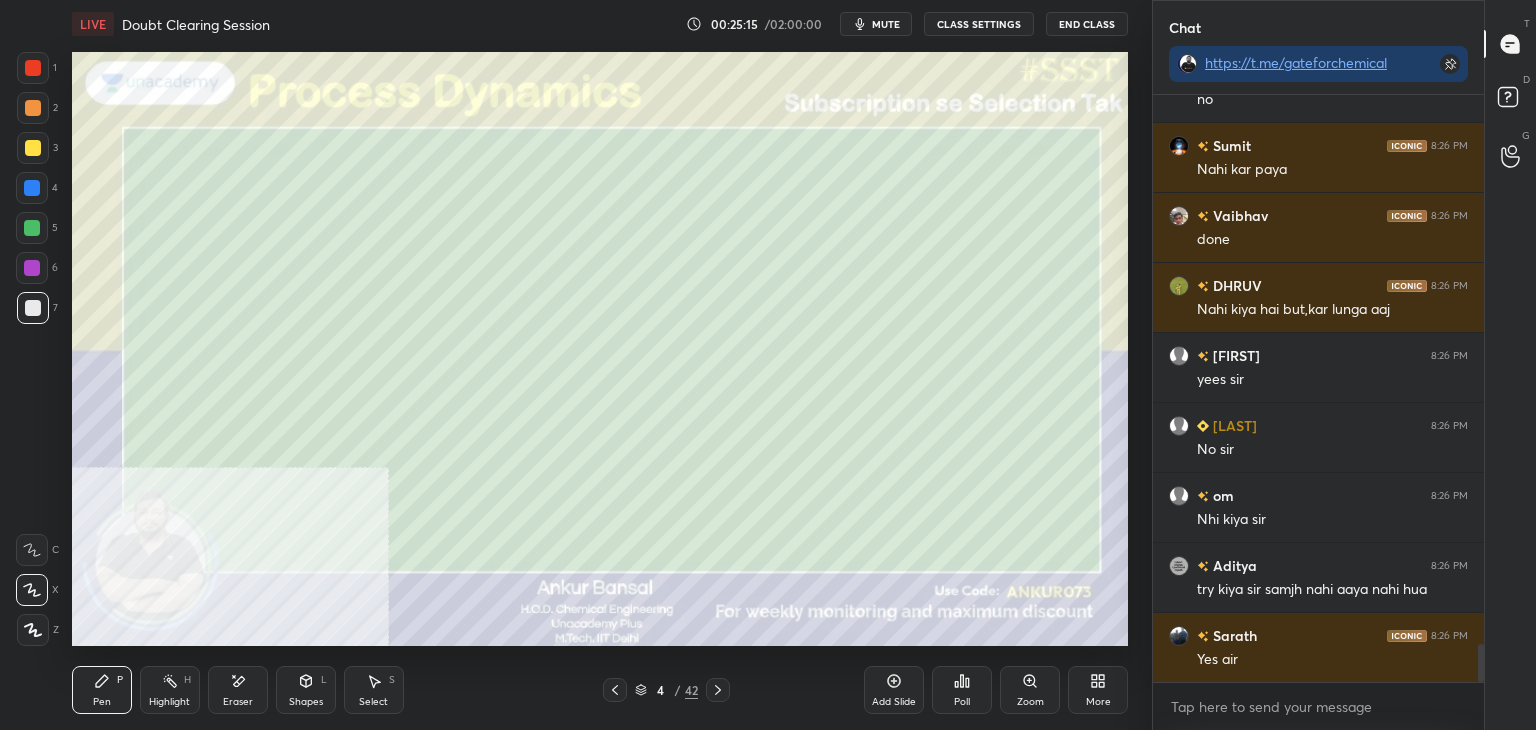 click 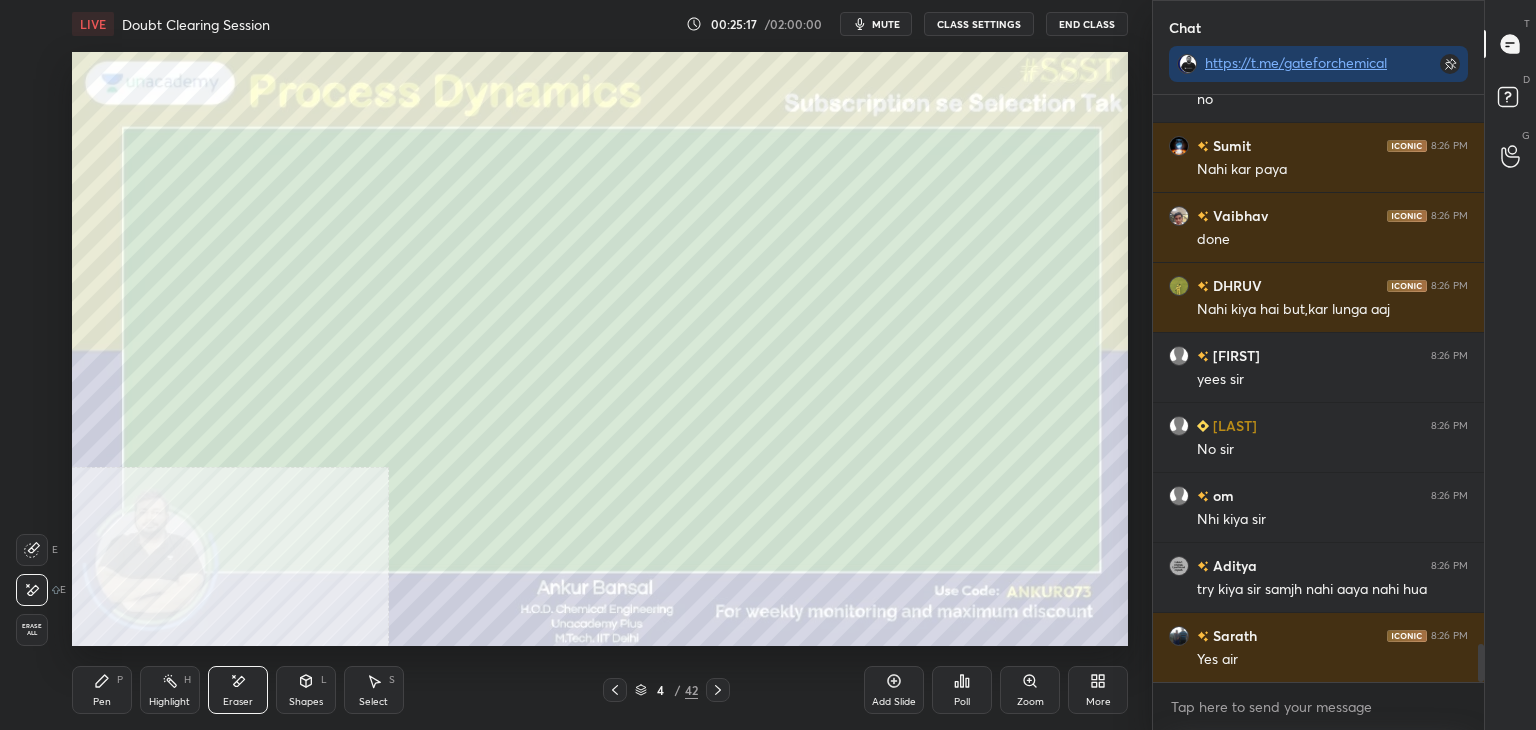 click on "Pen P" at bounding box center [102, 690] 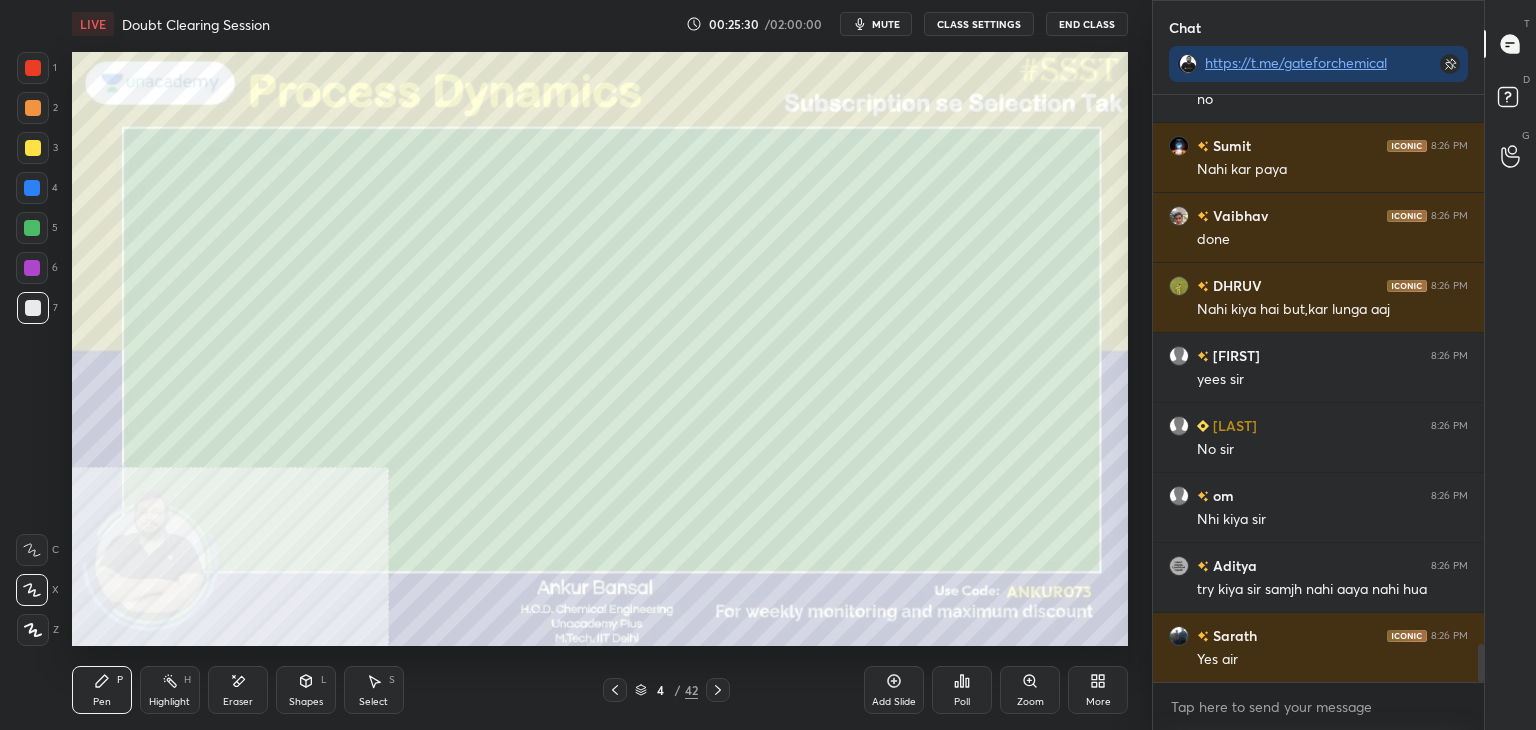 scroll, scrollTop: 541, scrollLeft: 325, axis: both 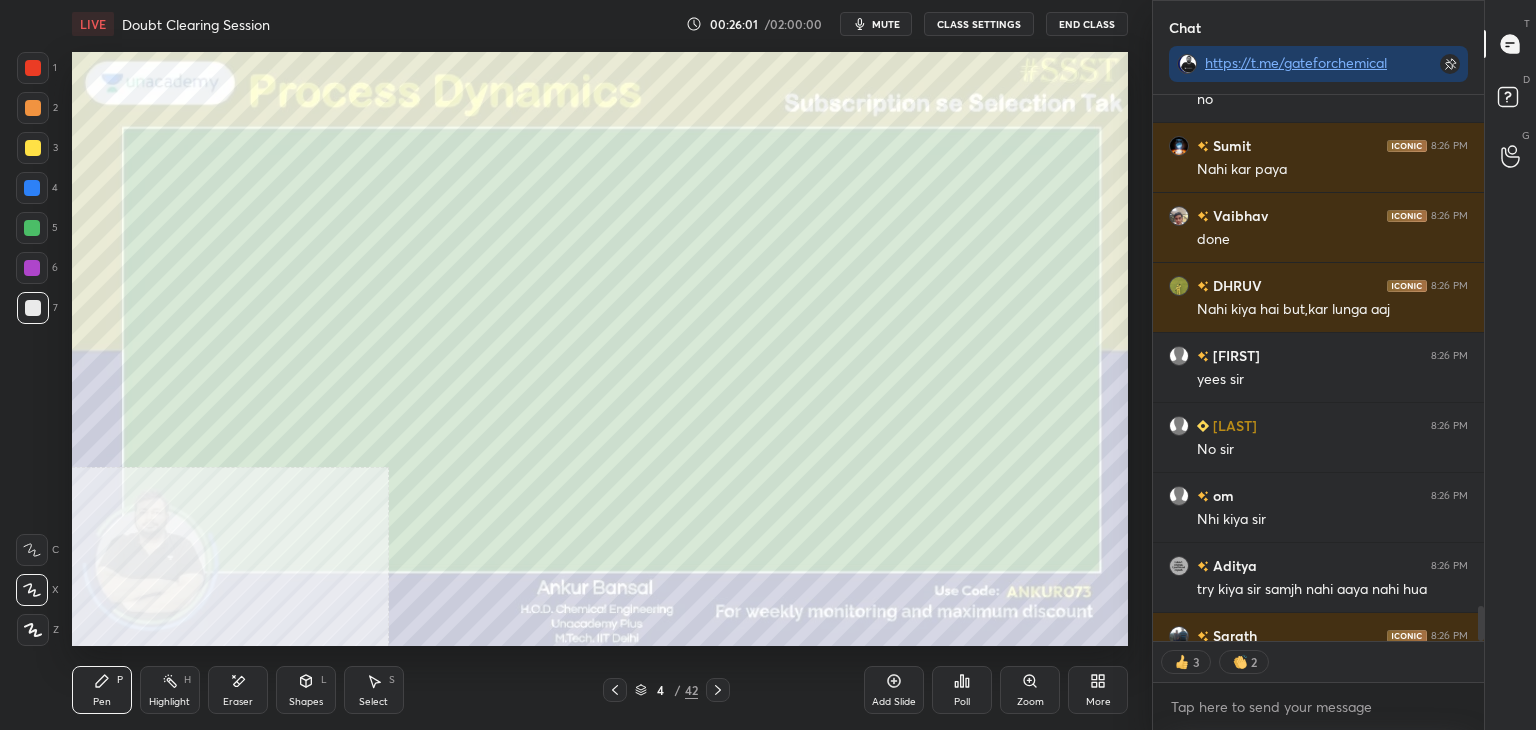 type on "x" 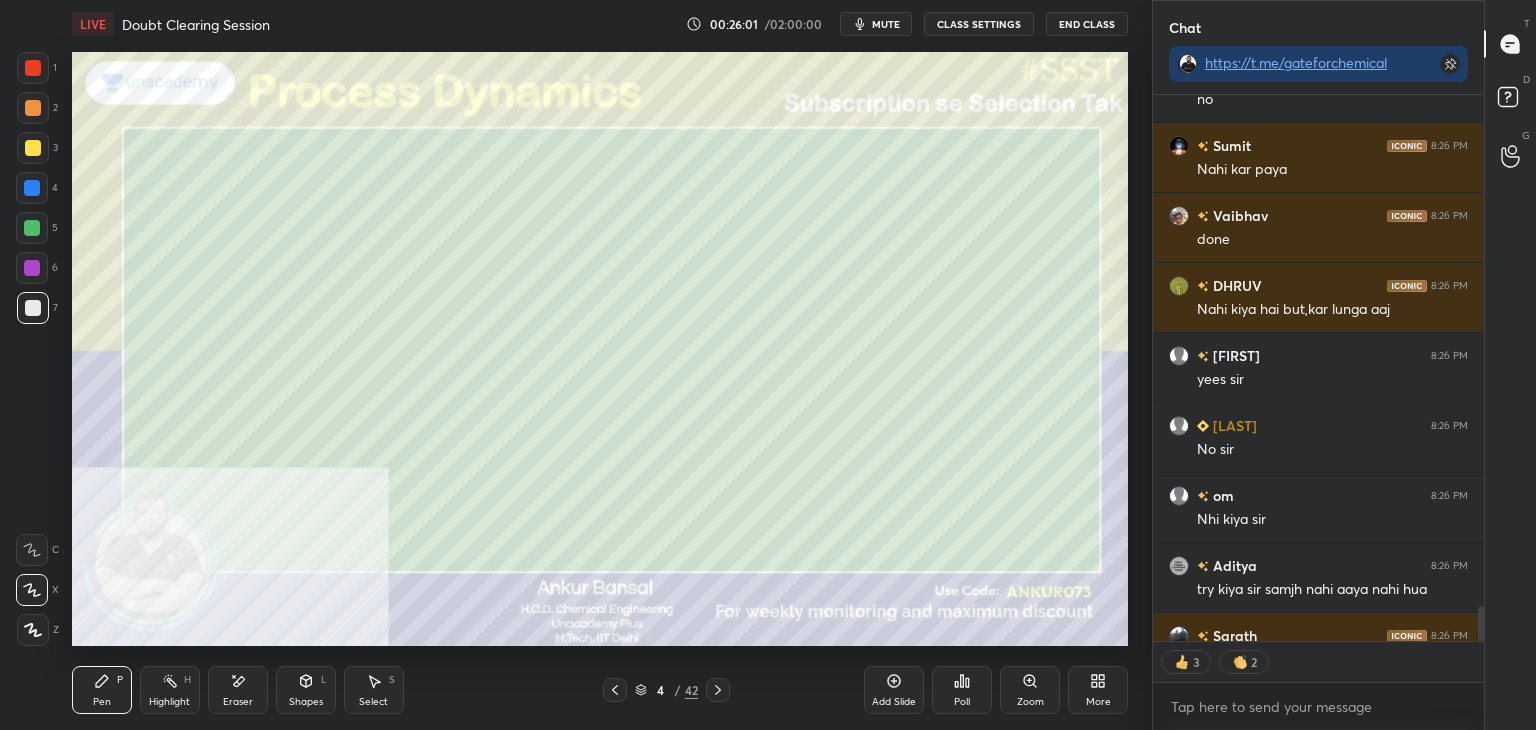 scroll, scrollTop: 6, scrollLeft: 6, axis: both 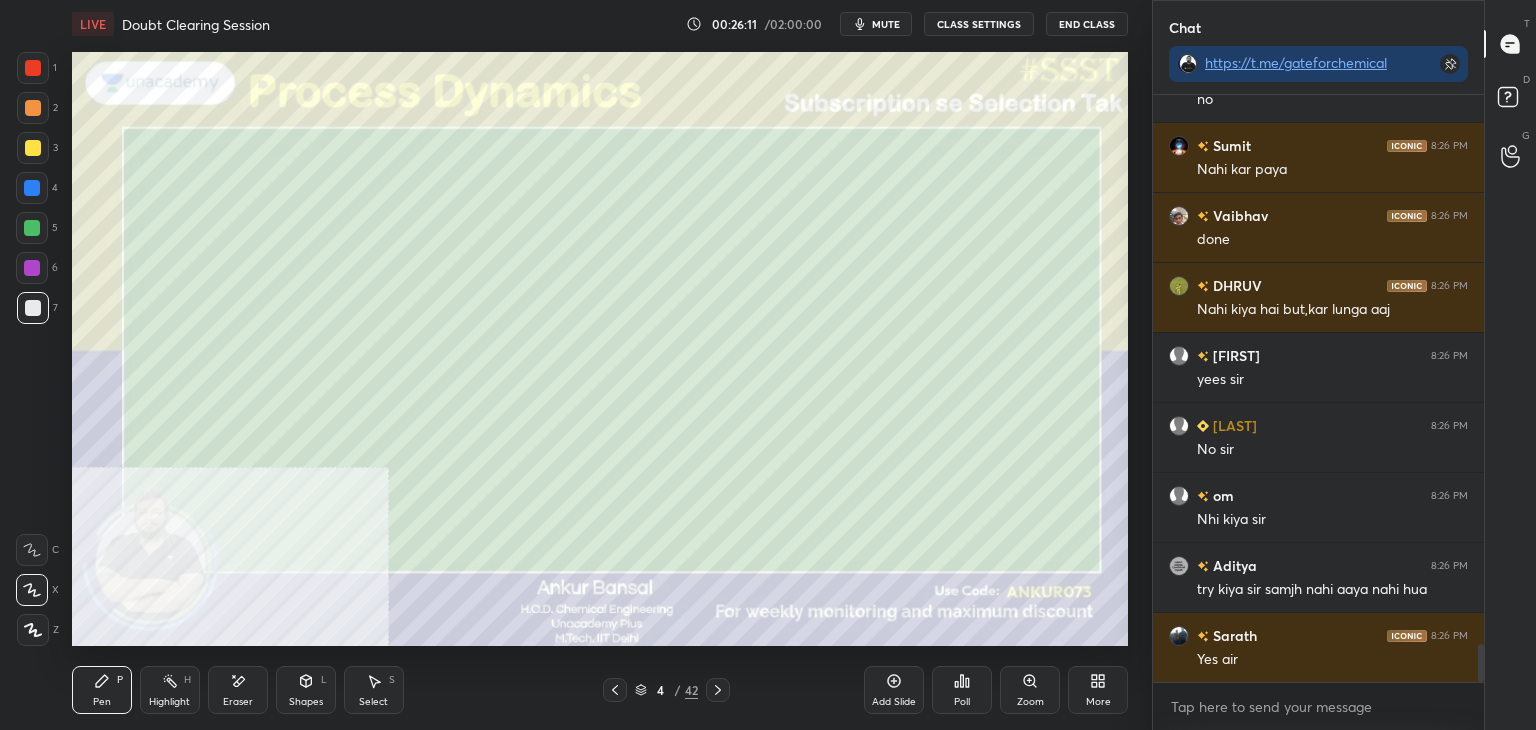click 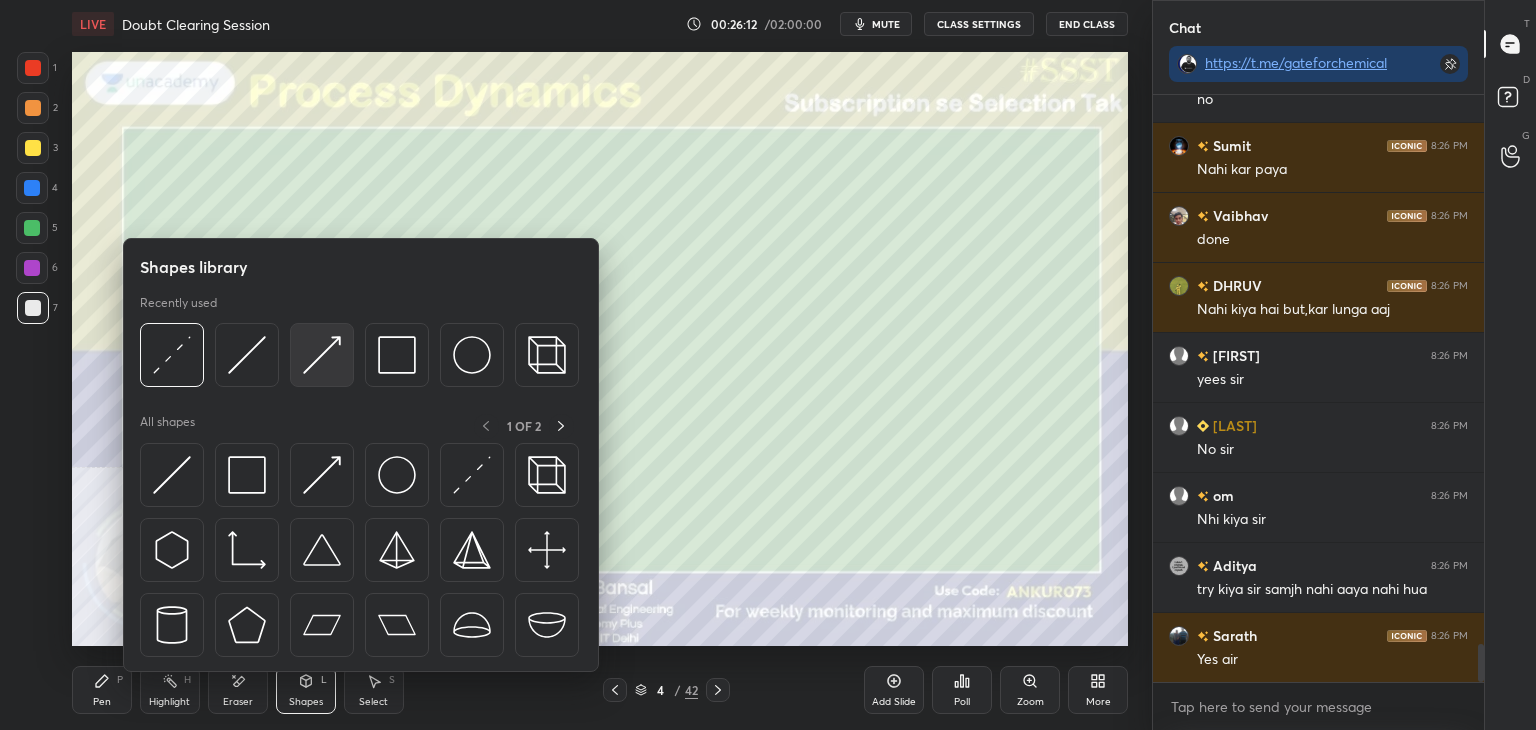 click at bounding box center (322, 355) 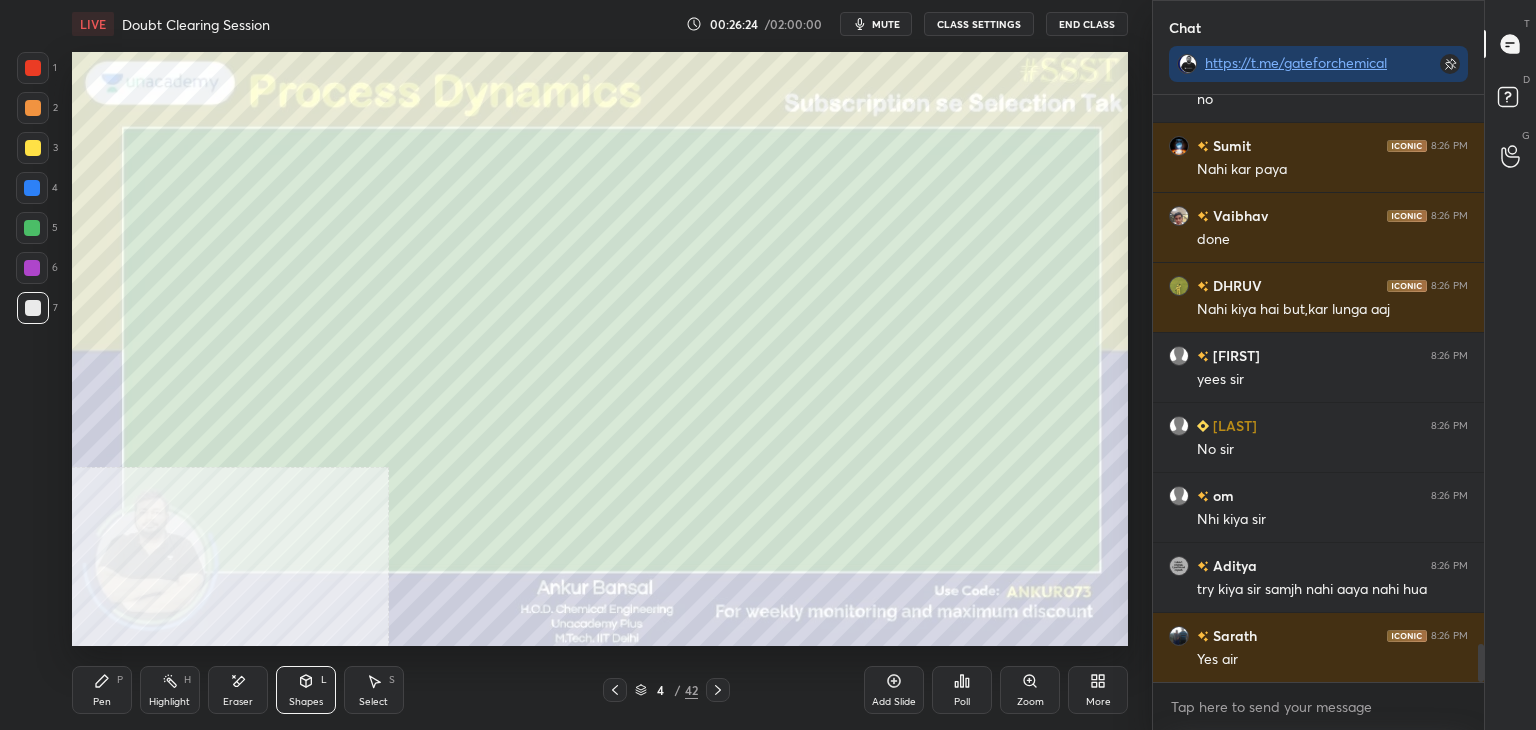 click on "Shapes L" at bounding box center [306, 690] 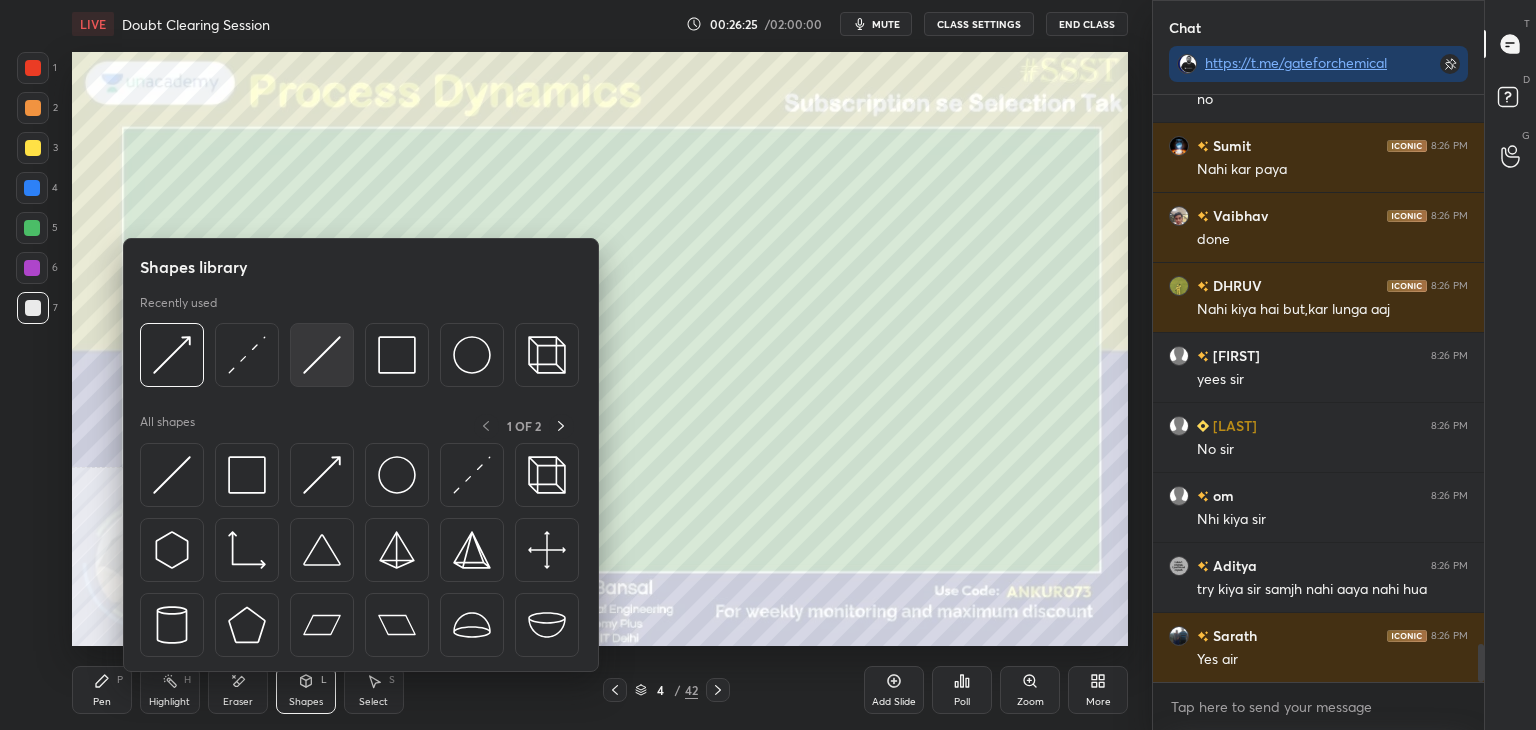 click at bounding box center [322, 355] 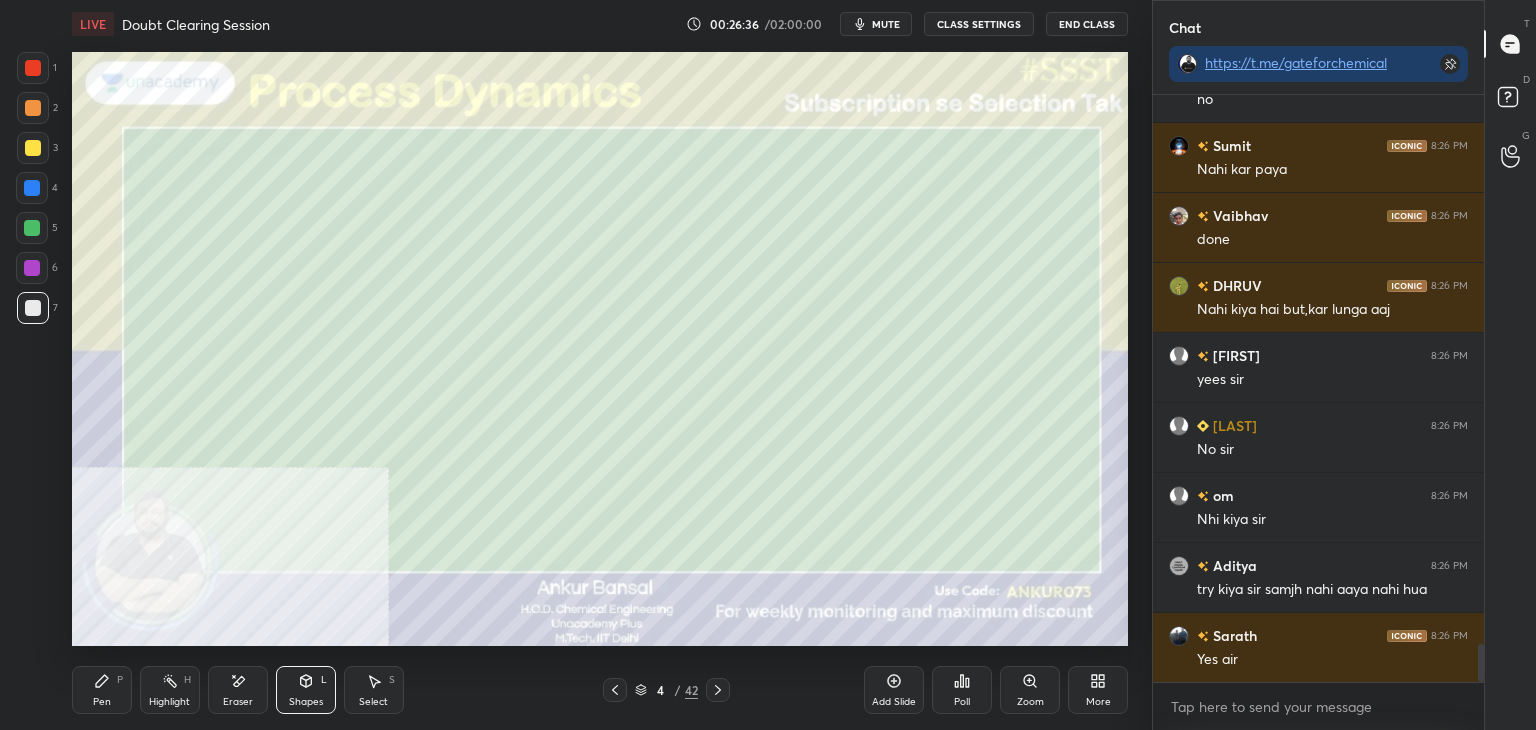 click on "Pen P" at bounding box center (102, 690) 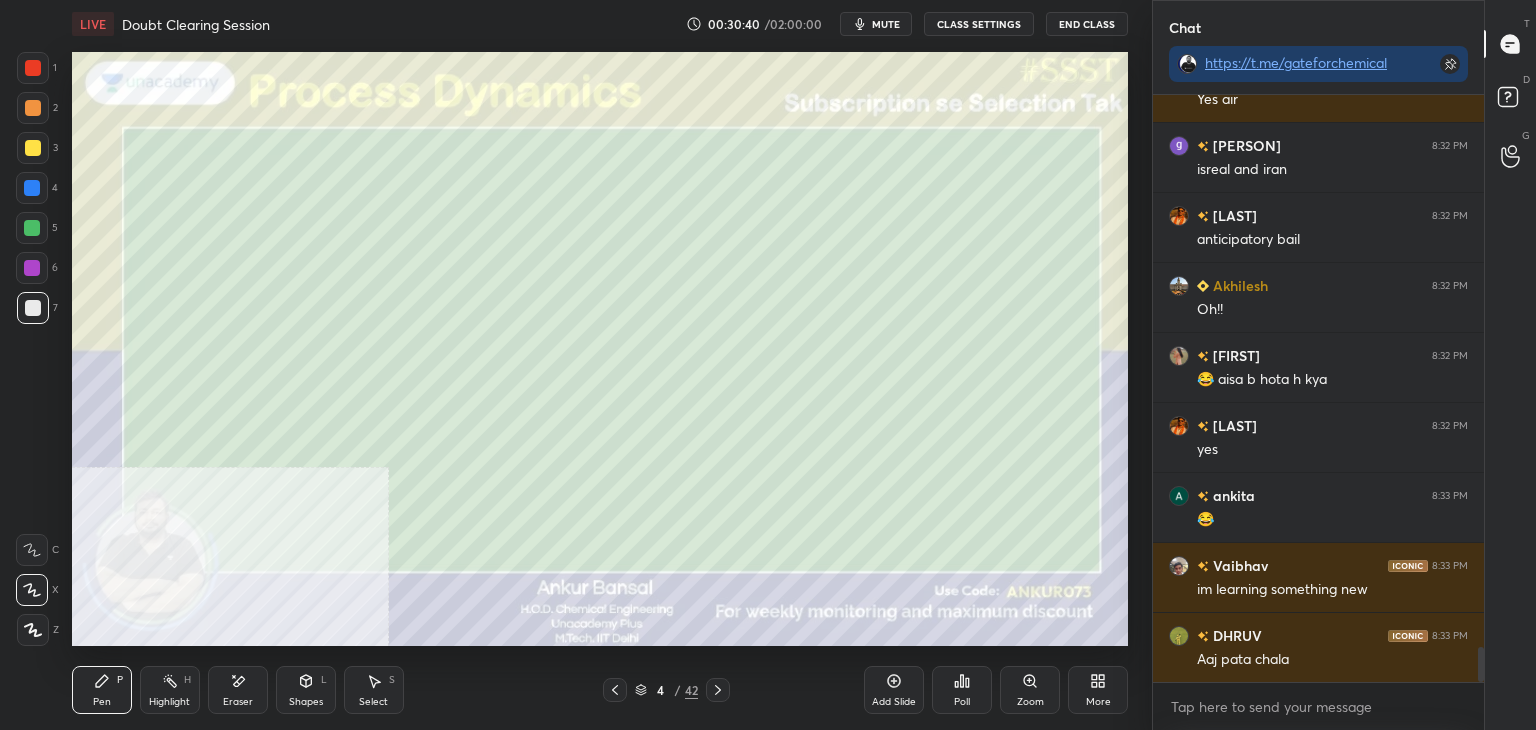 scroll, scrollTop: 9224, scrollLeft: 0, axis: vertical 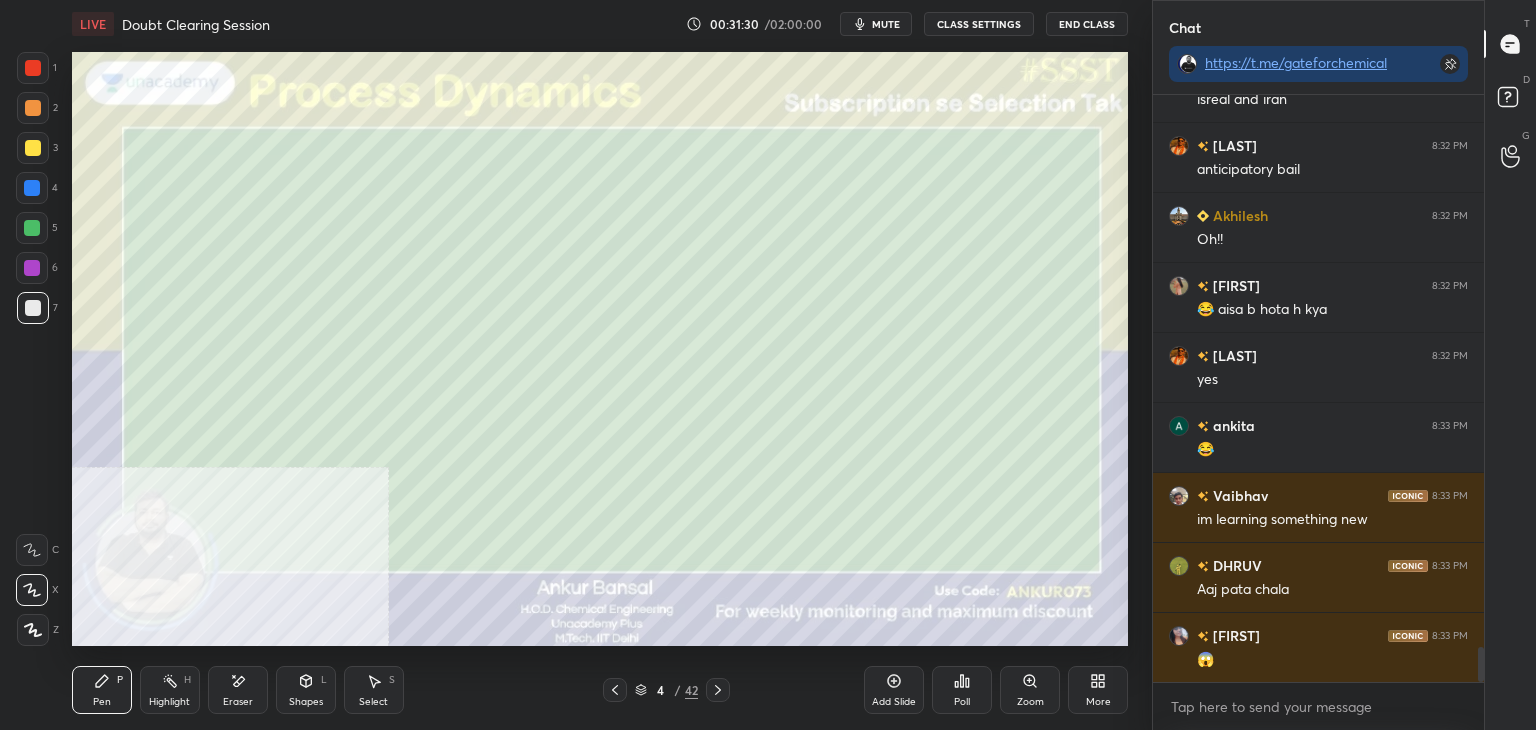 click on "mute" at bounding box center [886, 24] 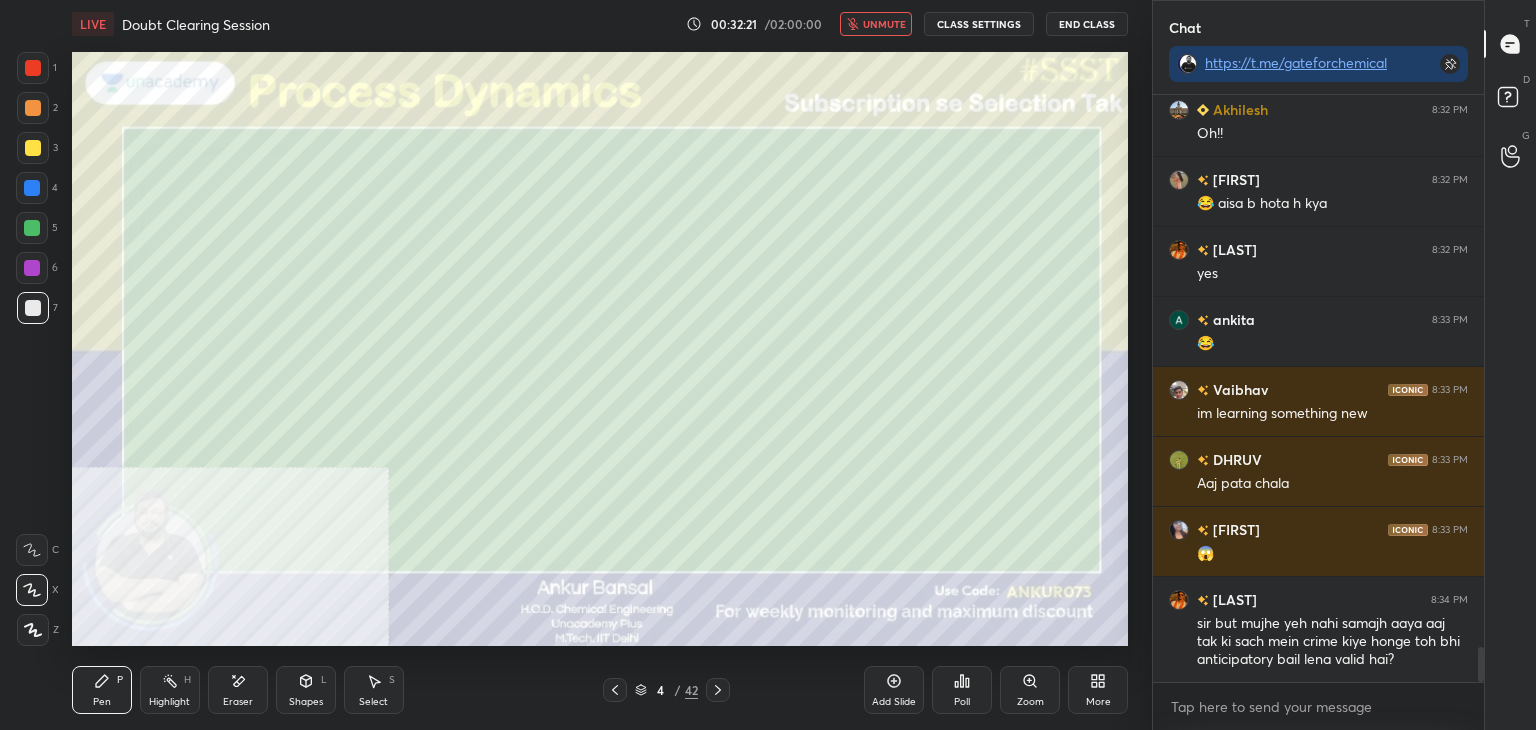 scroll, scrollTop: 9378, scrollLeft: 0, axis: vertical 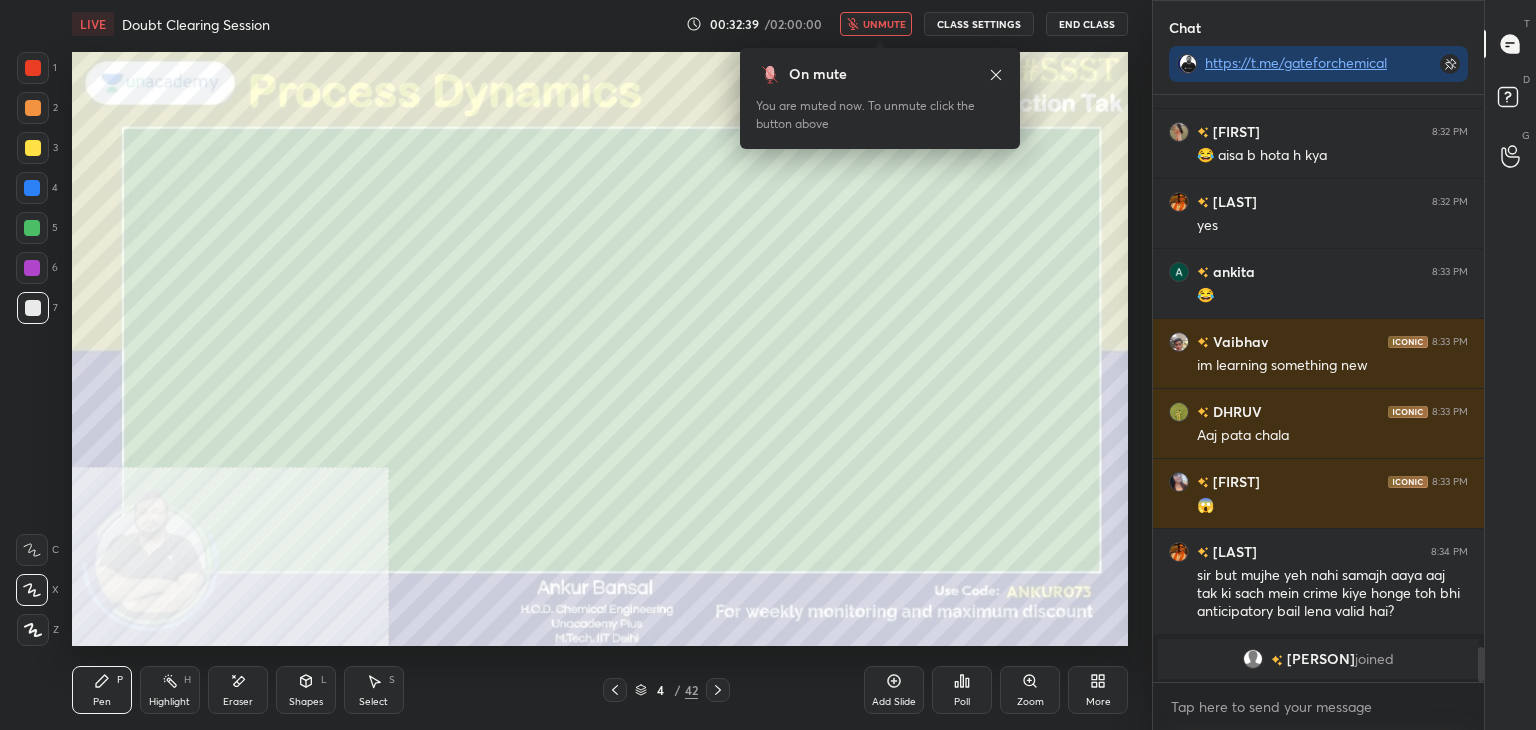 click 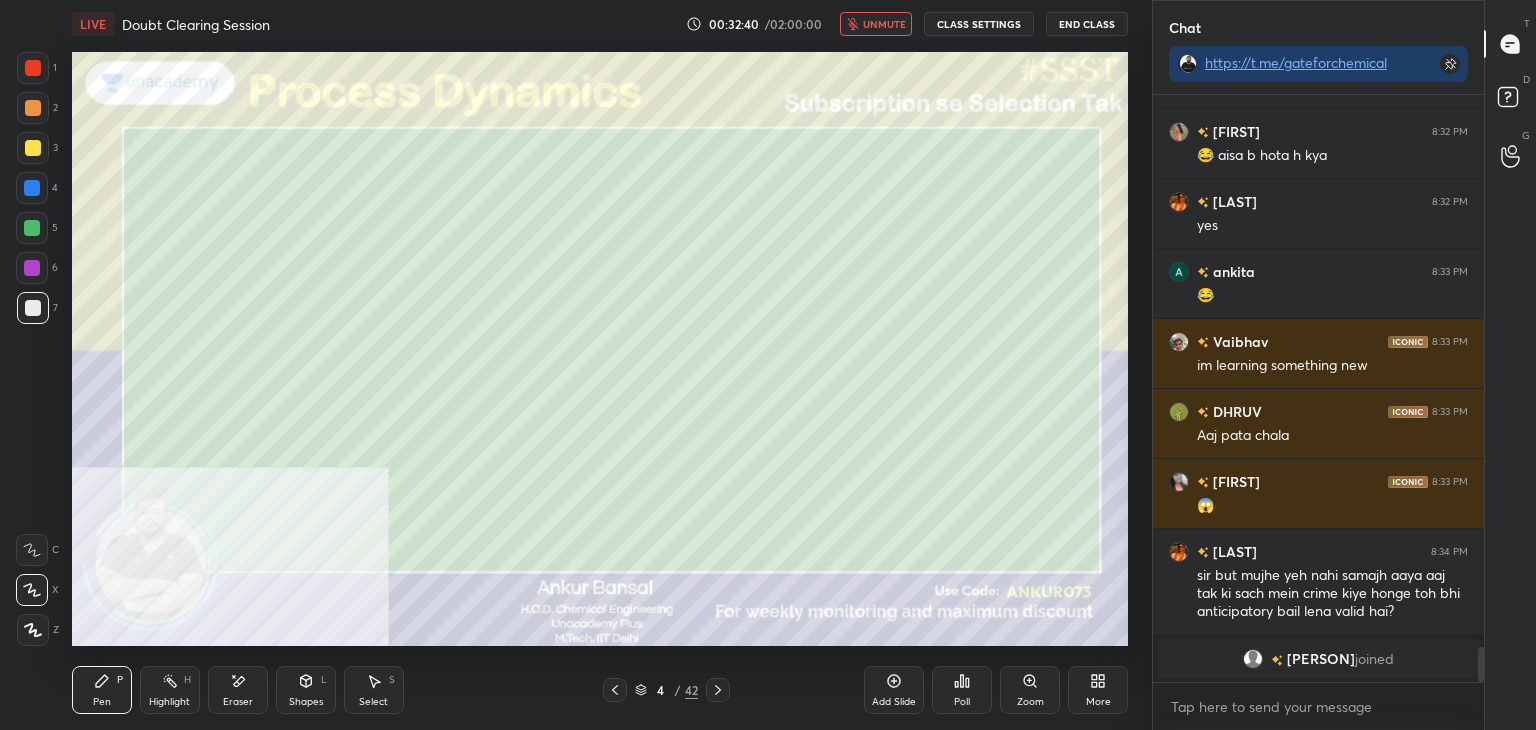 click on "unmute" at bounding box center [884, 24] 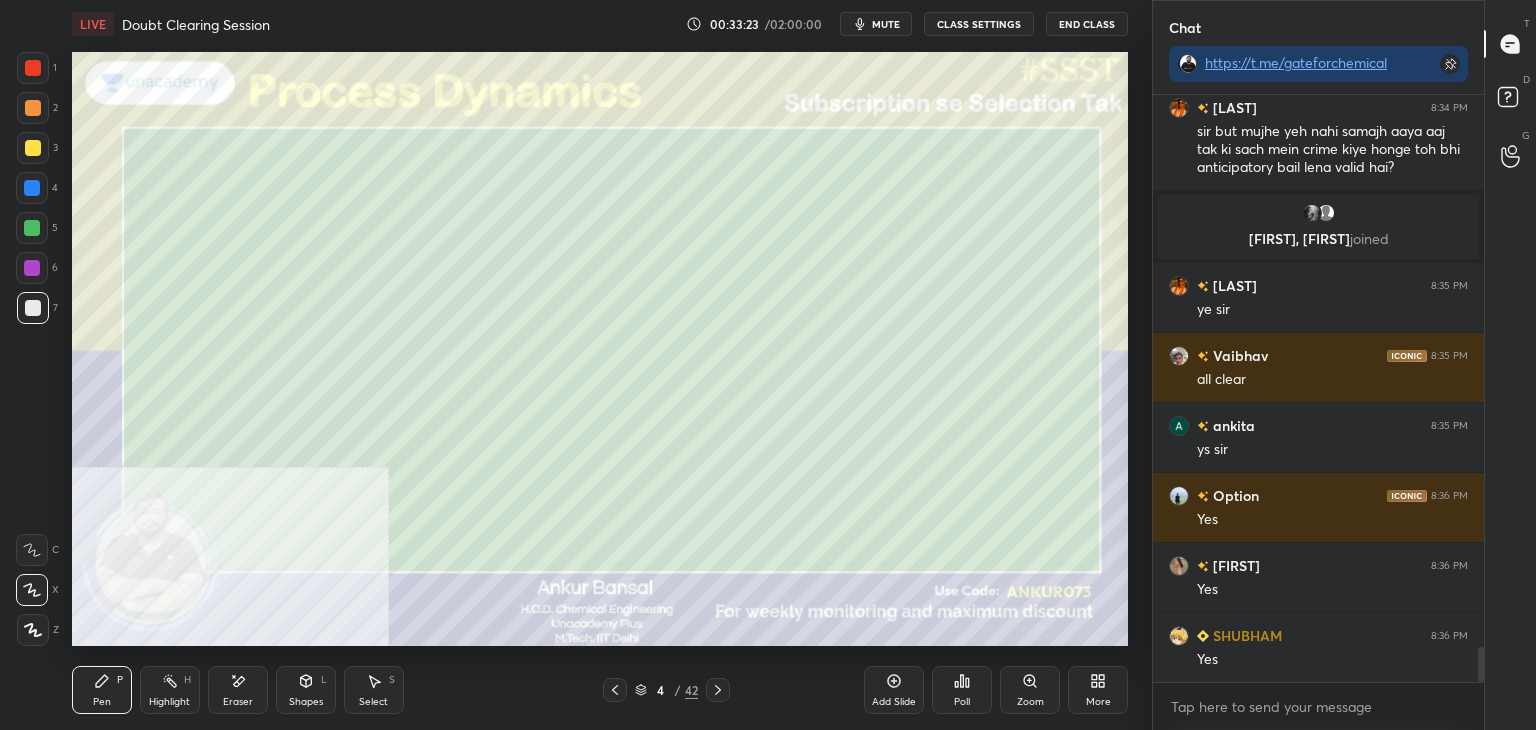 scroll, scrollTop: 9440, scrollLeft: 0, axis: vertical 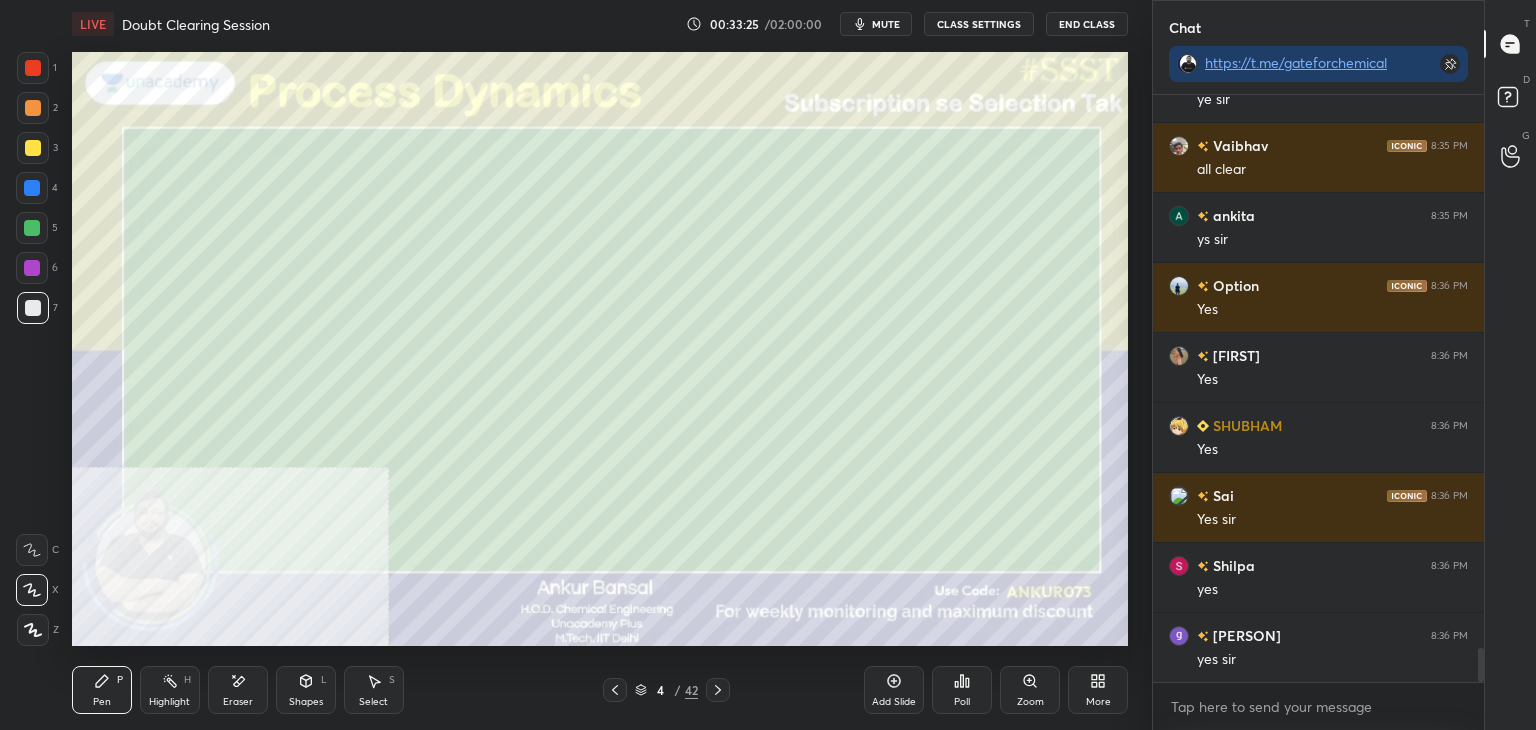 click on "Select S" at bounding box center (374, 690) 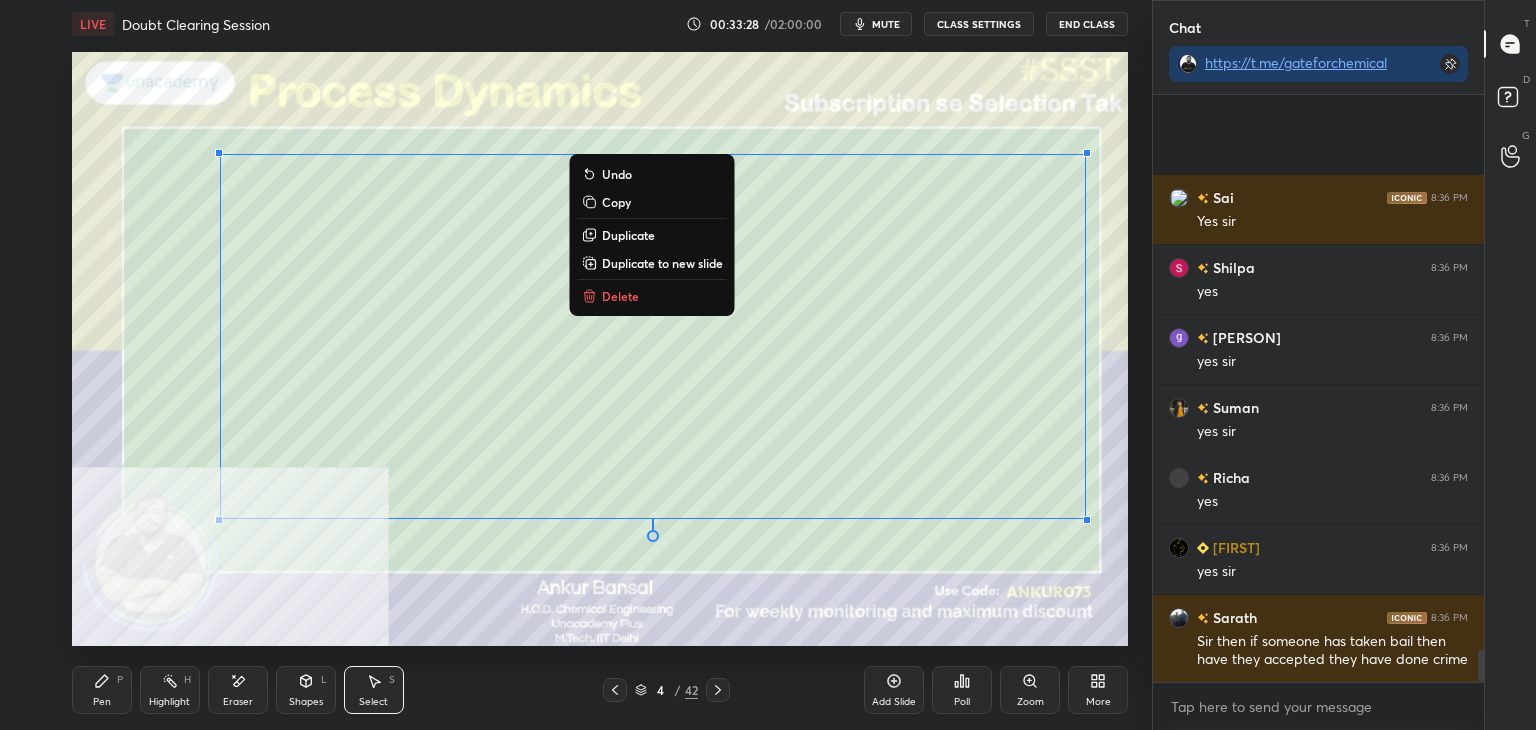 scroll, scrollTop: 10066, scrollLeft: 0, axis: vertical 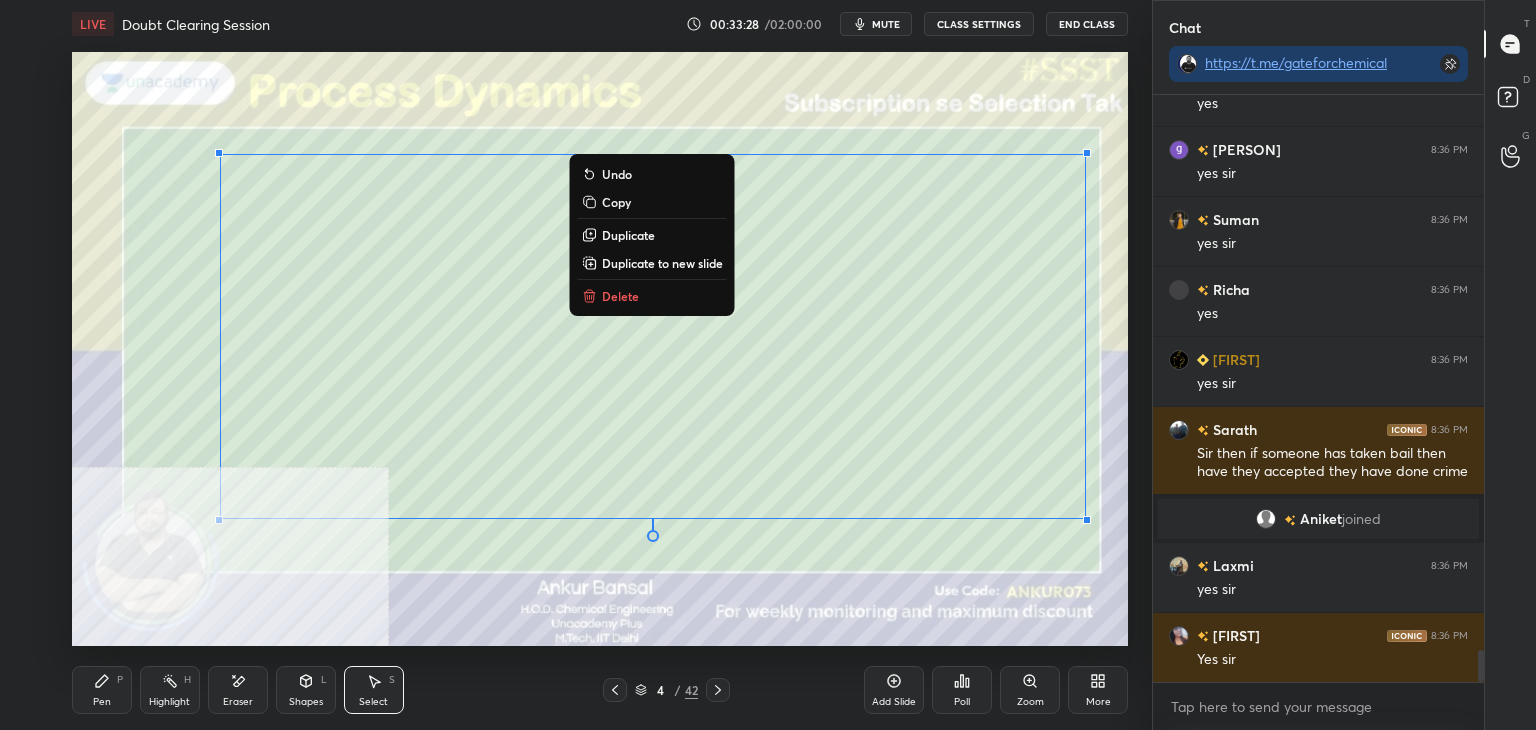 click on "Copy" at bounding box center [616, 202] 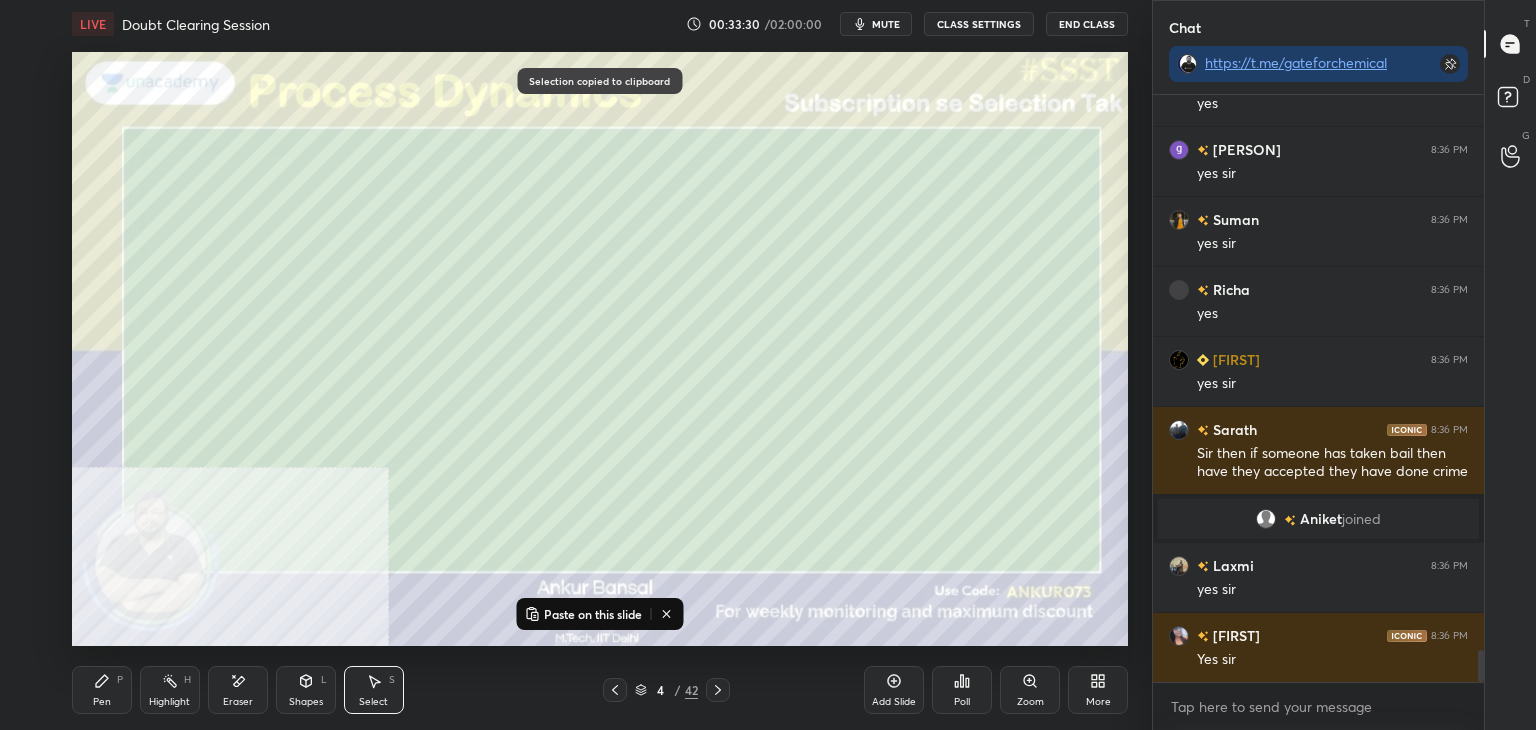 click 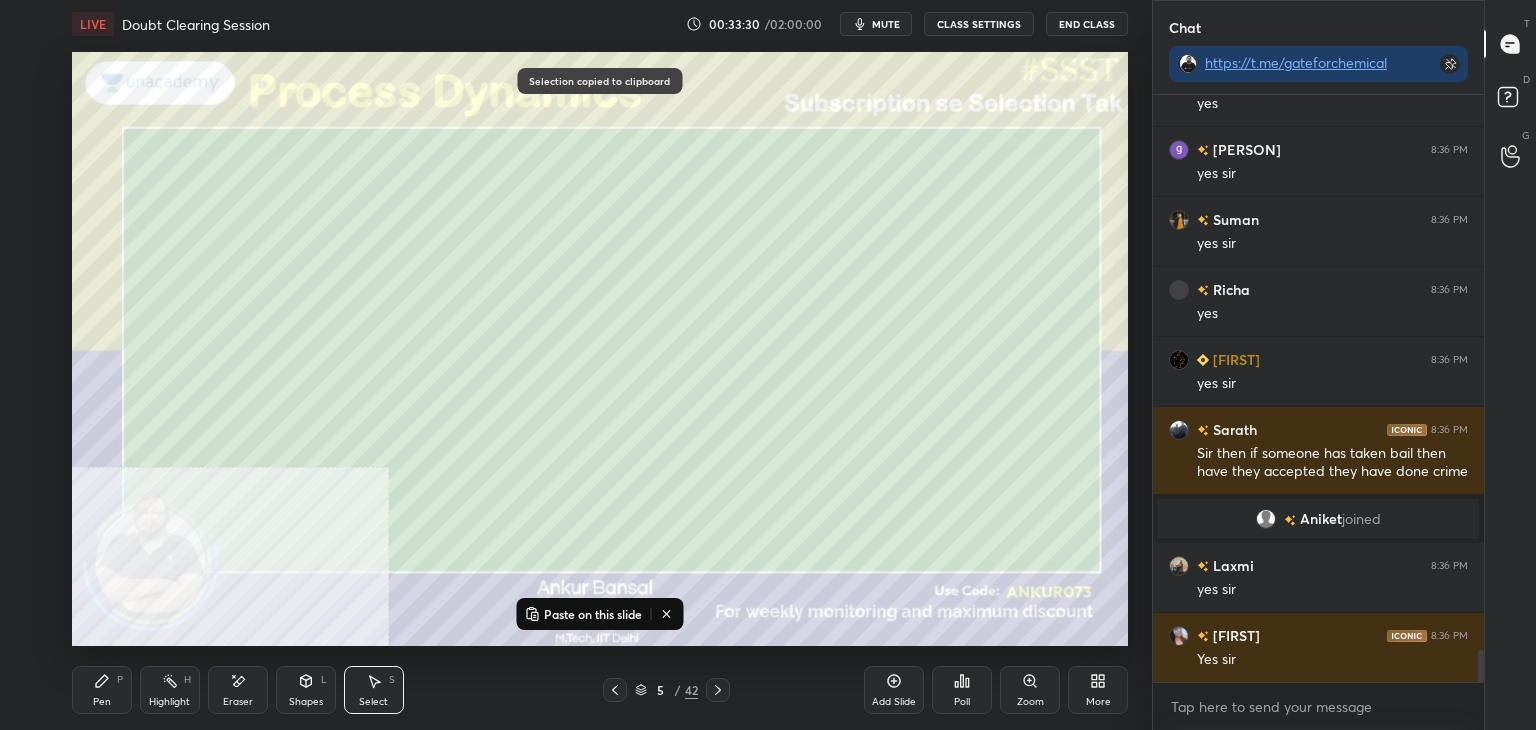 scroll, scrollTop: 10136, scrollLeft: 0, axis: vertical 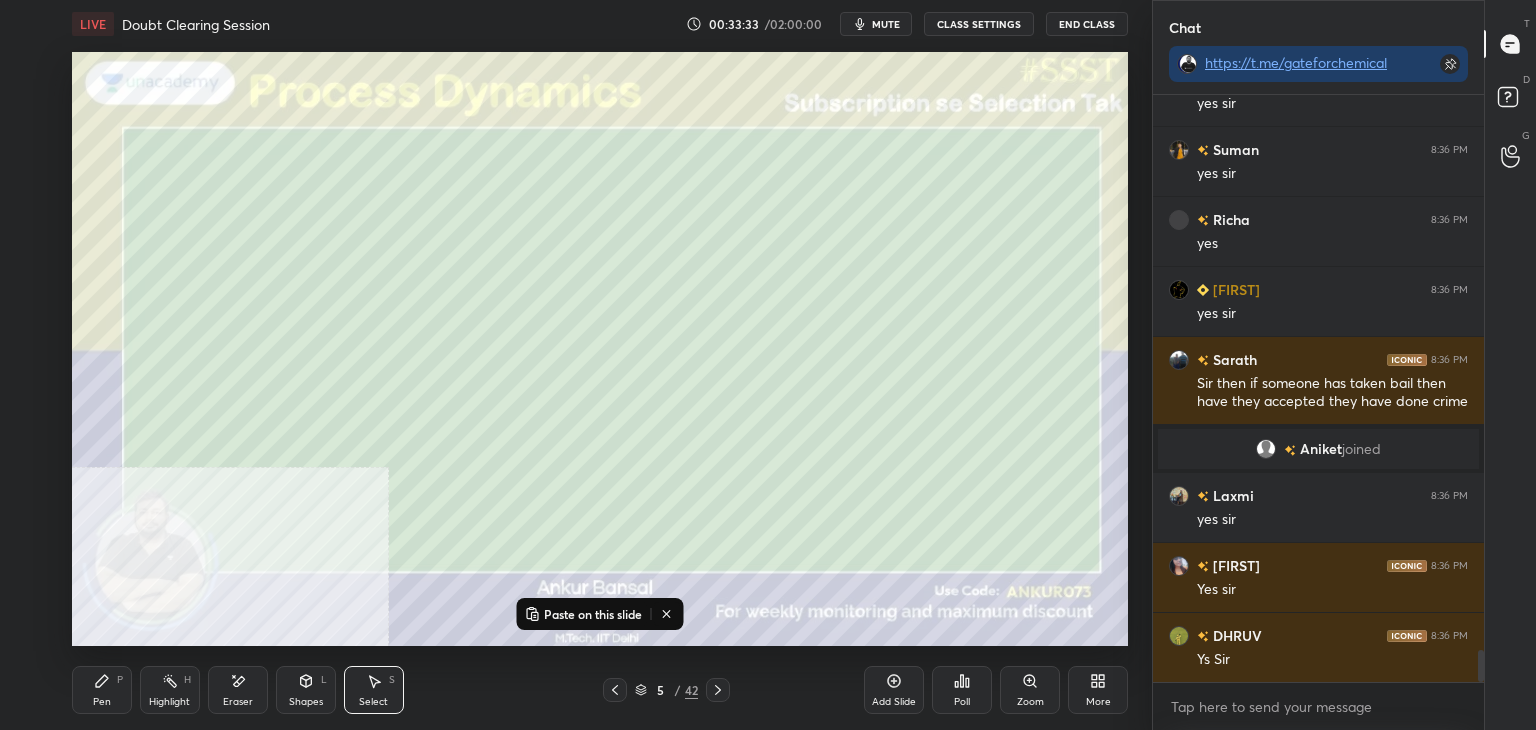 click on "Paste on this slide" at bounding box center (593, 614) 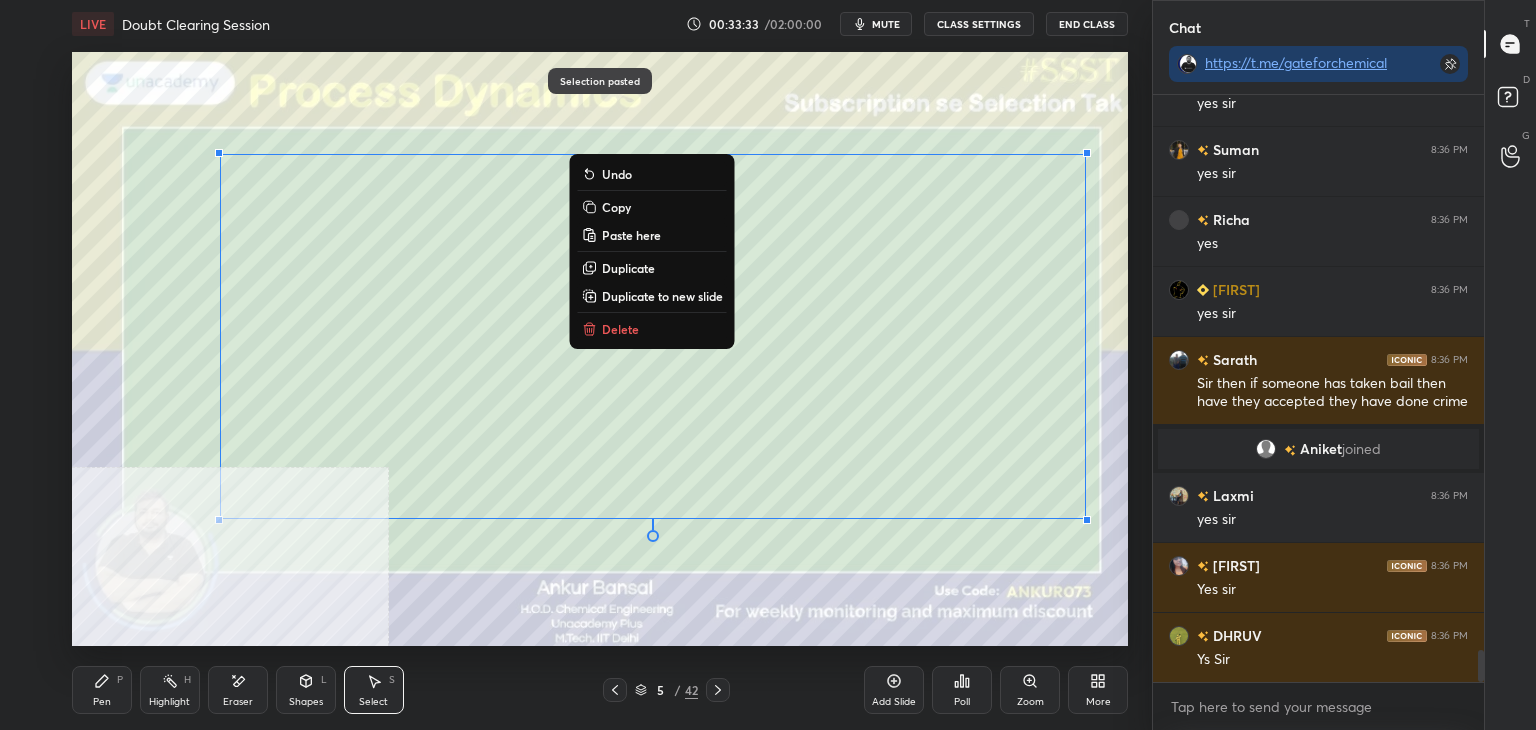 scroll, scrollTop: 10206, scrollLeft: 0, axis: vertical 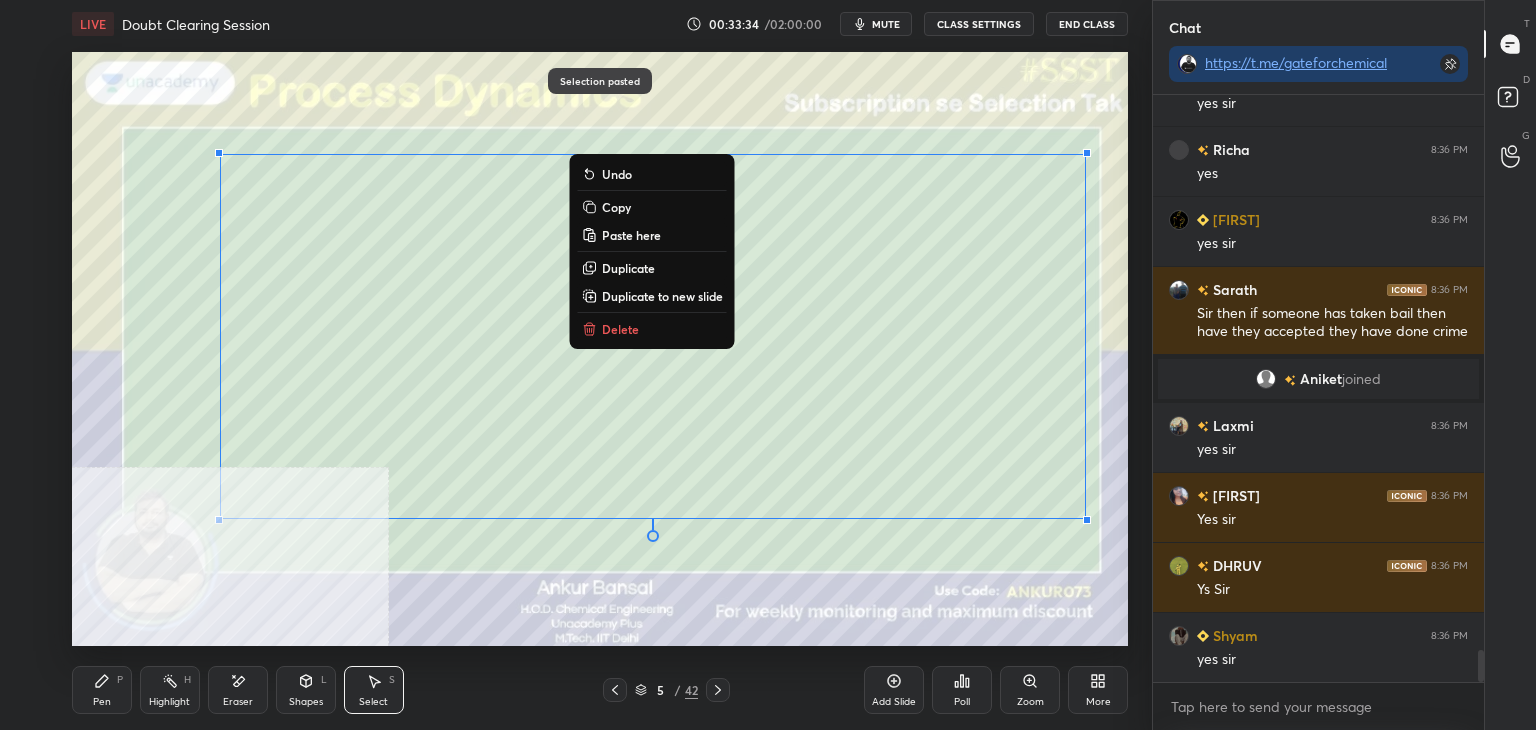 click on "Pen P" at bounding box center [102, 690] 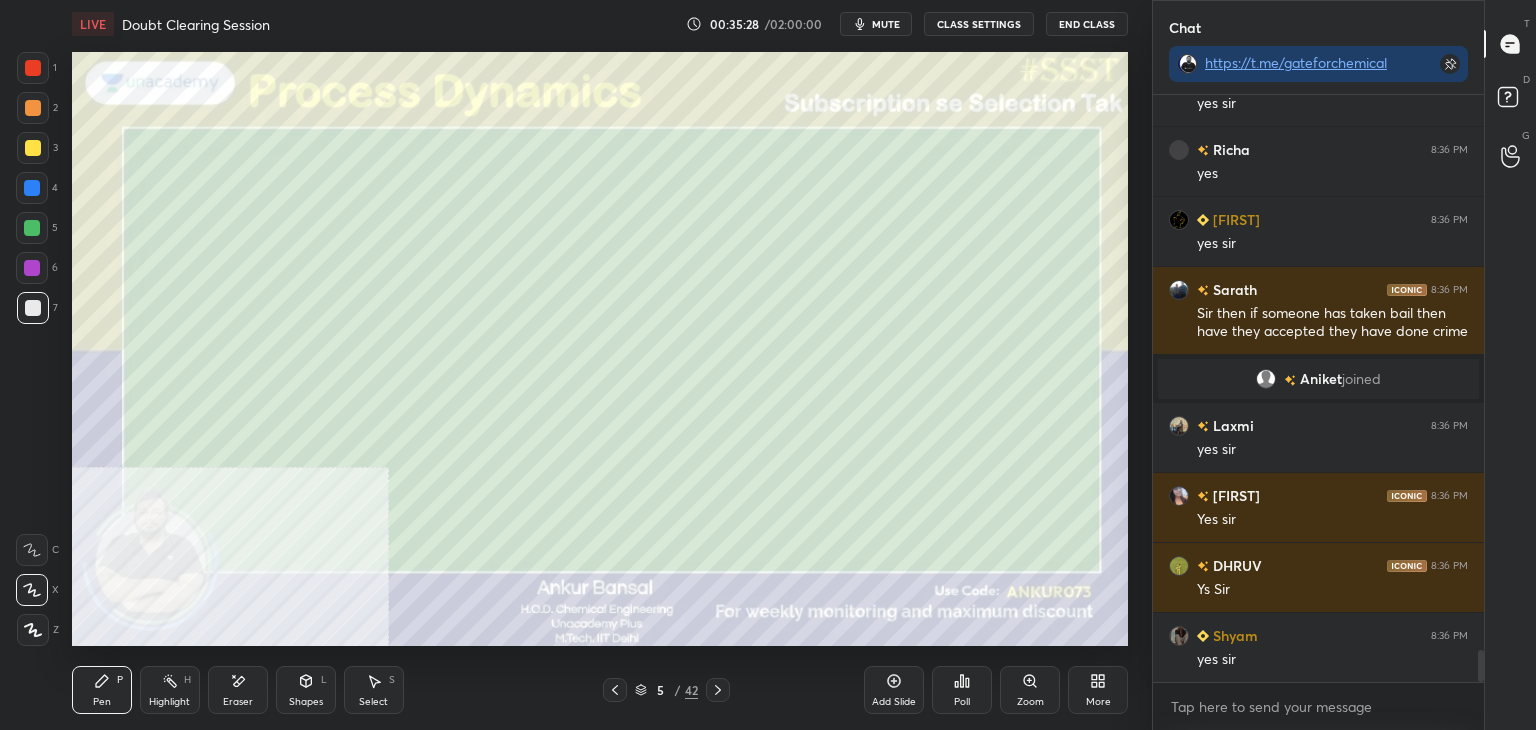 click 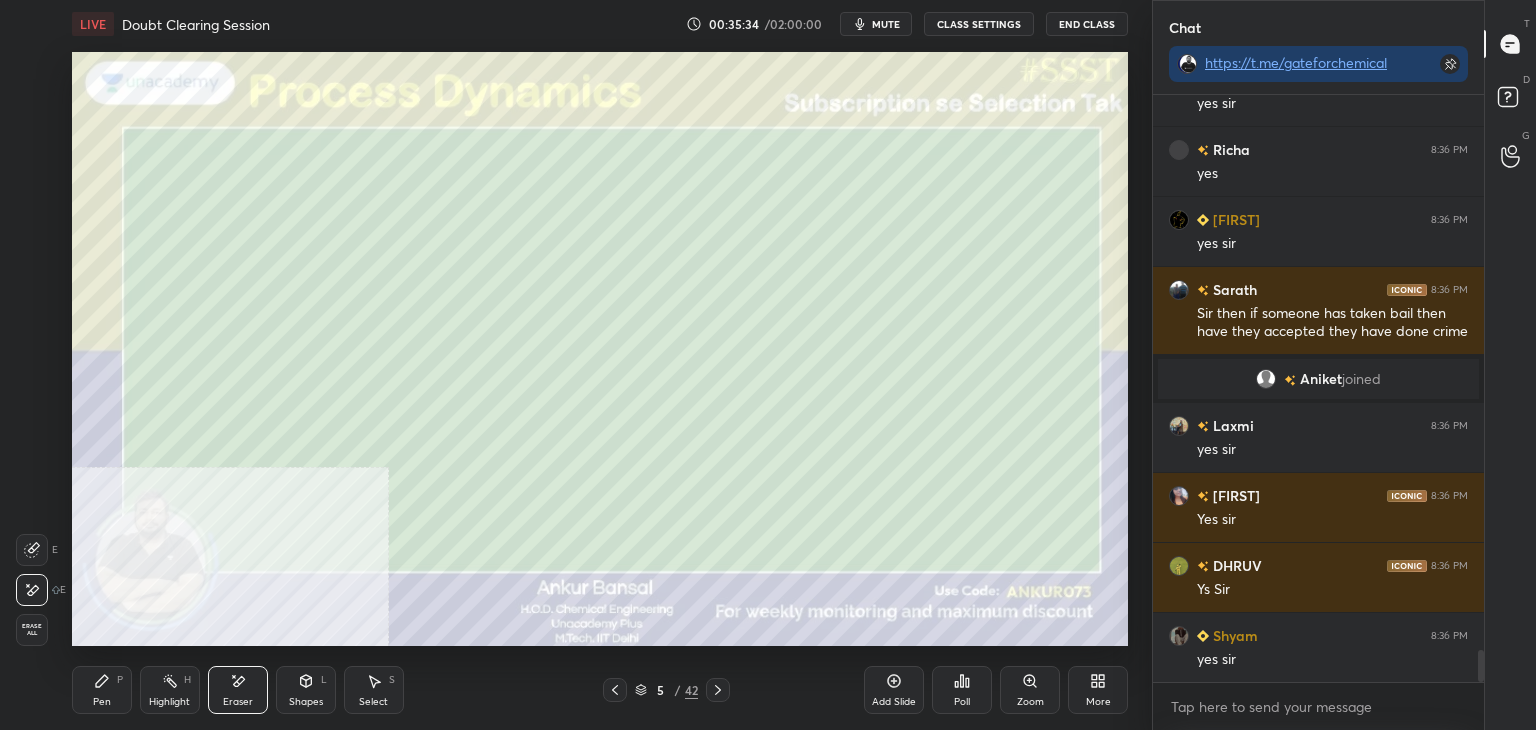 scroll, scrollTop: 10276, scrollLeft: 0, axis: vertical 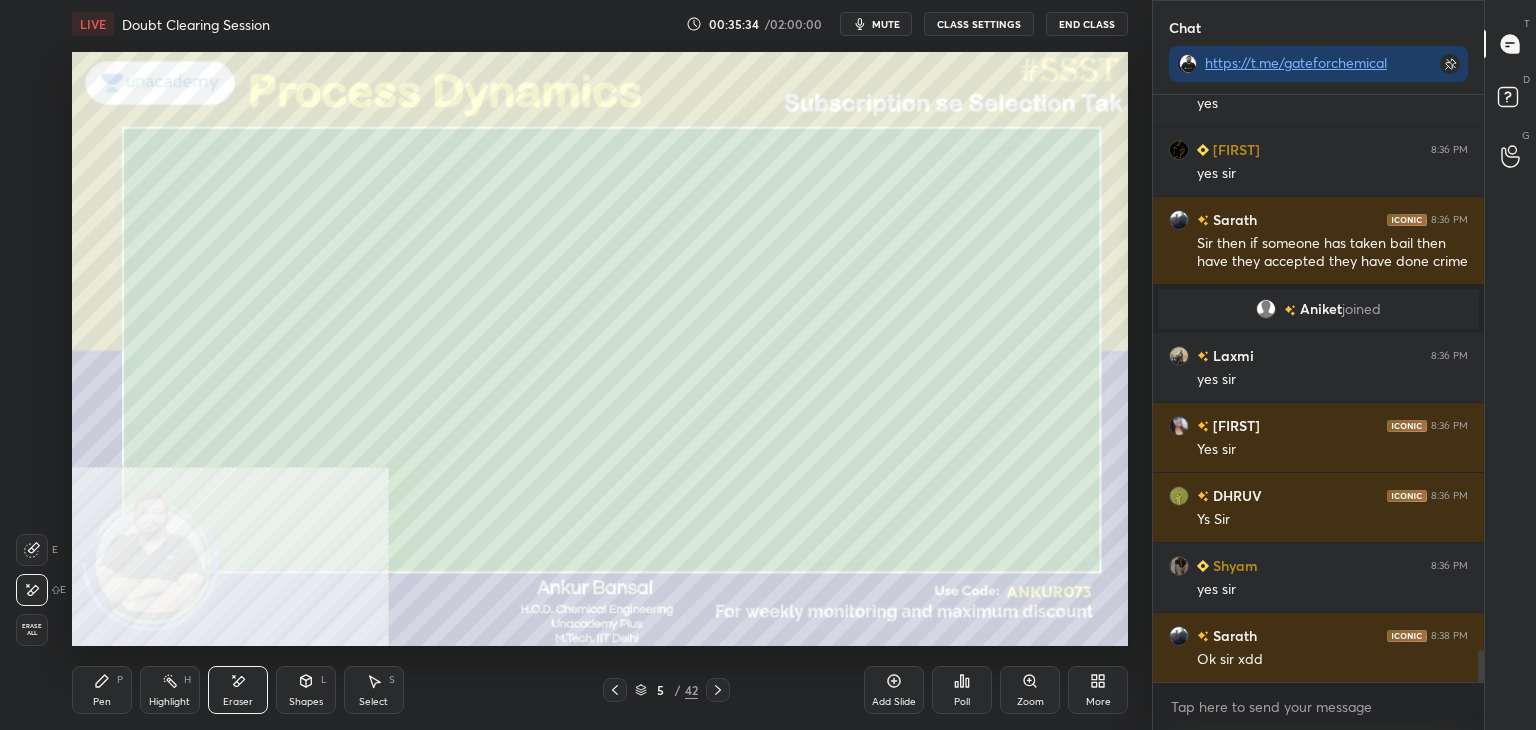 click 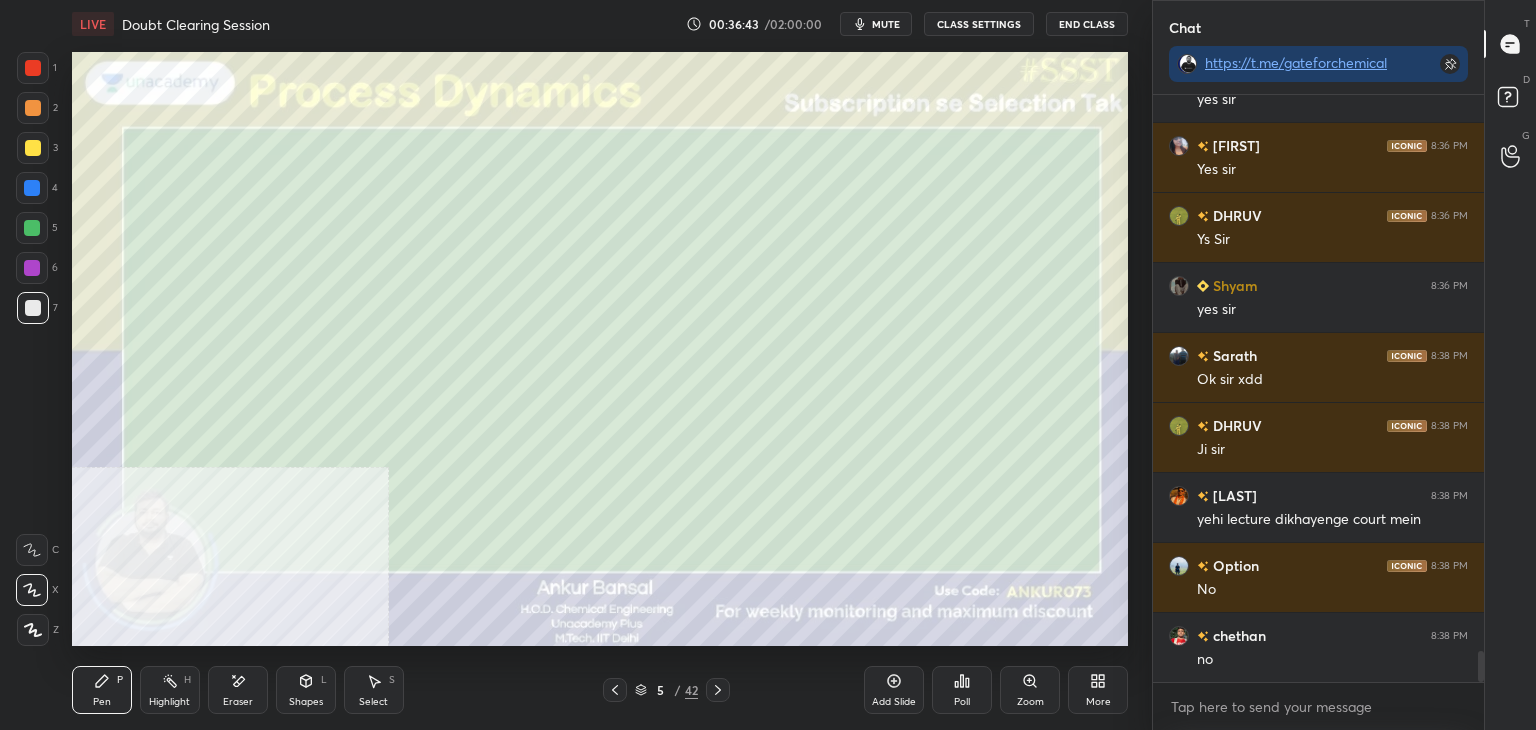 scroll, scrollTop: 10626, scrollLeft: 0, axis: vertical 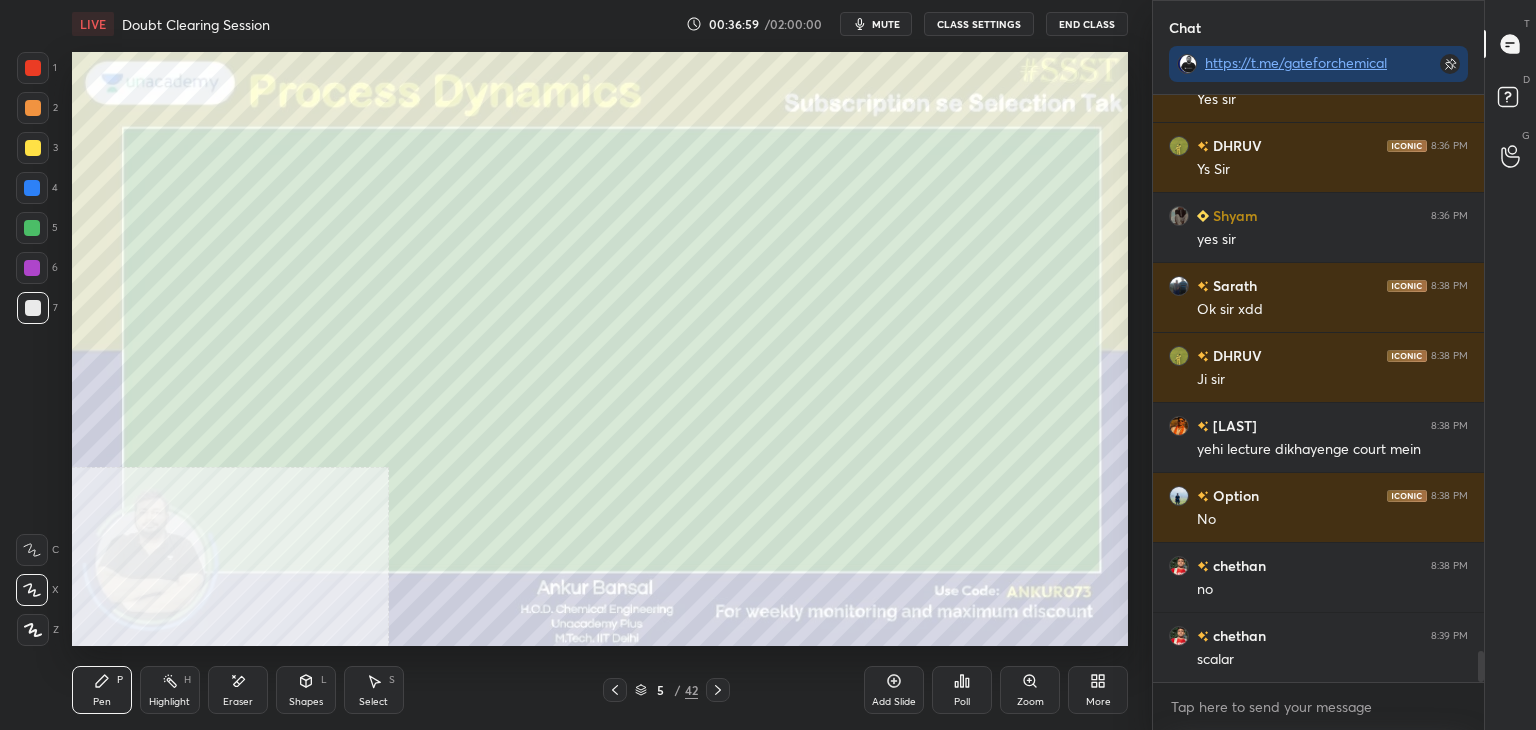 click on "Select S" at bounding box center [374, 690] 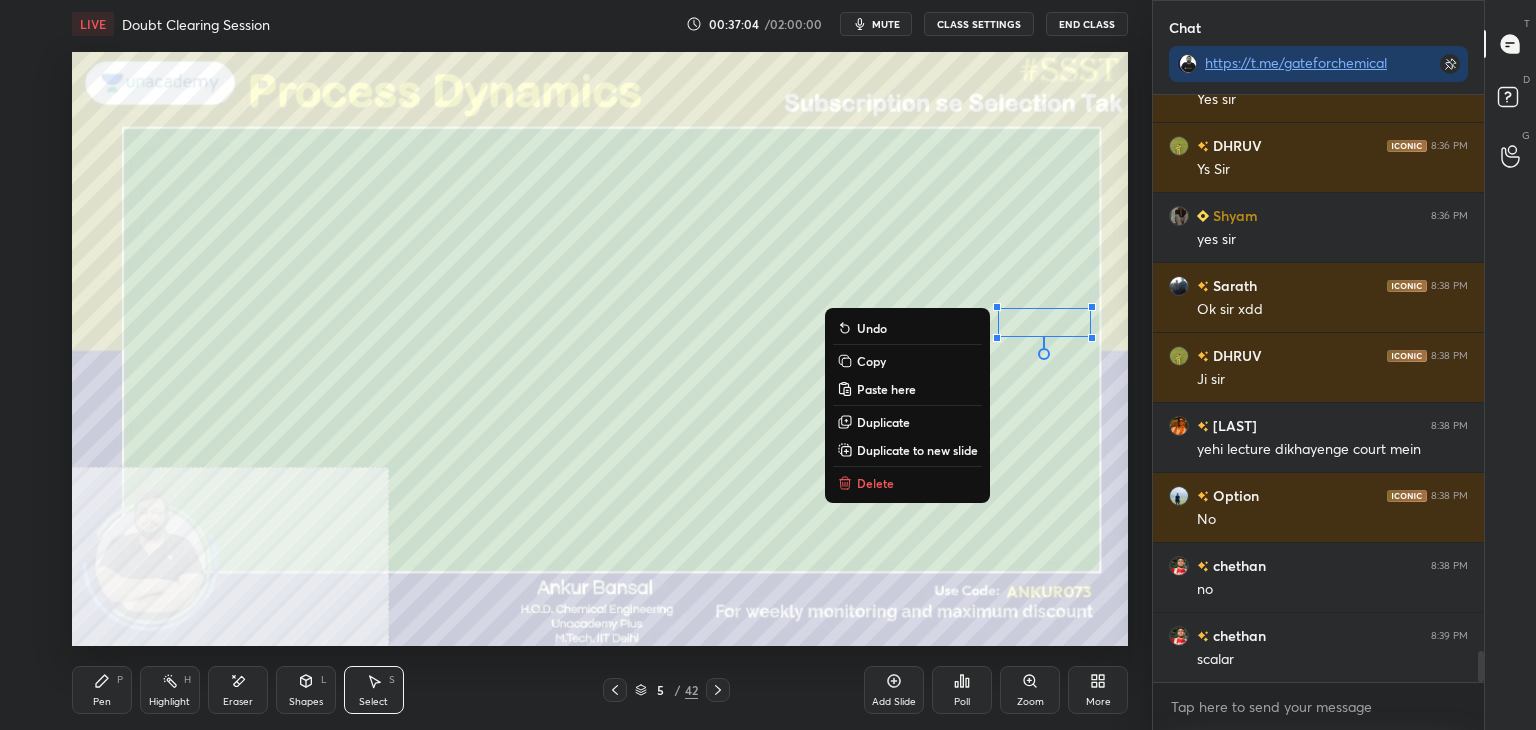 click on "Pen P" at bounding box center (102, 690) 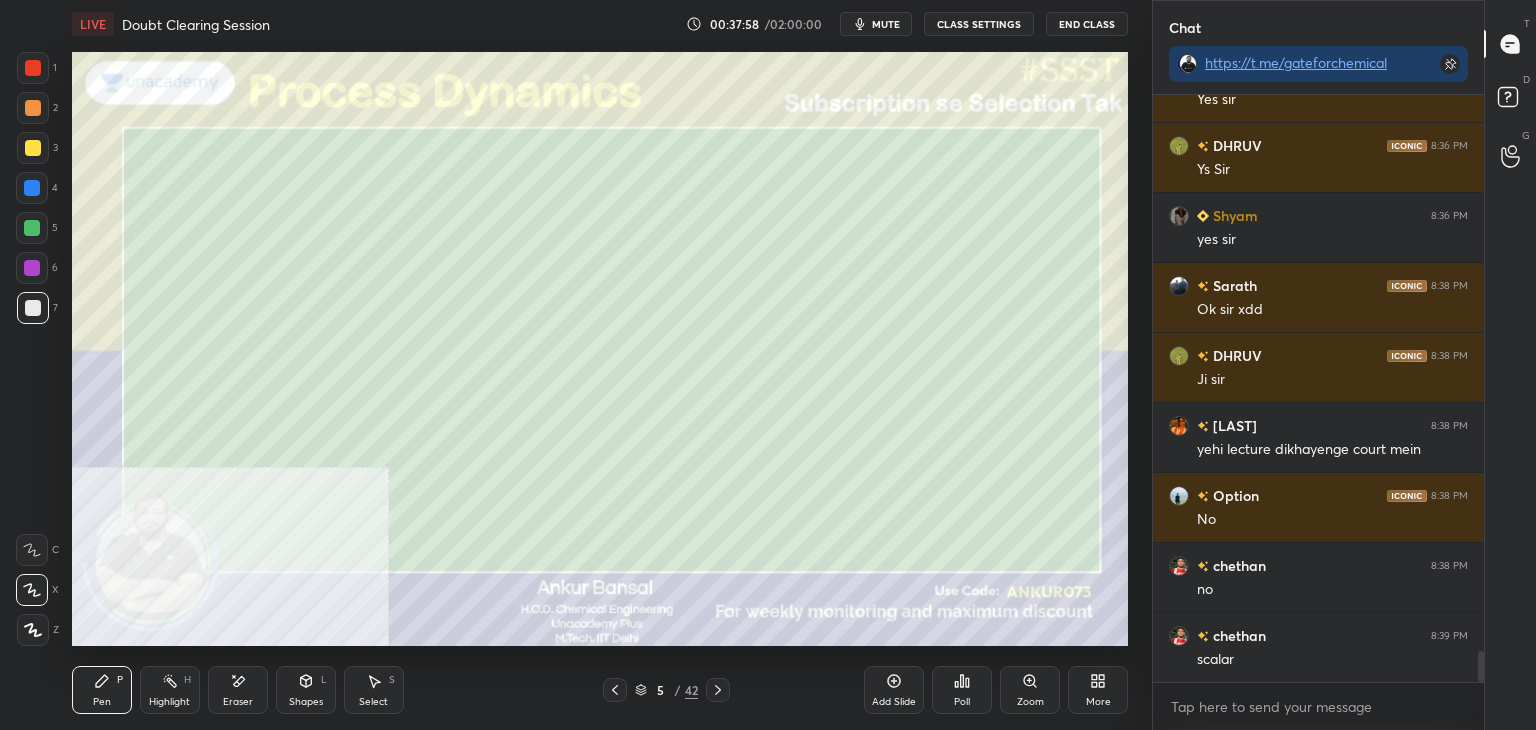 click 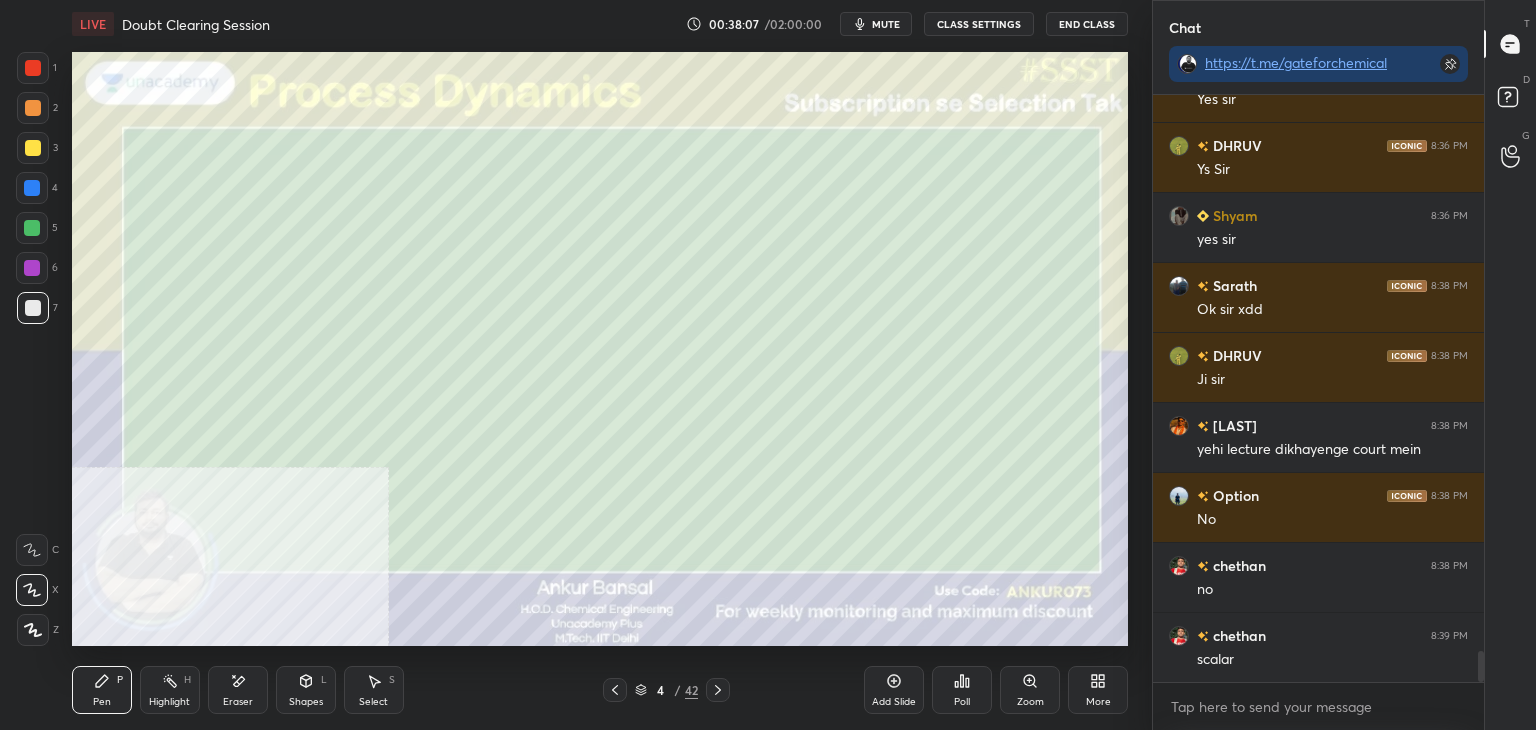 click on "Select S" at bounding box center [374, 690] 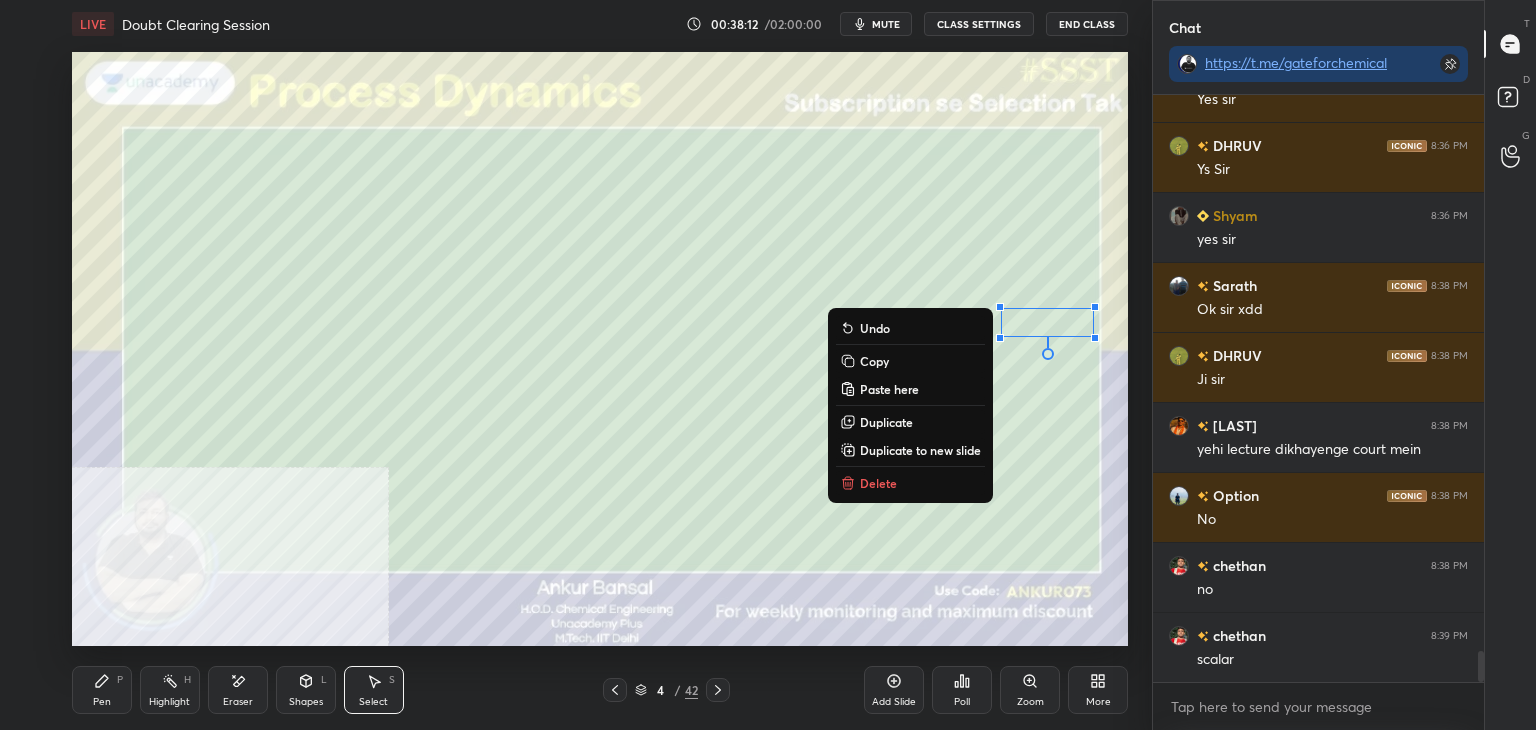 click 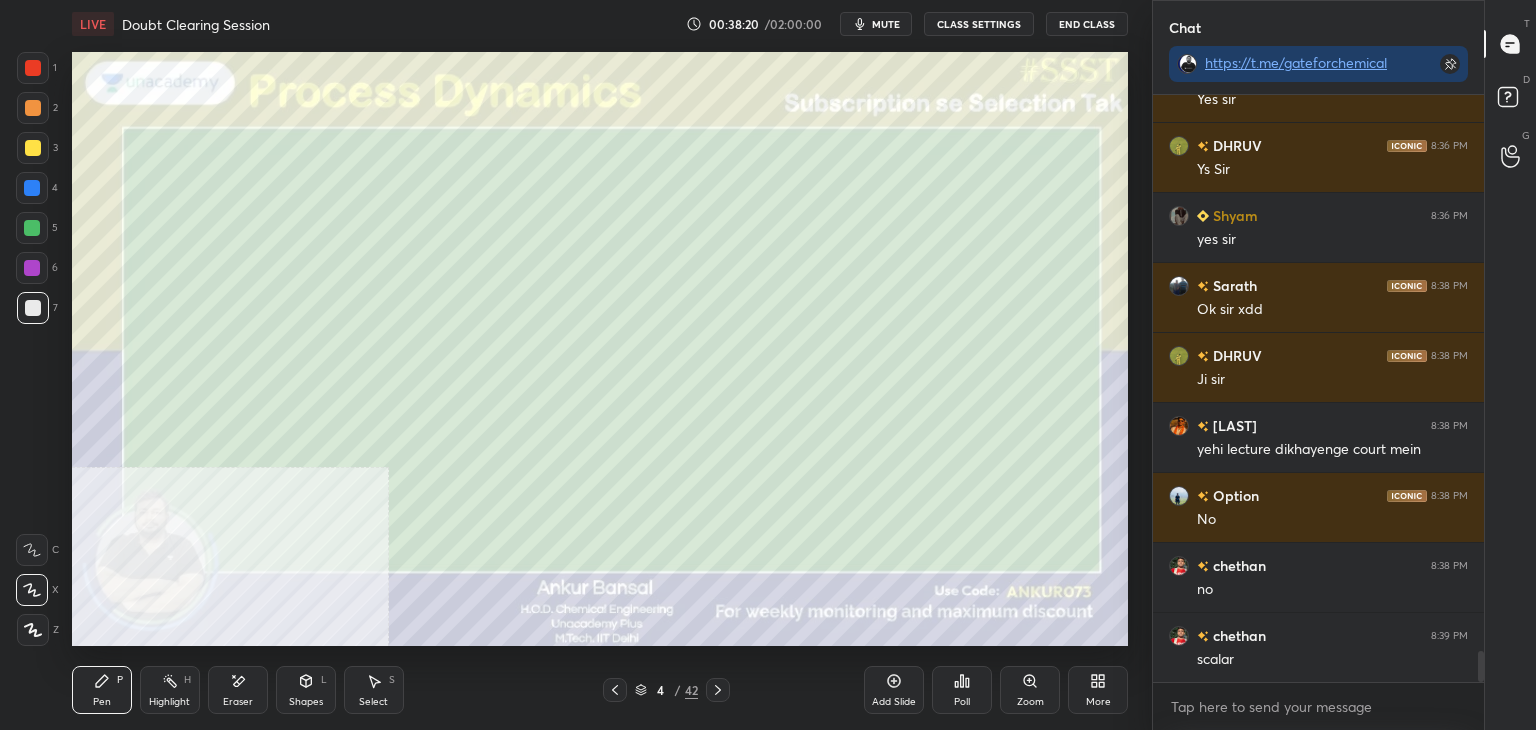 click on "Eraser" at bounding box center [238, 690] 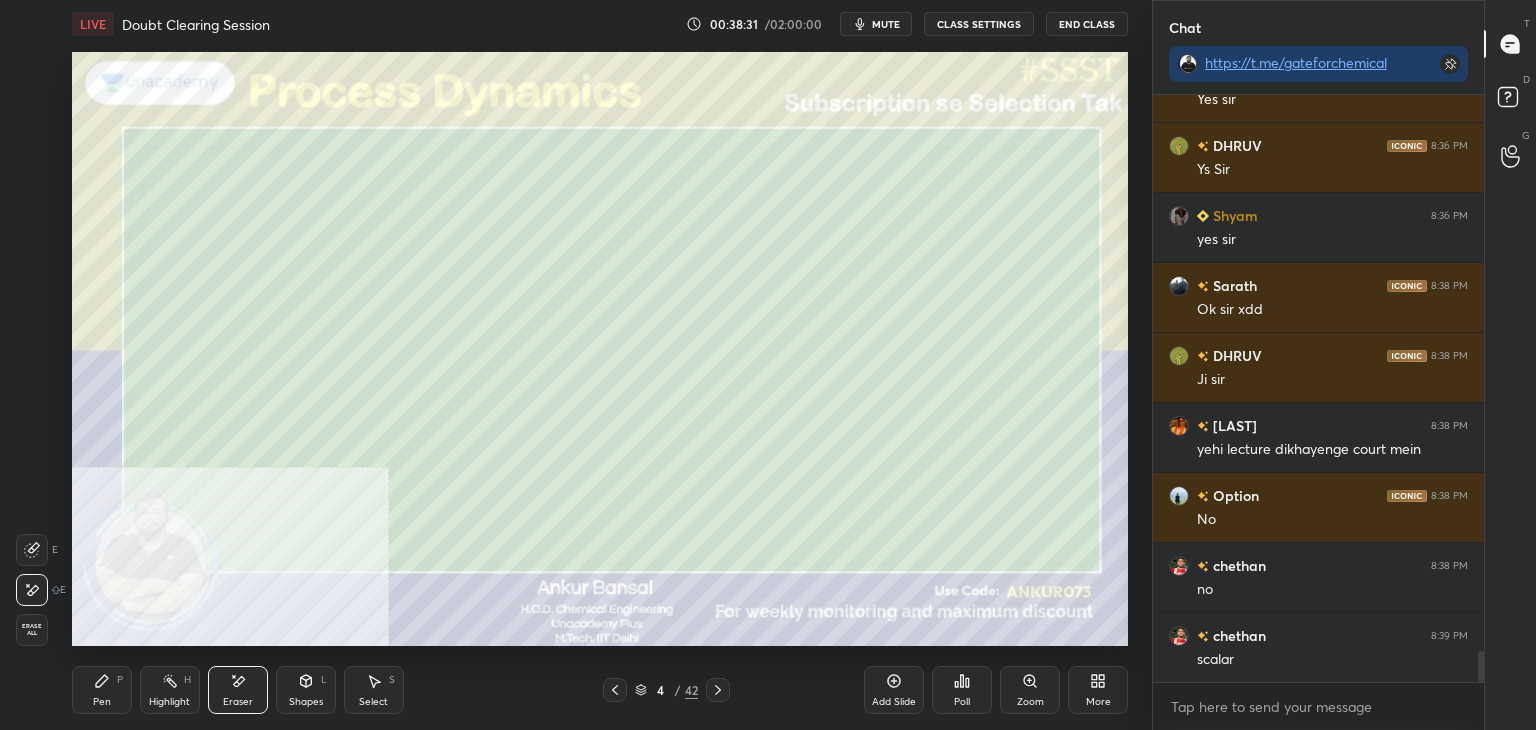 click on "Pen P" at bounding box center [102, 690] 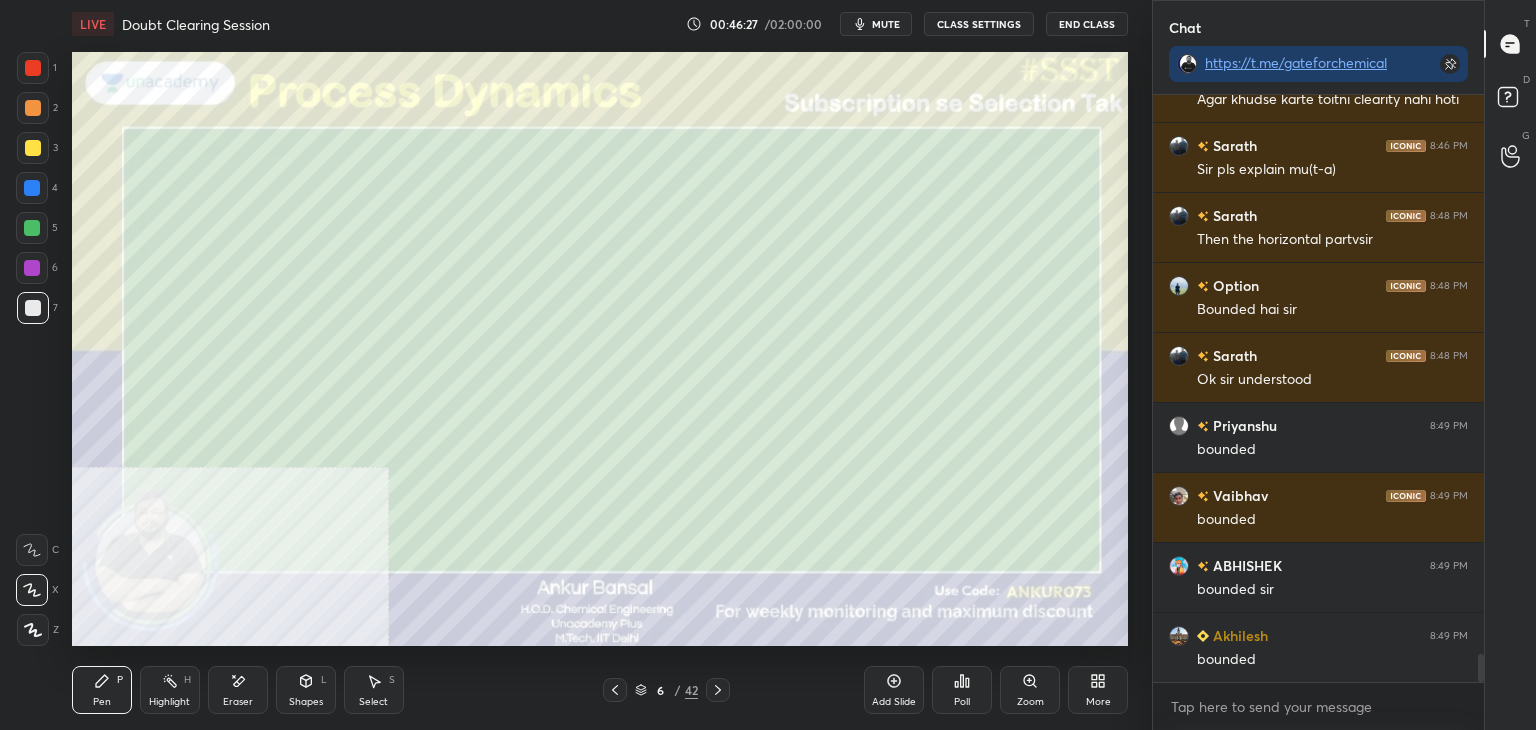 scroll, scrollTop: 11638, scrollLeft: 0, axis: vertical 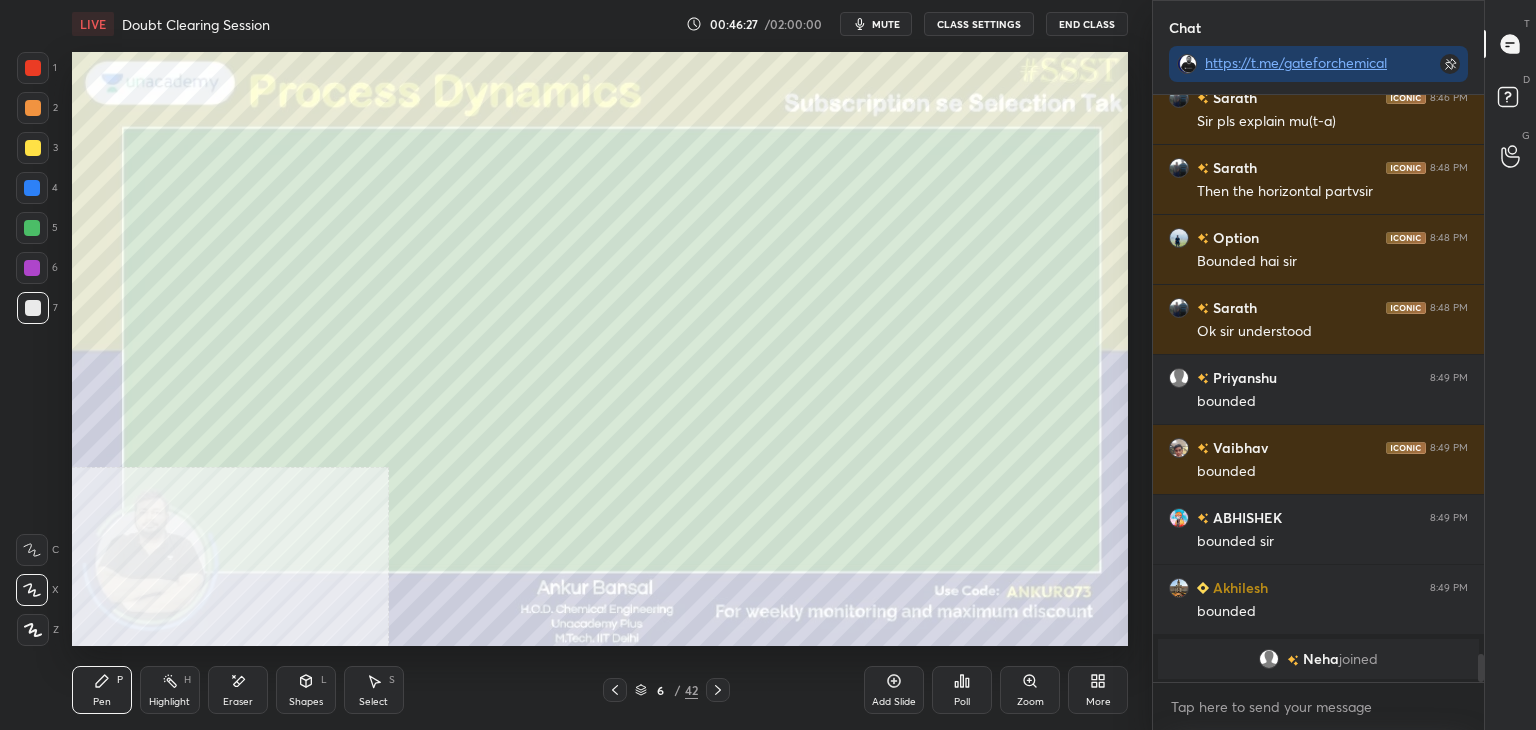 click on "Shapes L" at bounding box center [306, 690] 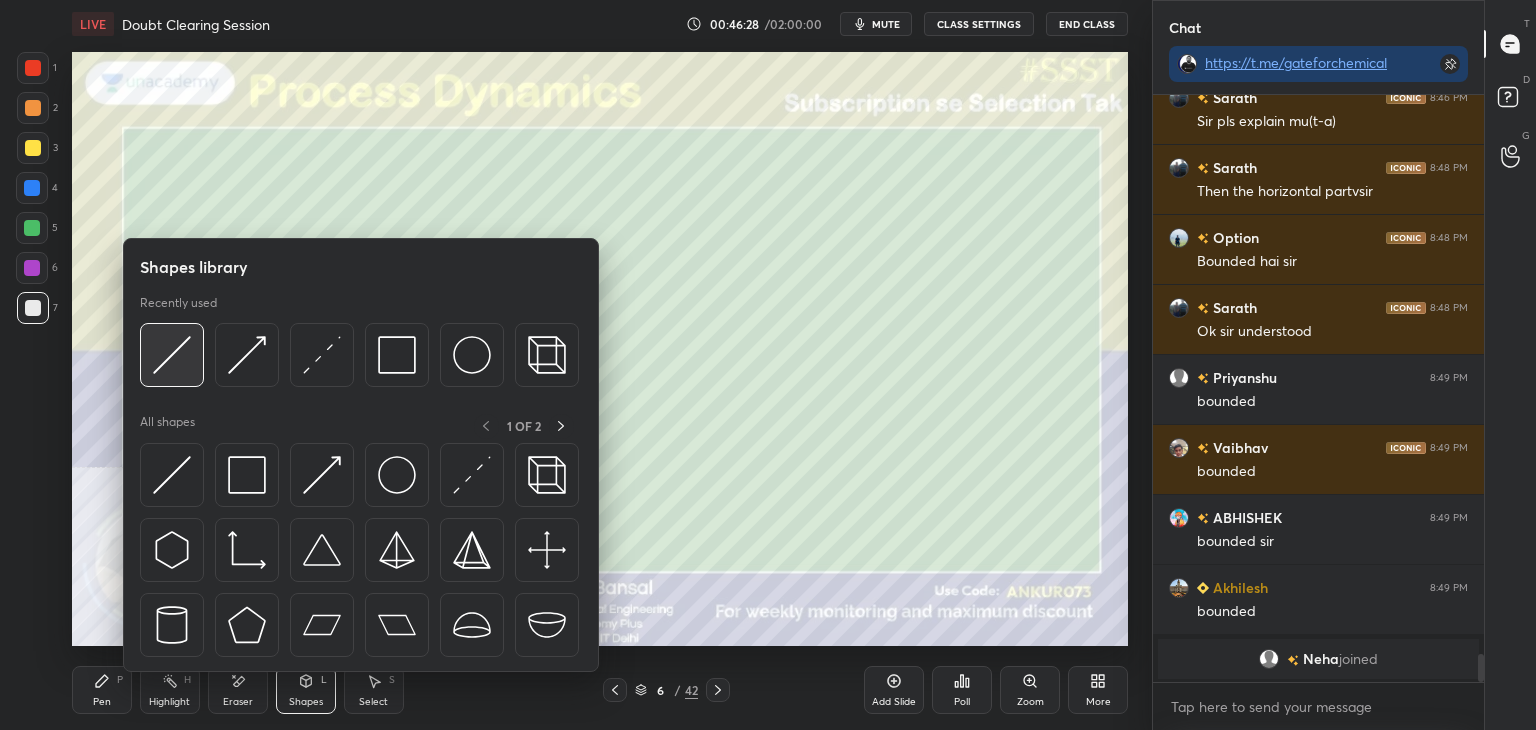click at bounding box center [172, 355] 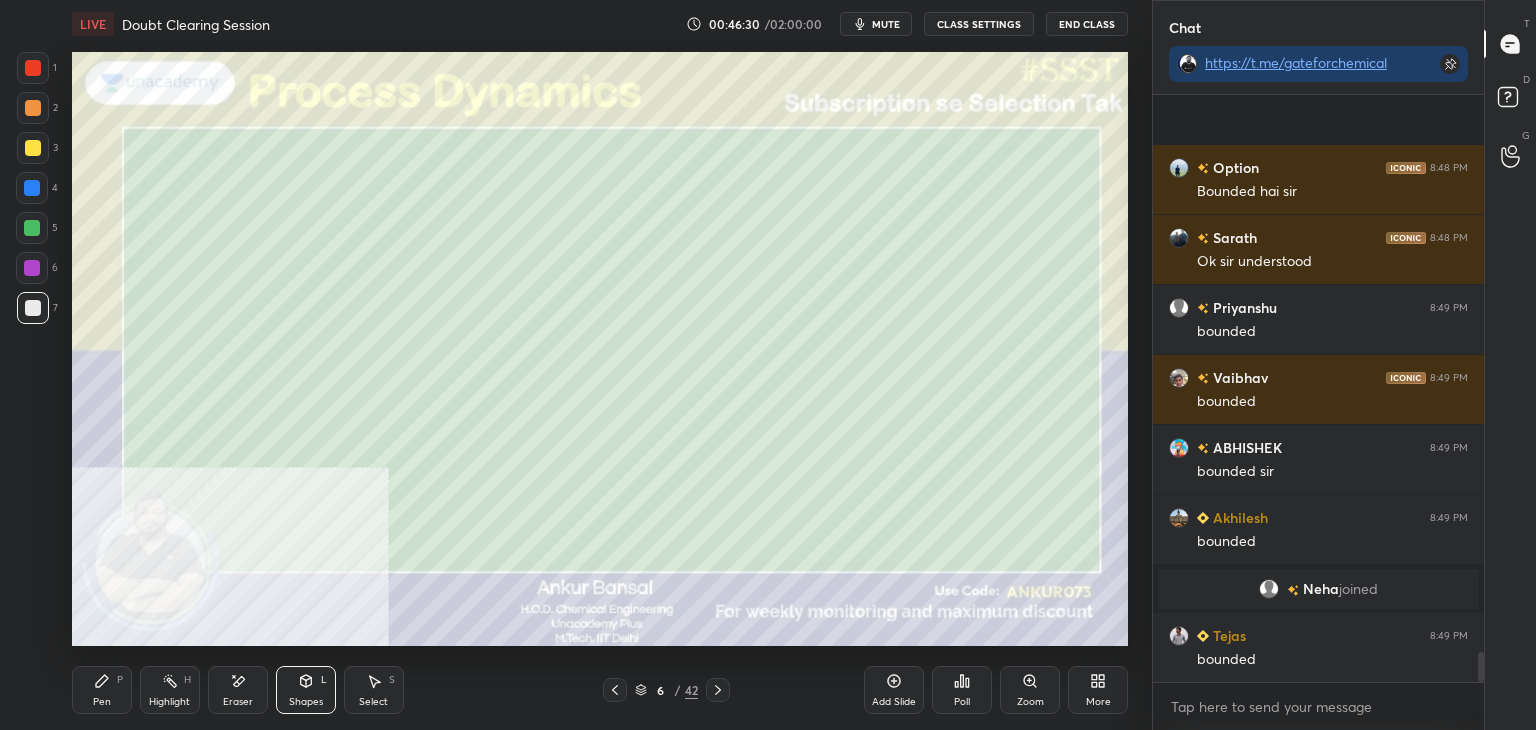 scroll, scrollTop: 11054, scrollLeft: 0, axis: vertical 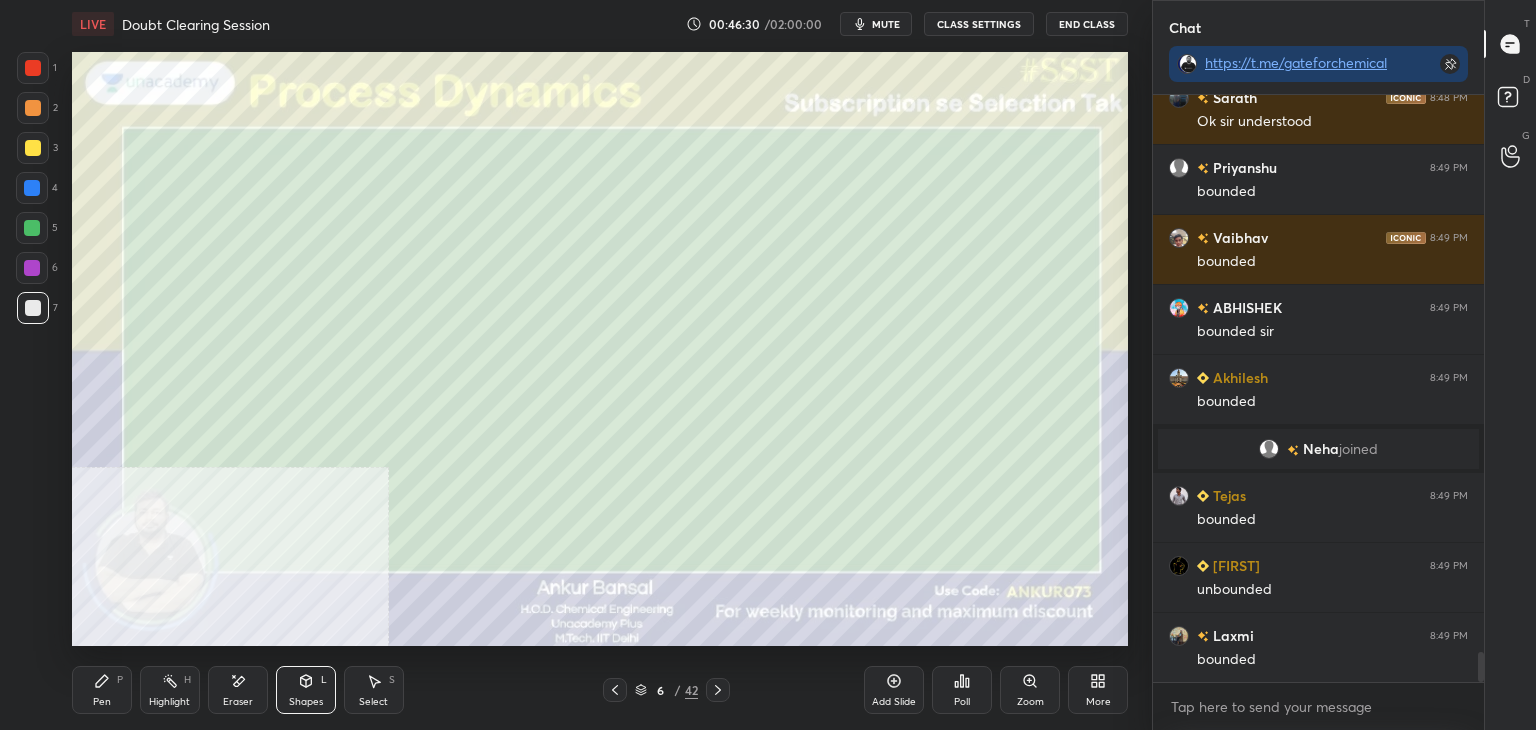 click on "Pen P" at bounding box center [102, 690] 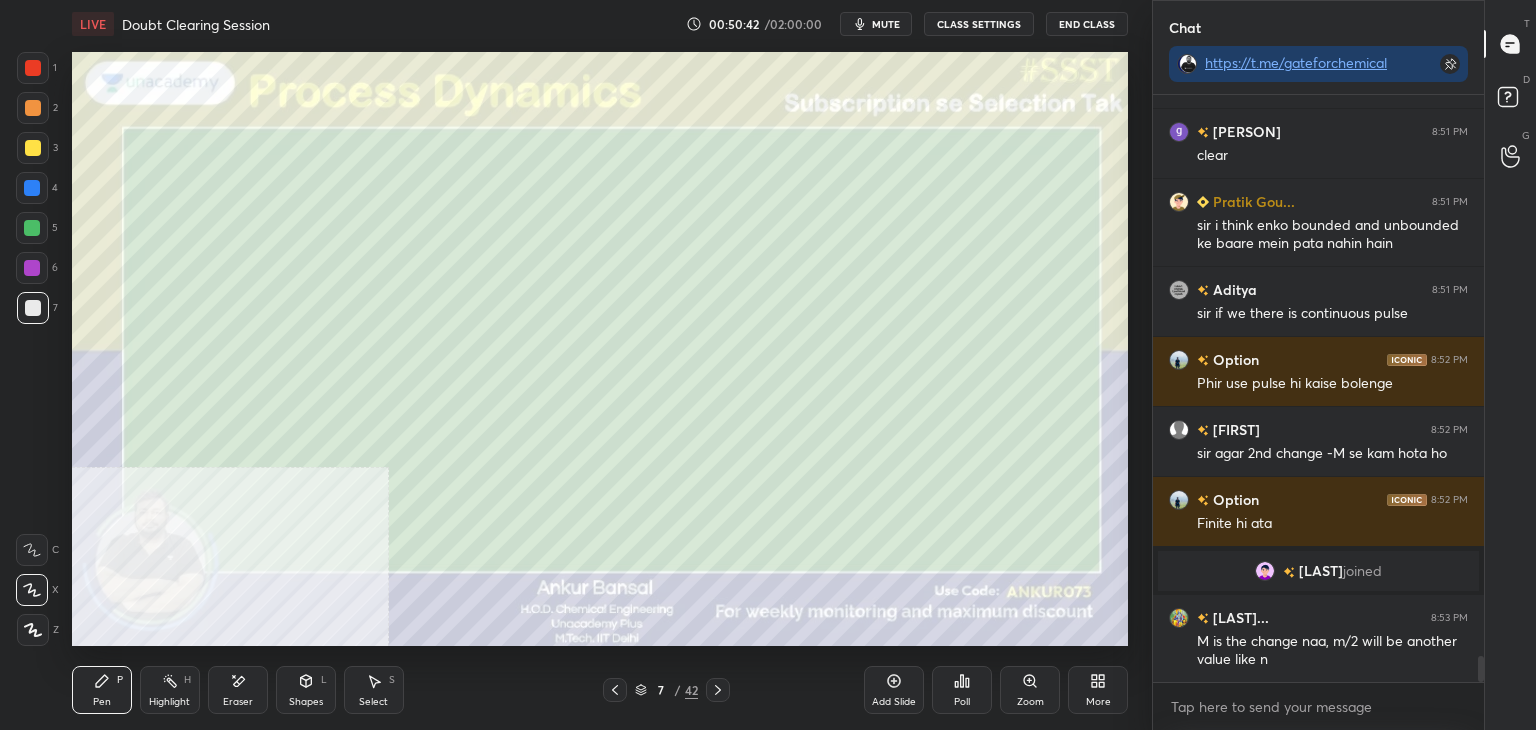 scroll, scrollTop: 12634, scrollLeft: 0, axis: vertical 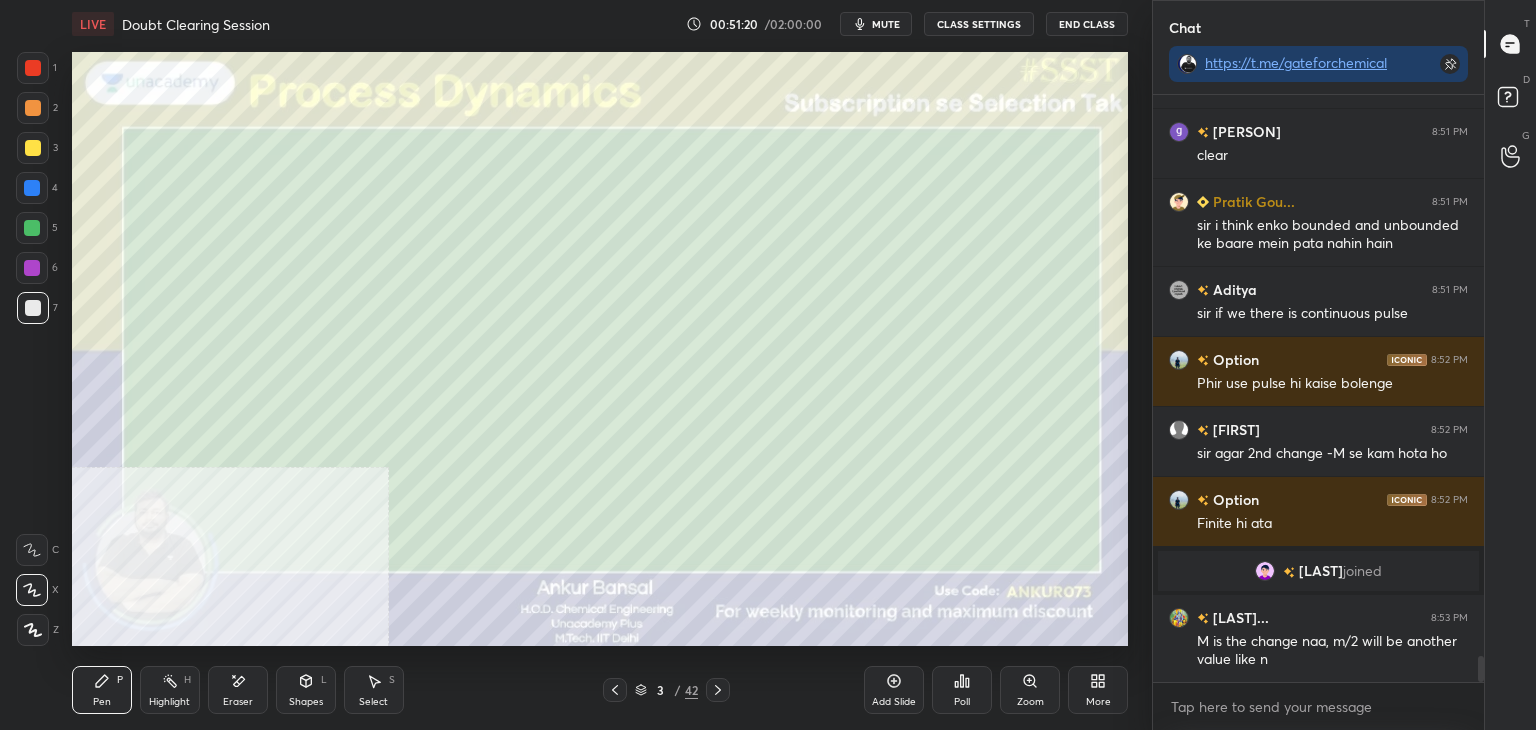 click 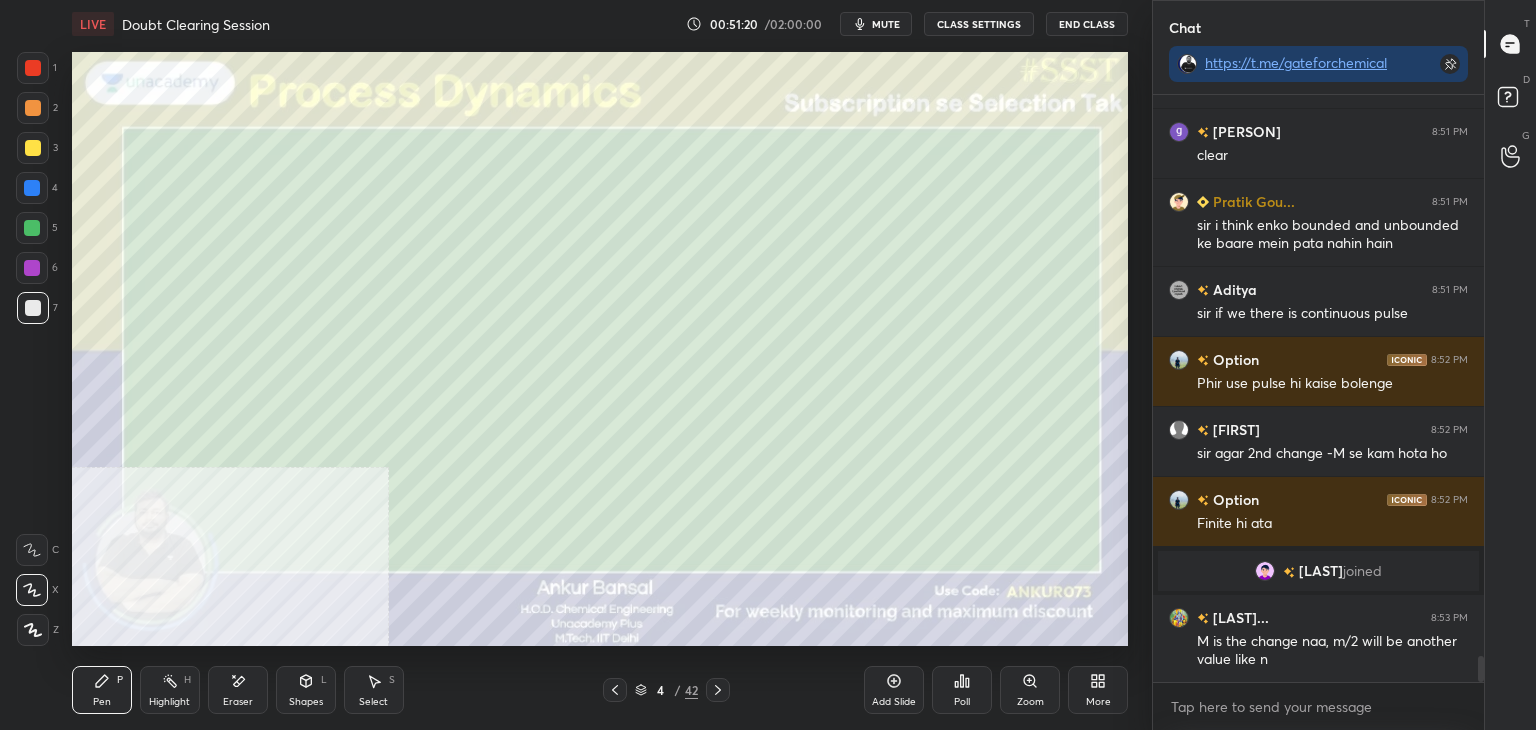click 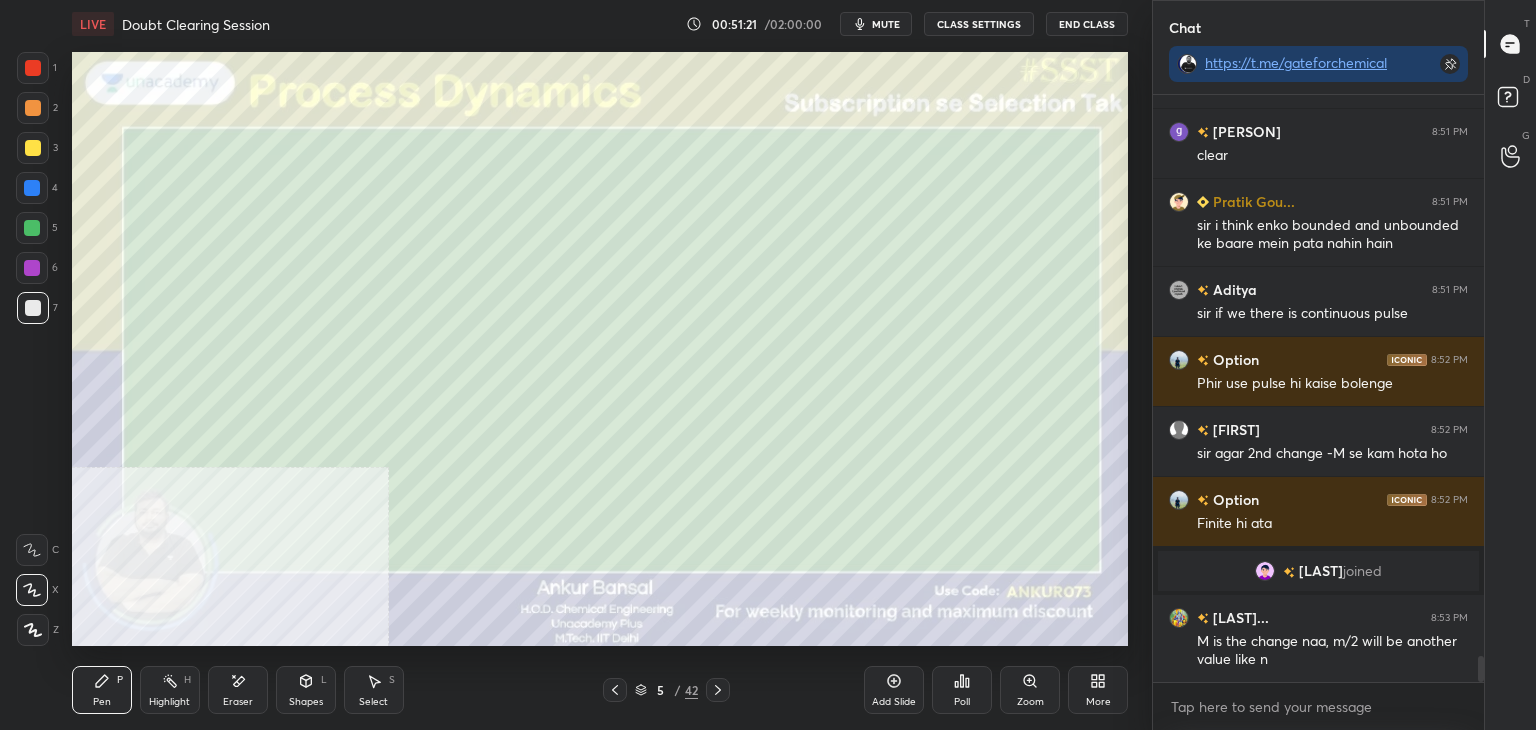 click 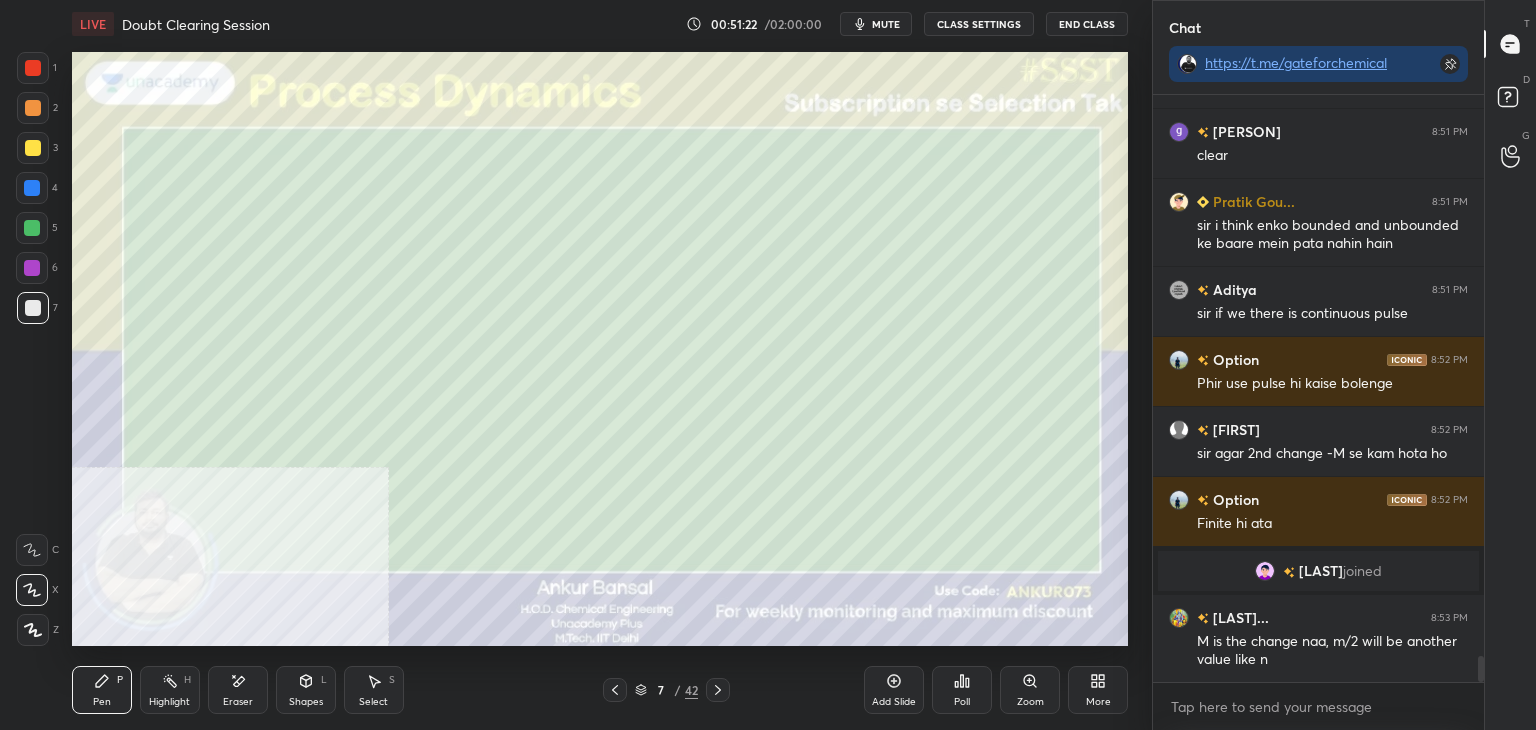 click 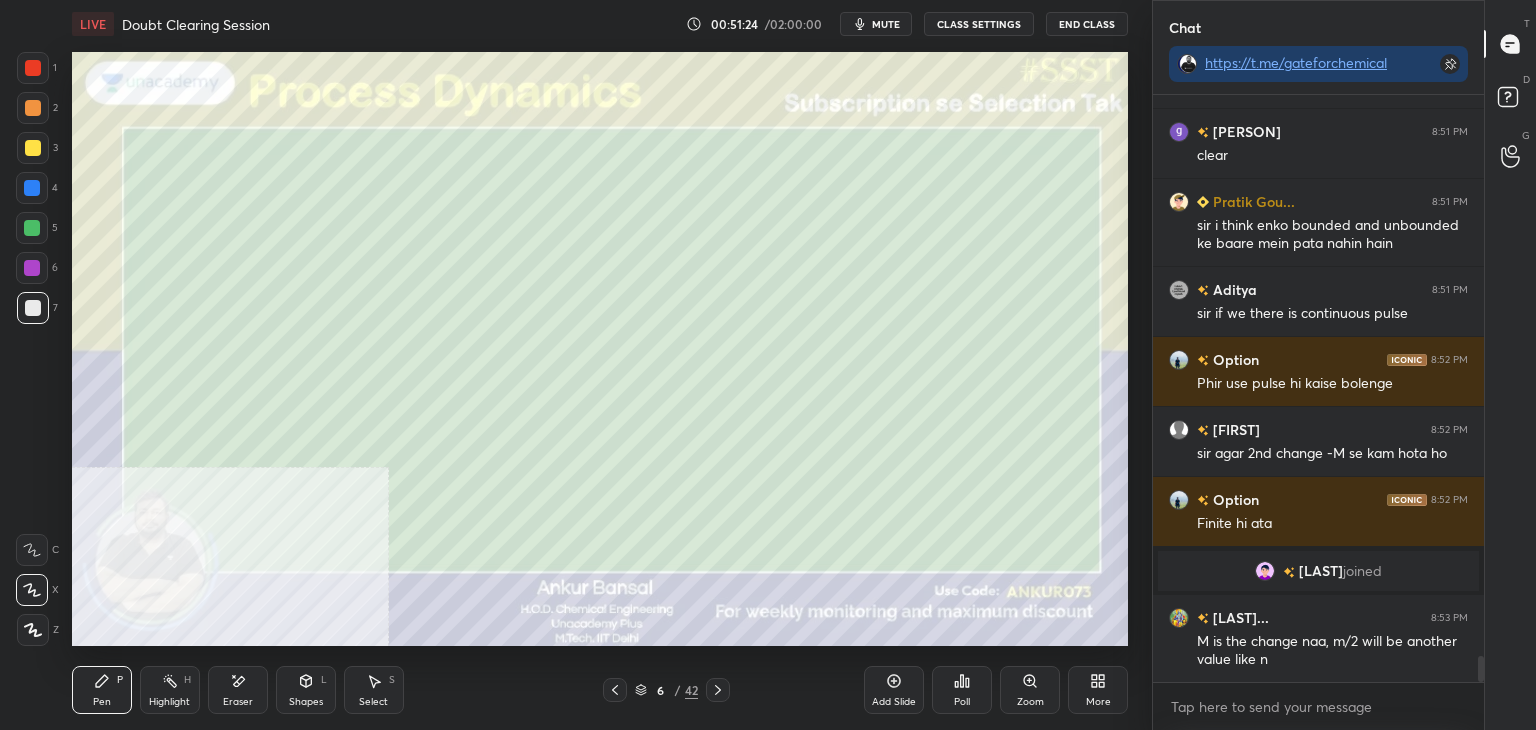 click 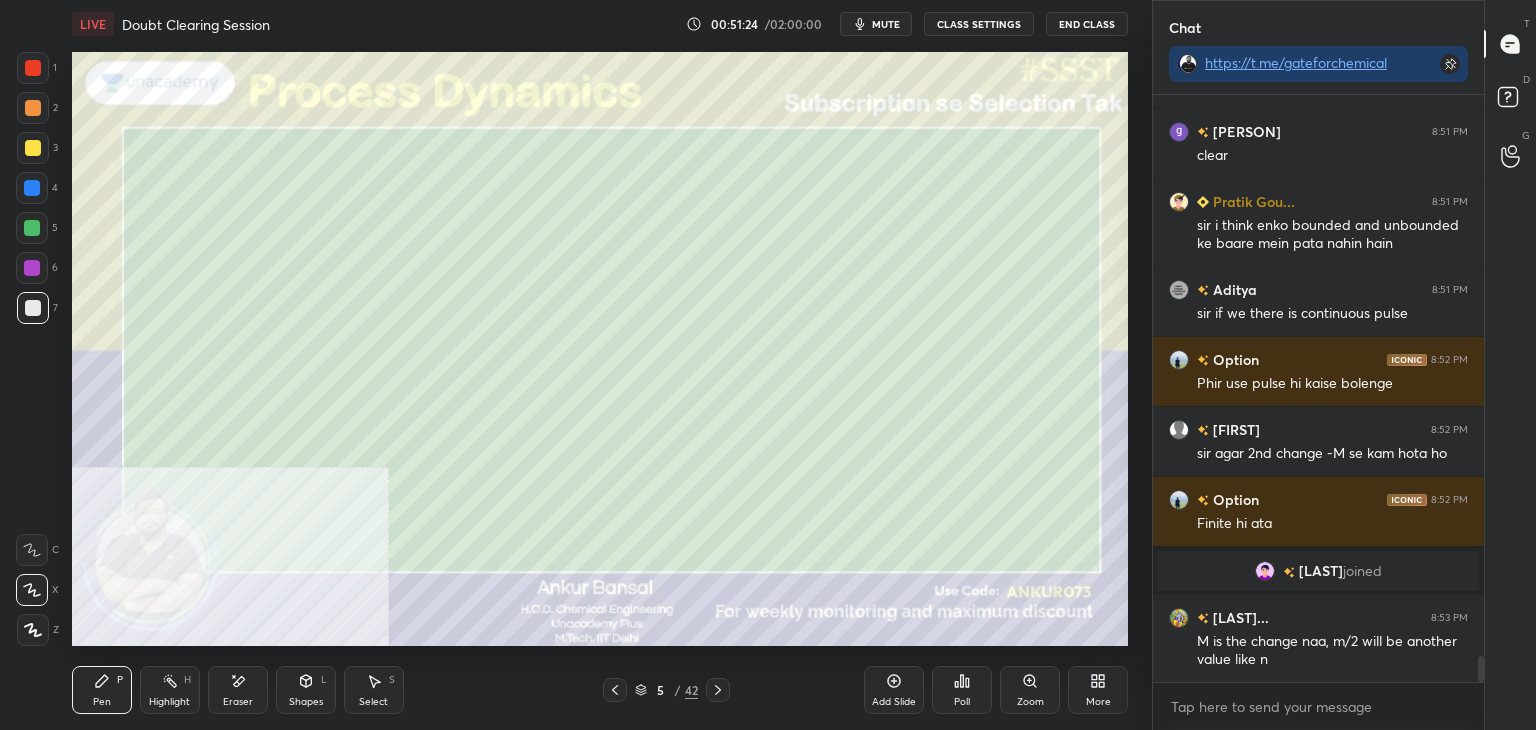 click 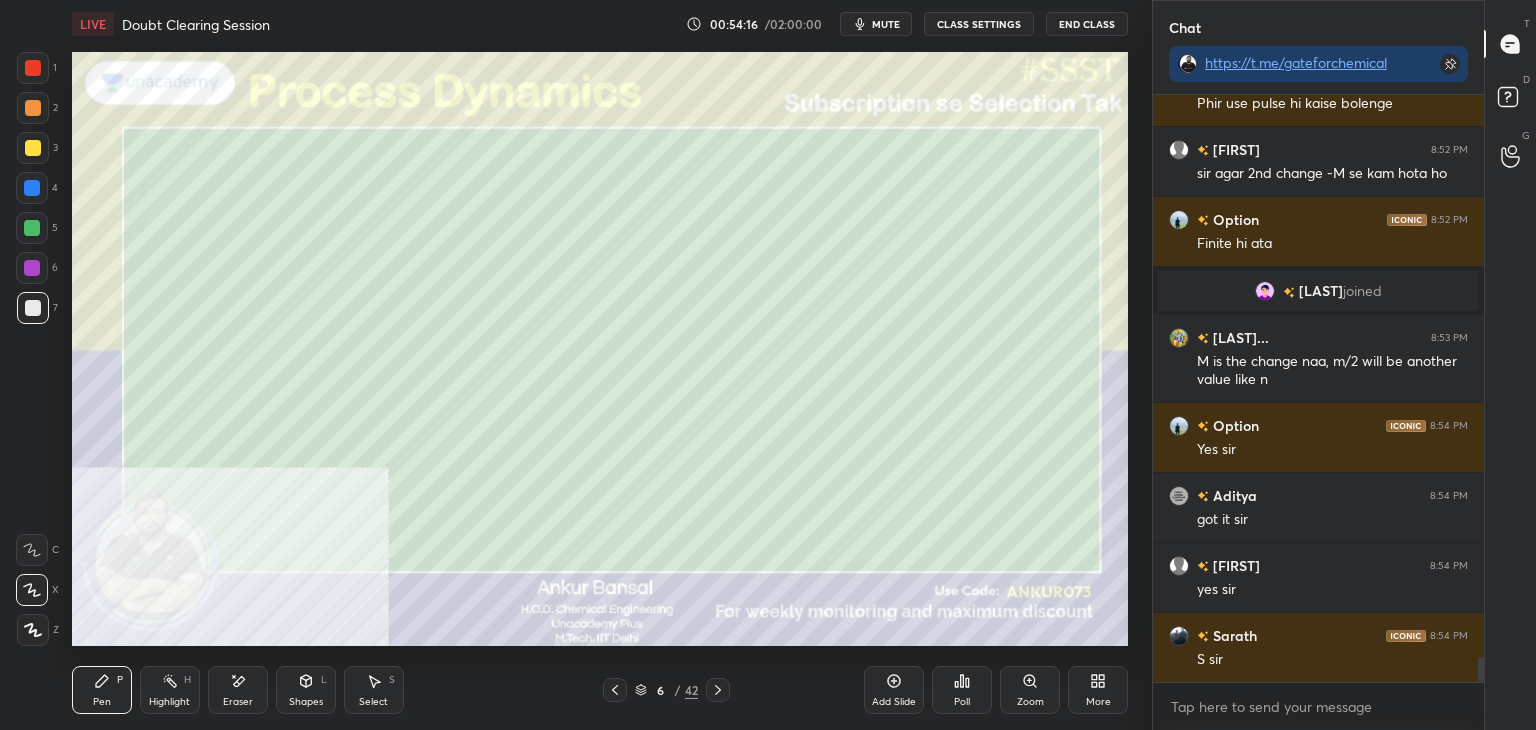 scroll, scrollTop: 12984, scrollLeft: 0, axis: vertical 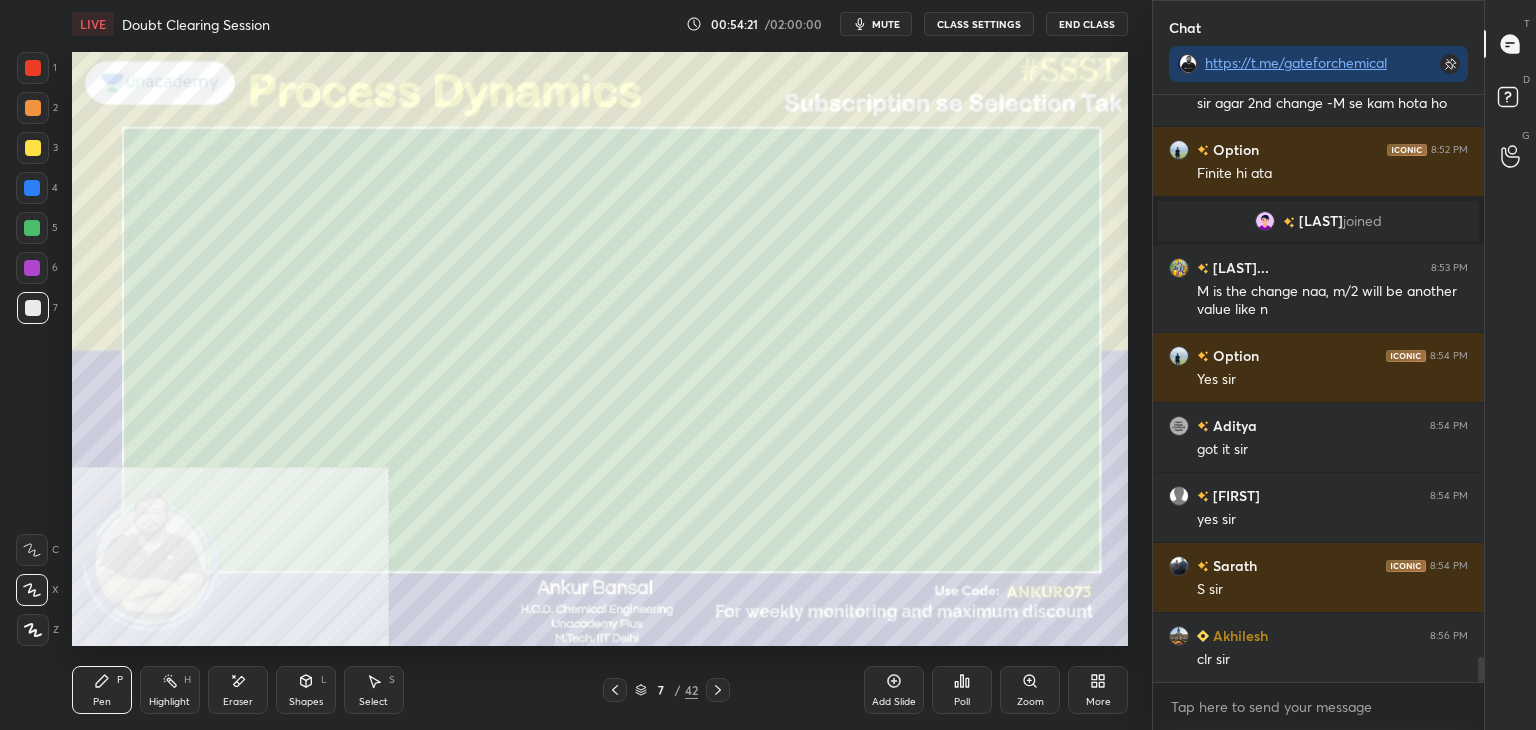 click on "Shapes L" at bounding box center (306, 690) 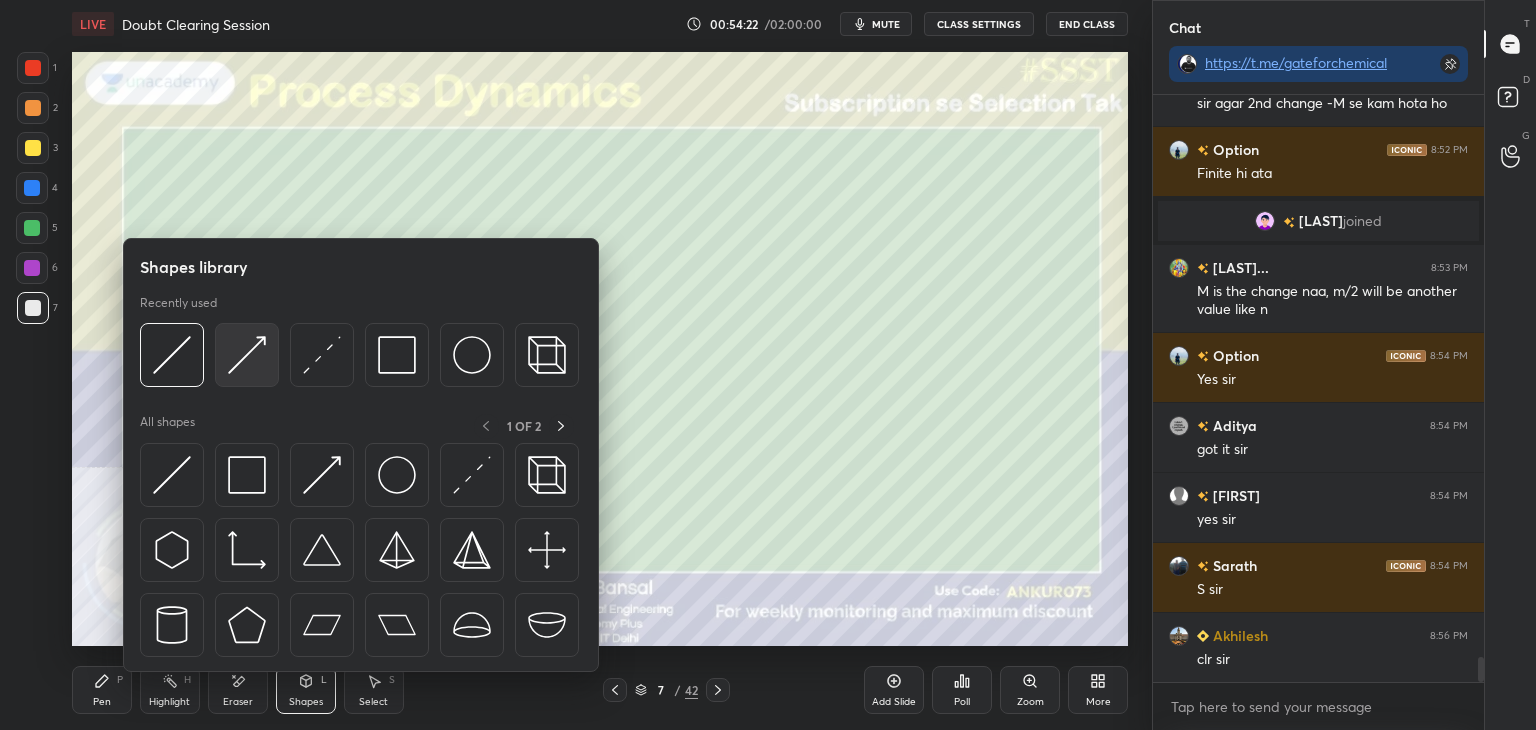 click at bounding box center (247, 355) 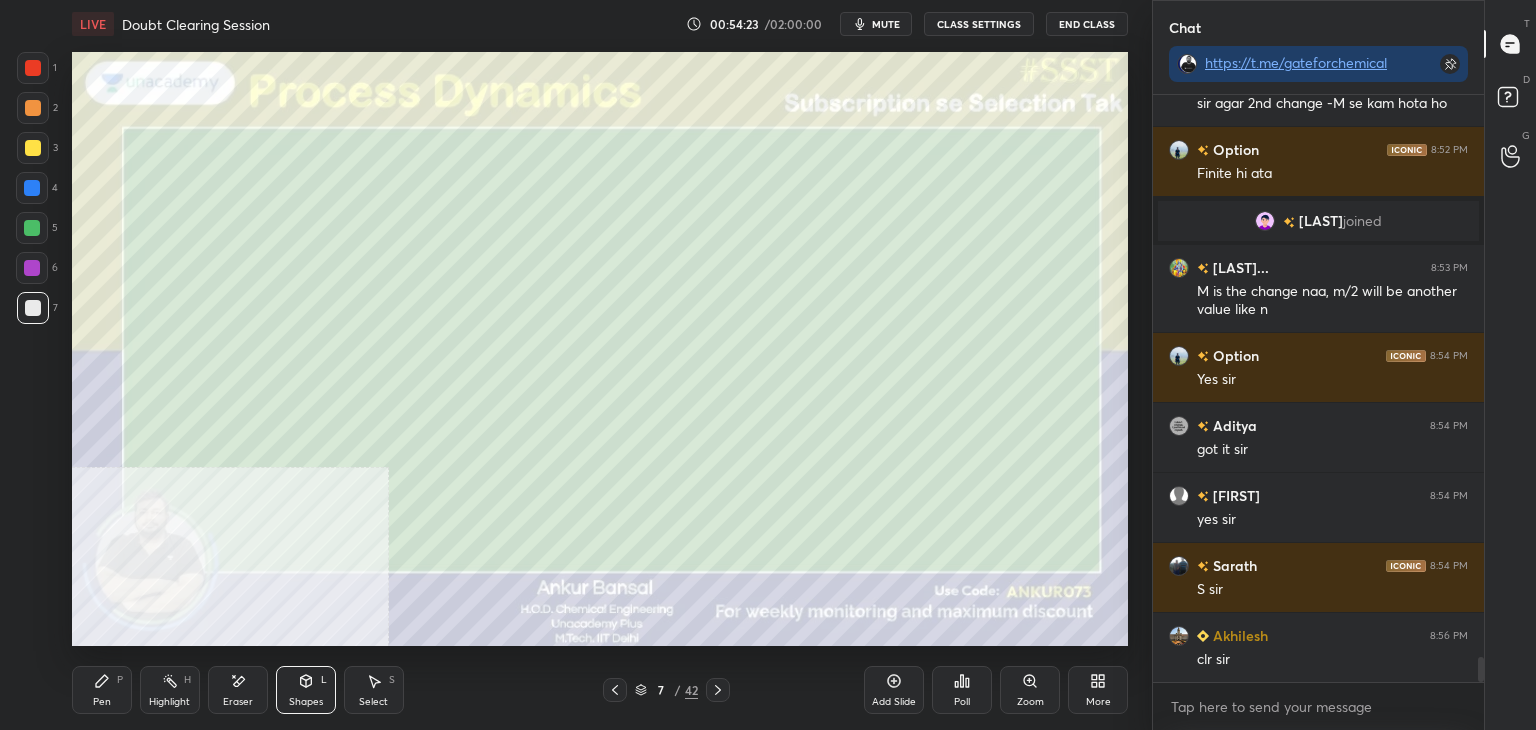 click 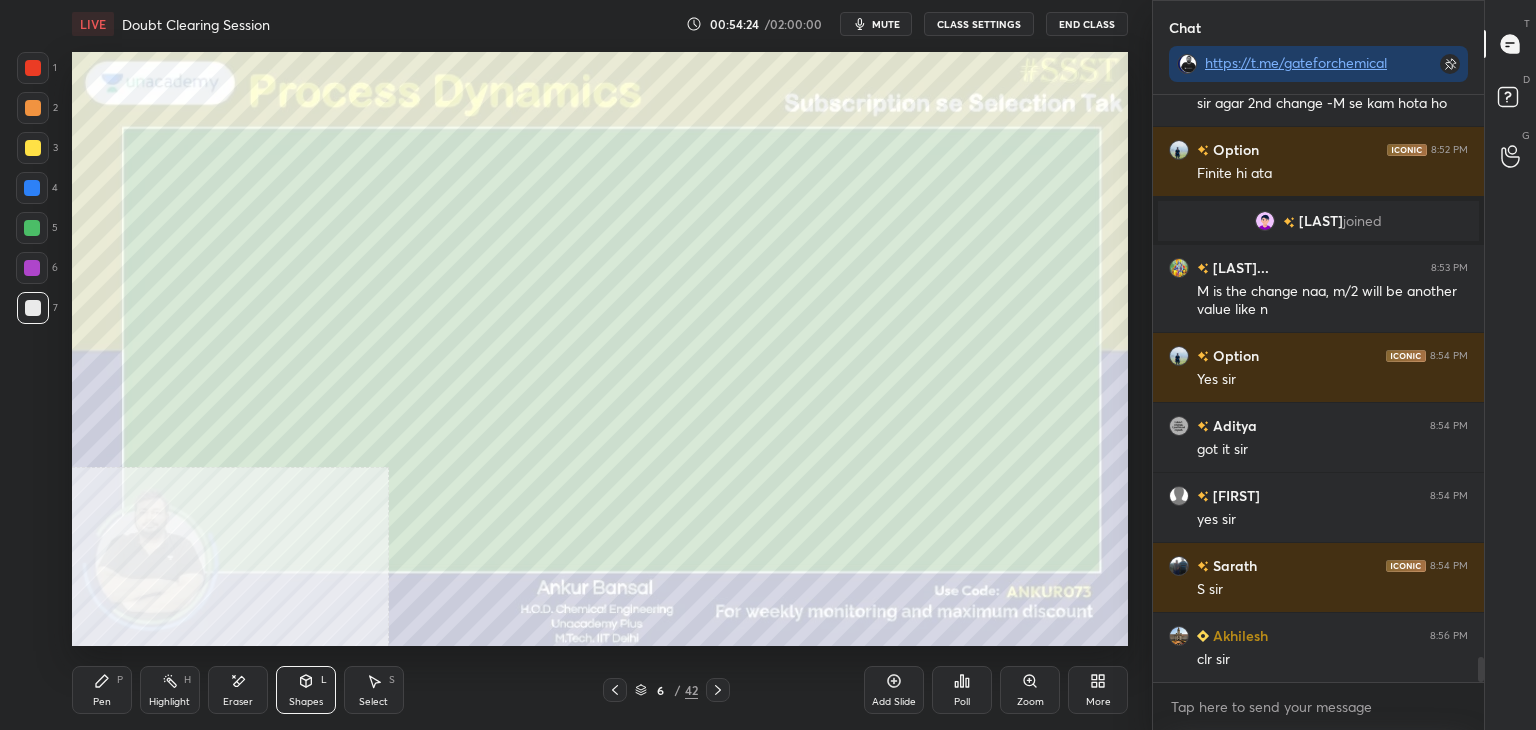 click 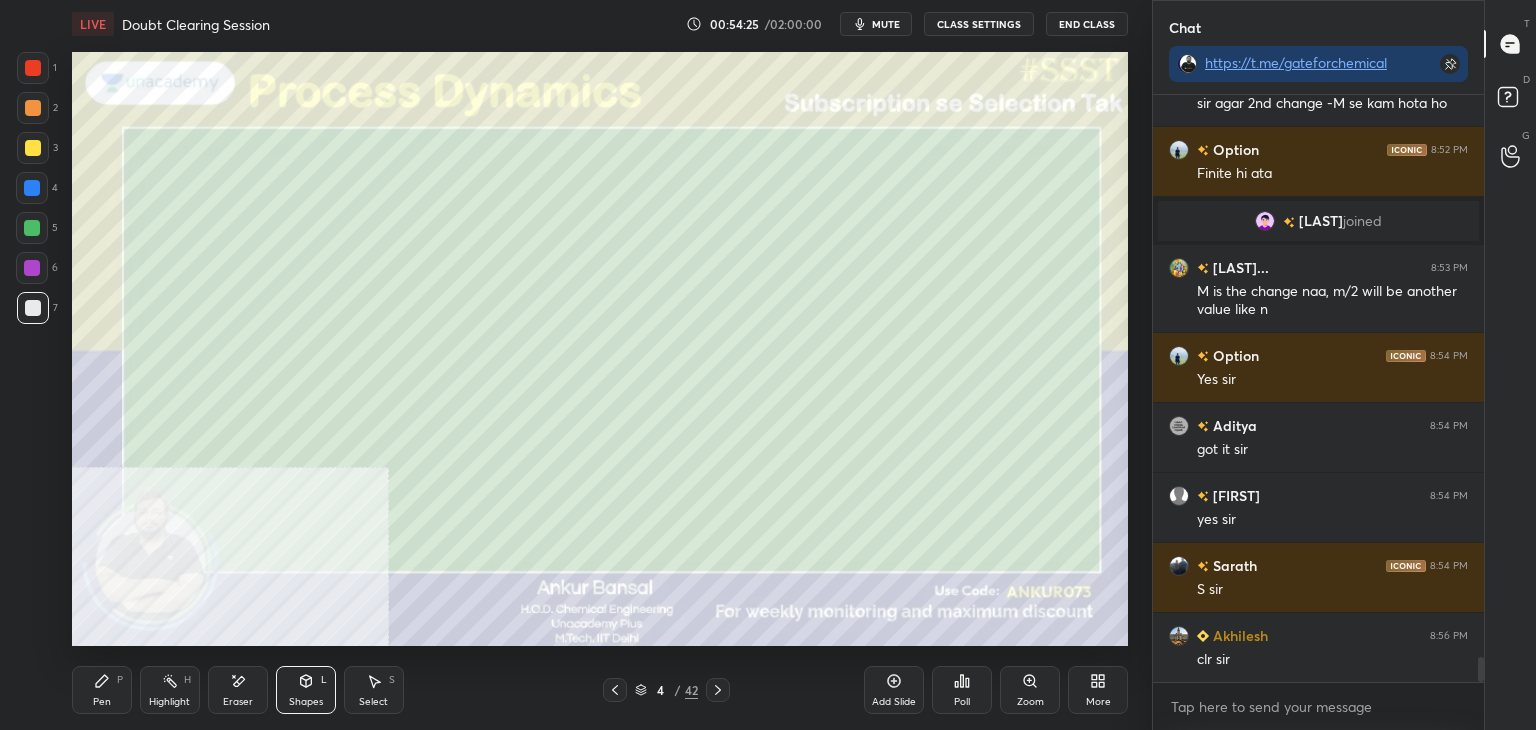 click 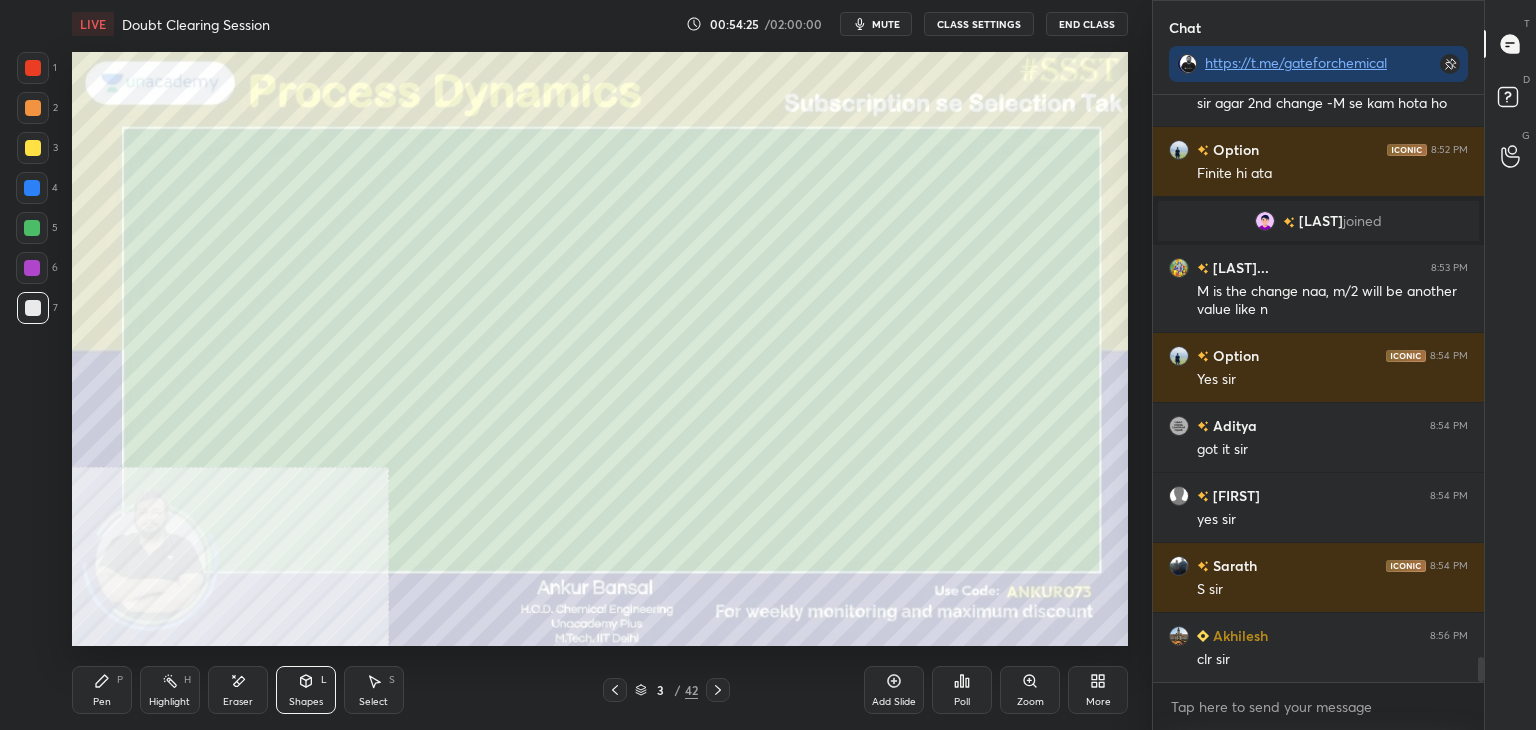 click 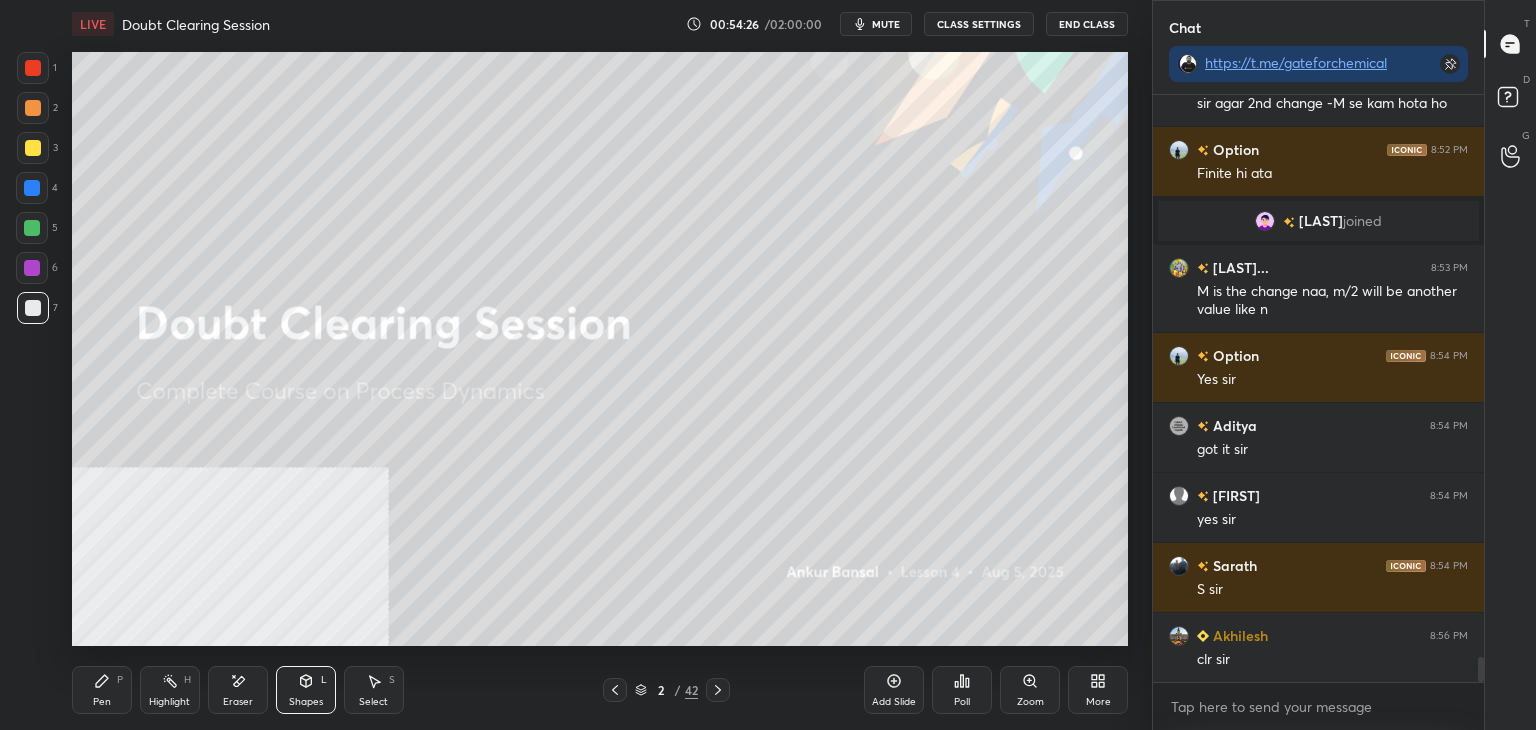click 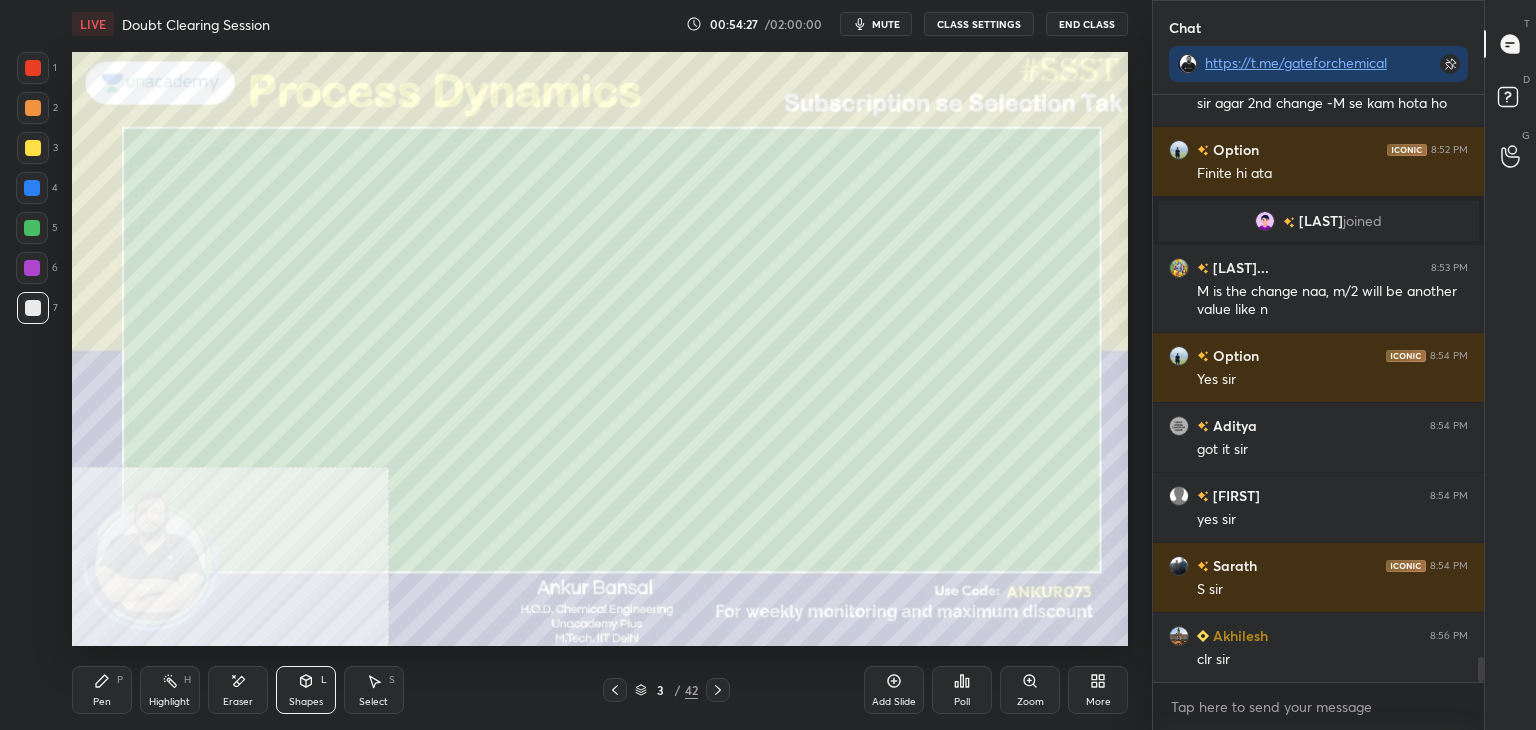click on "Select S" at bounding box center (374, 690) 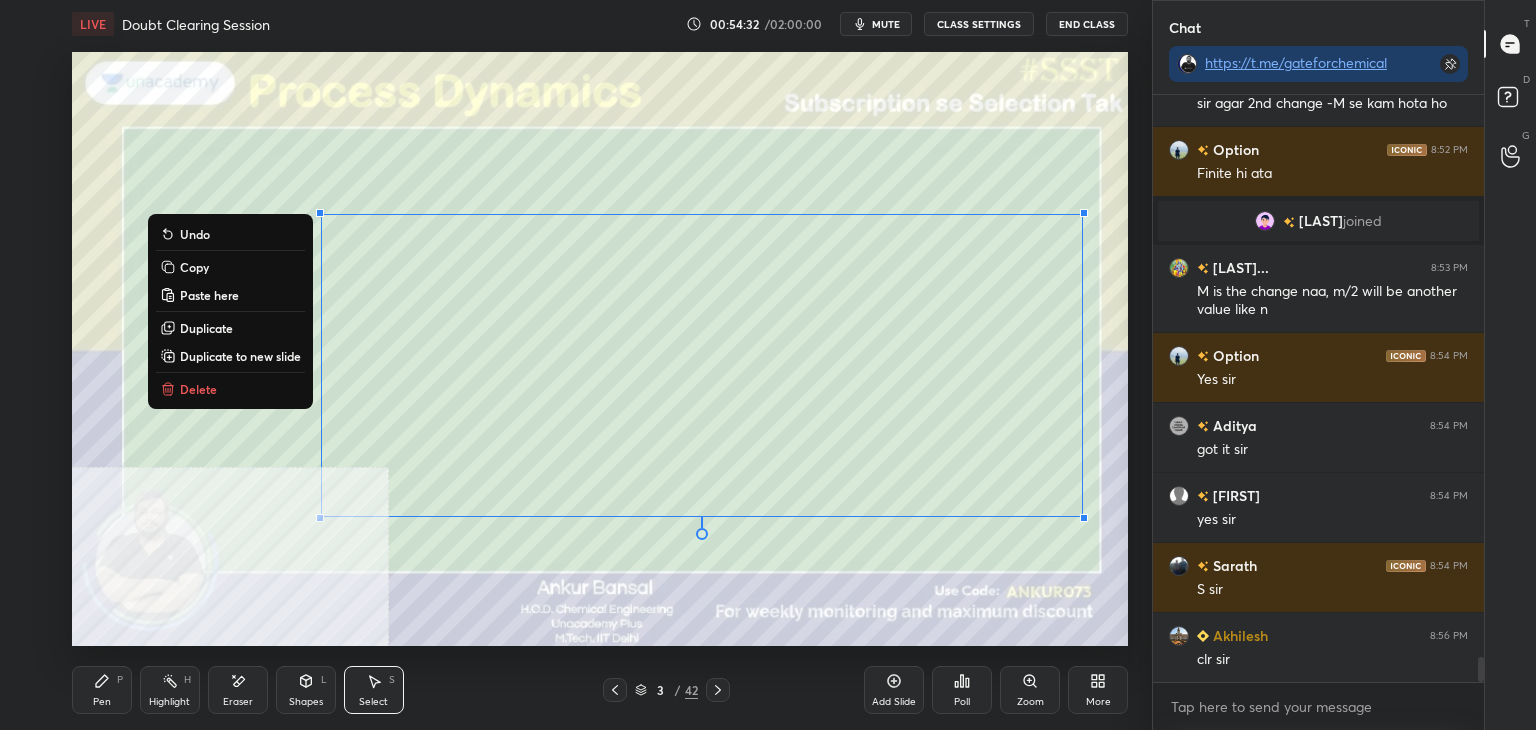 click on "Copy" at bounding box center (194, 267) 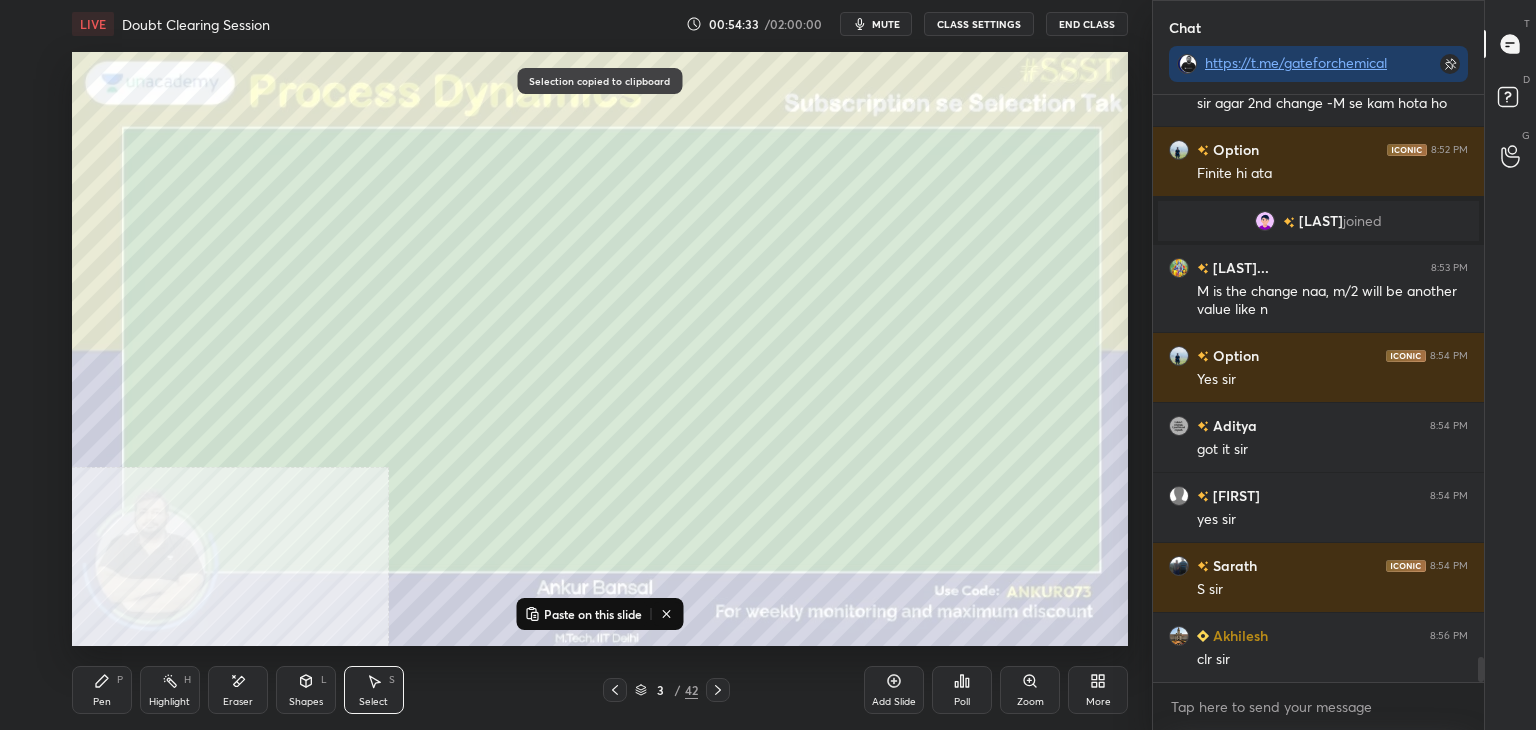 click on "3 / 42" at bounding box center [666, 690] 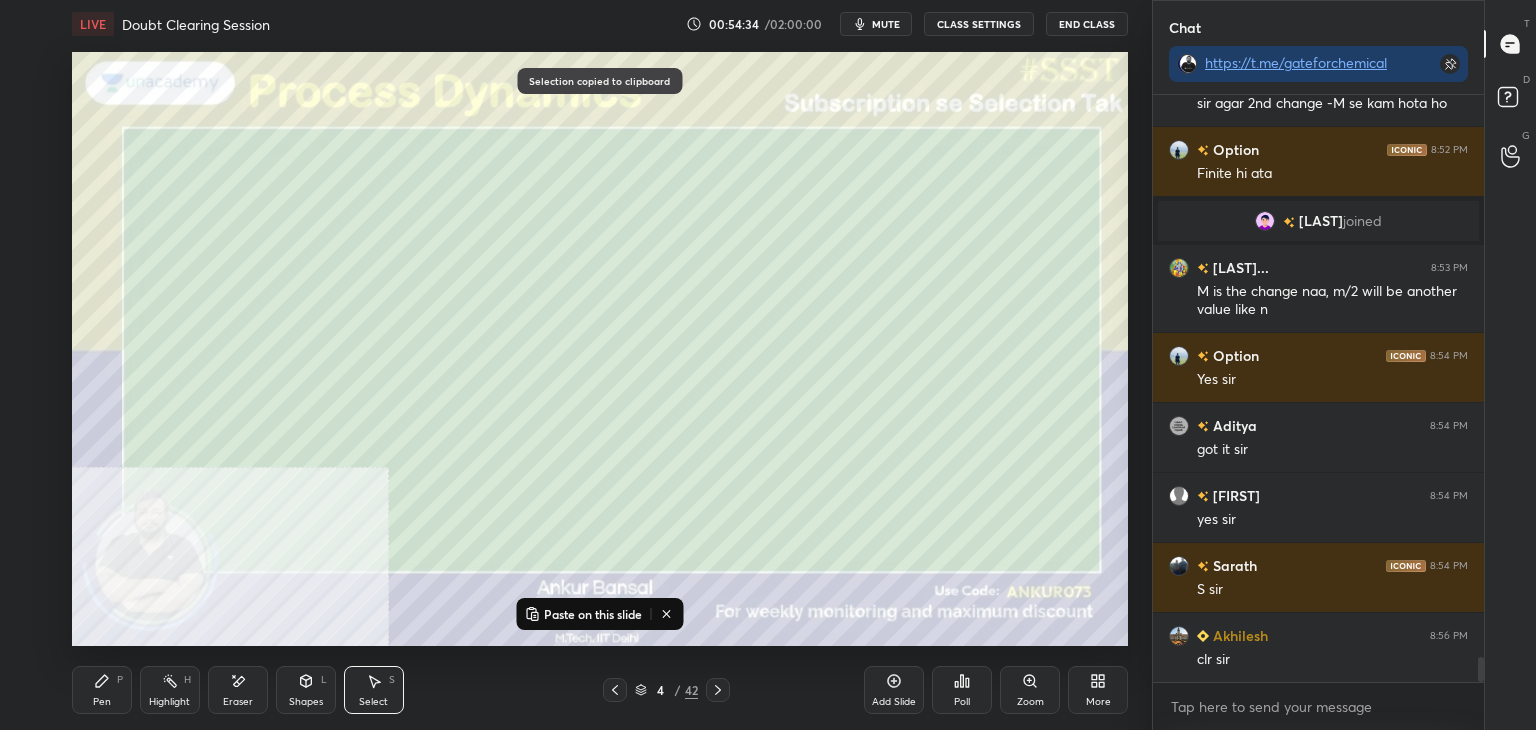 click 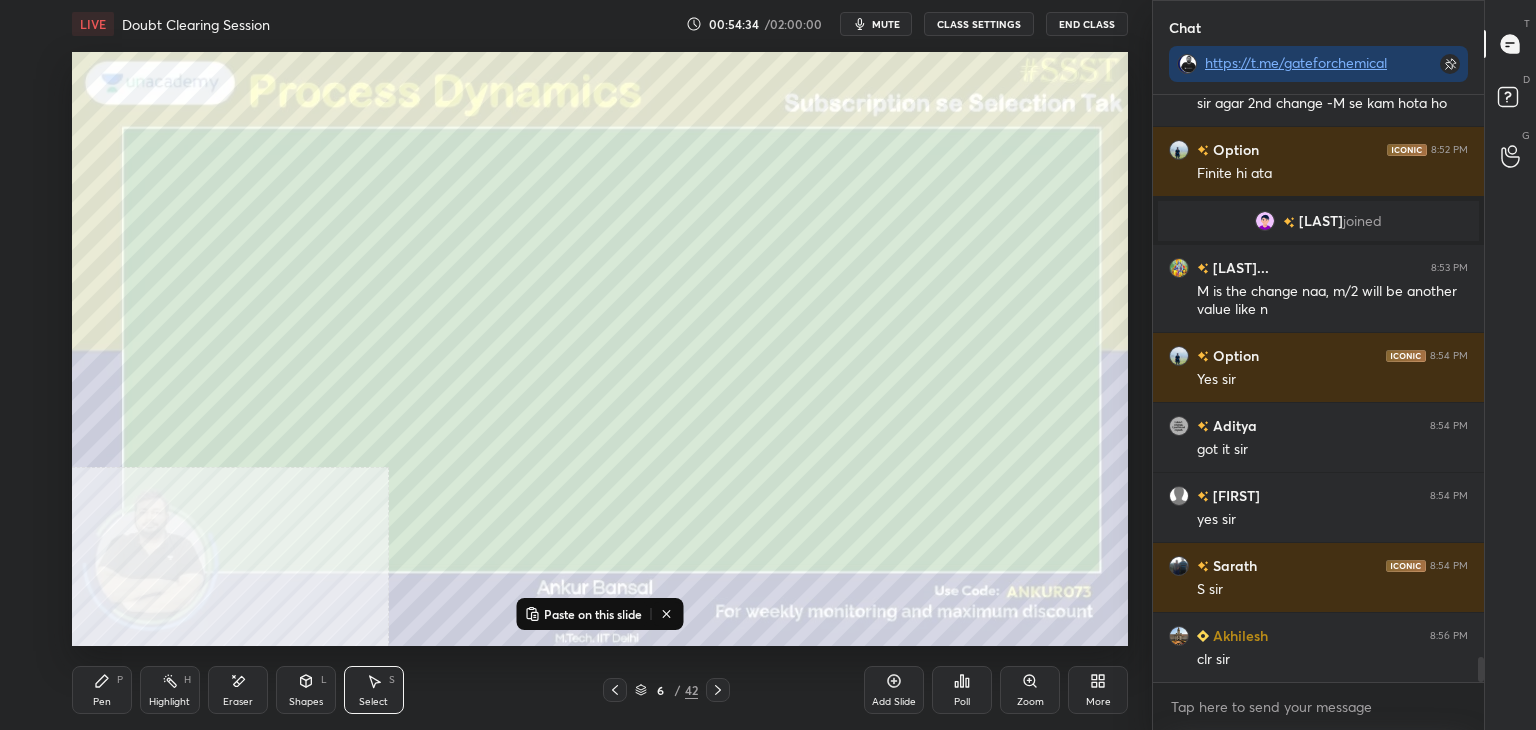 click 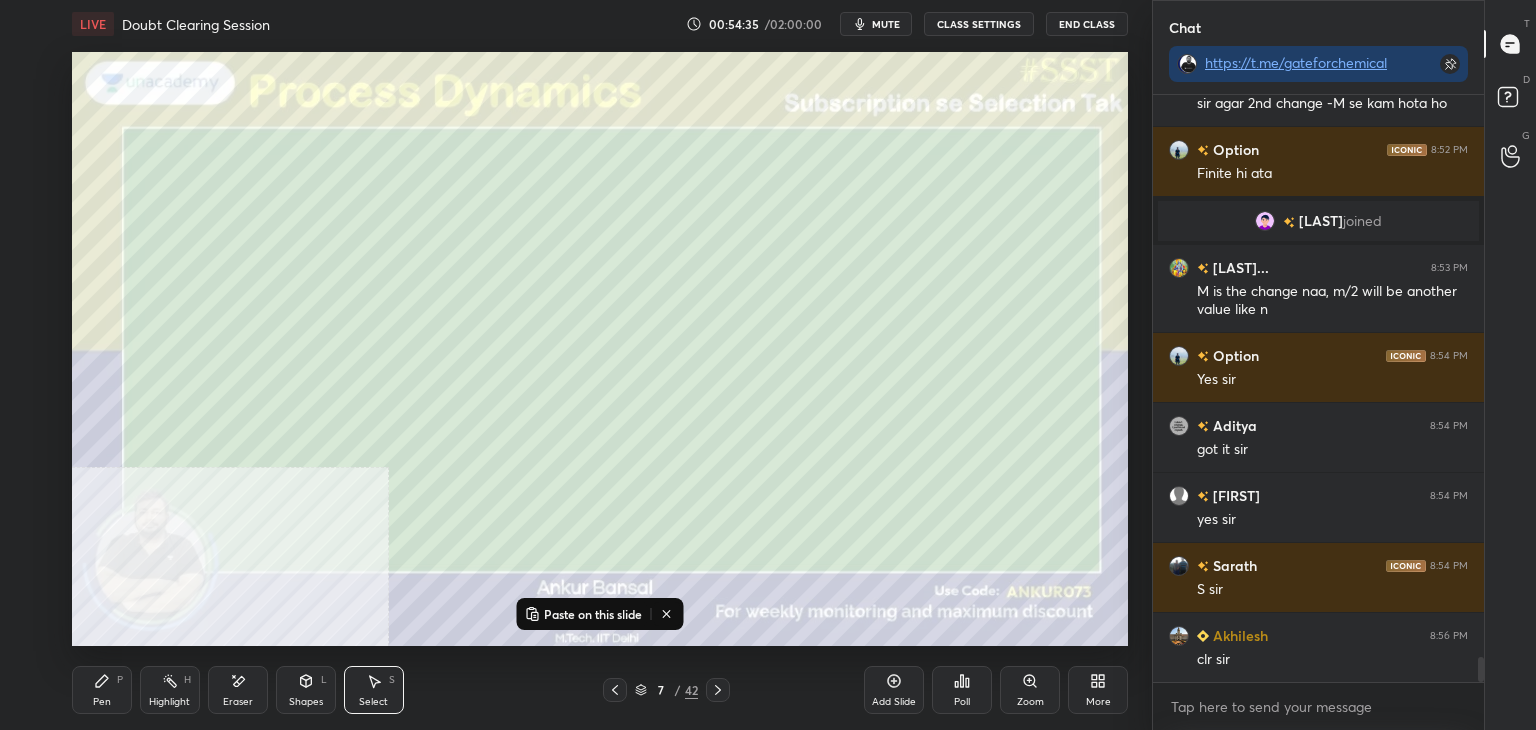 click on "Paste on this slide" at bounding box center [593, 614] 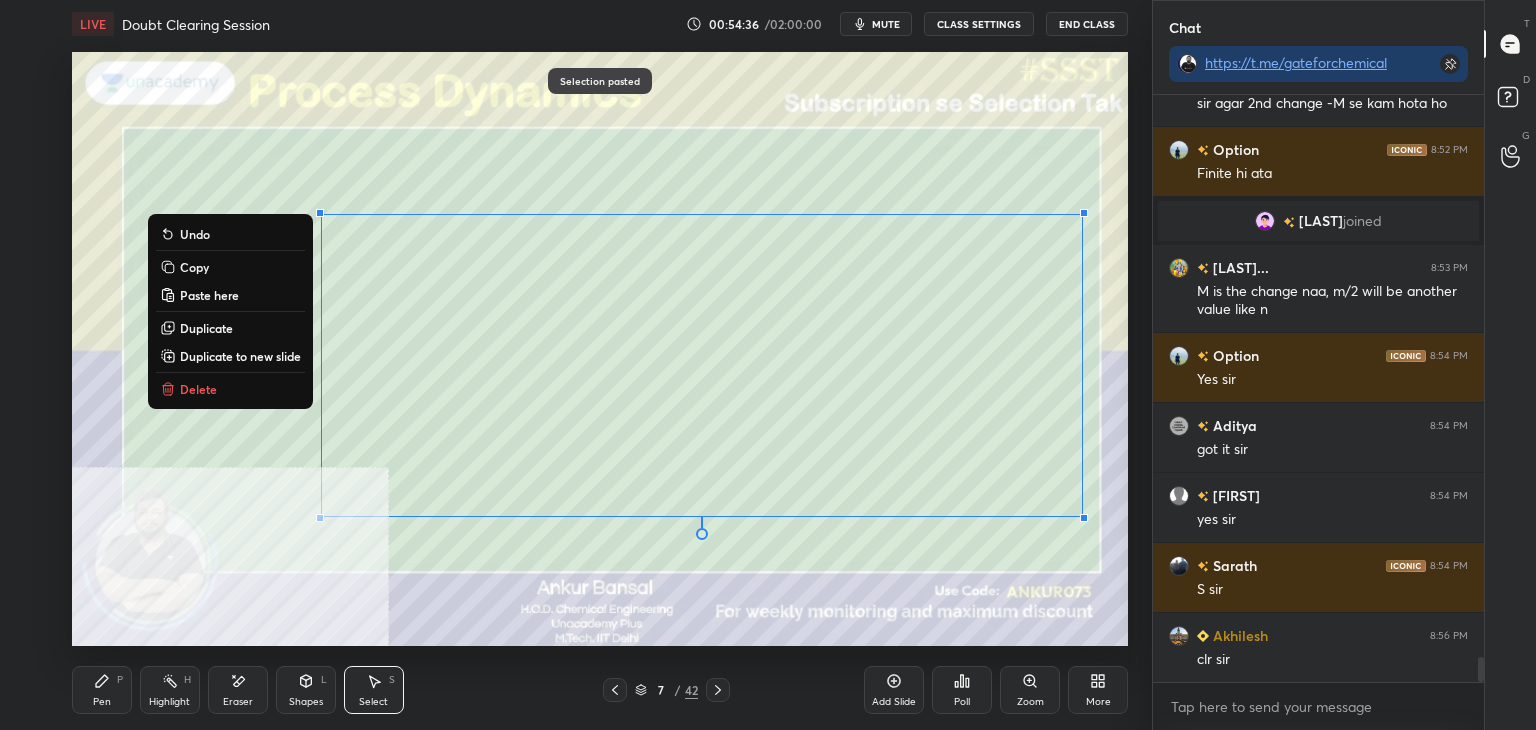 click on "Eraser" at bounding box center [238, 690] 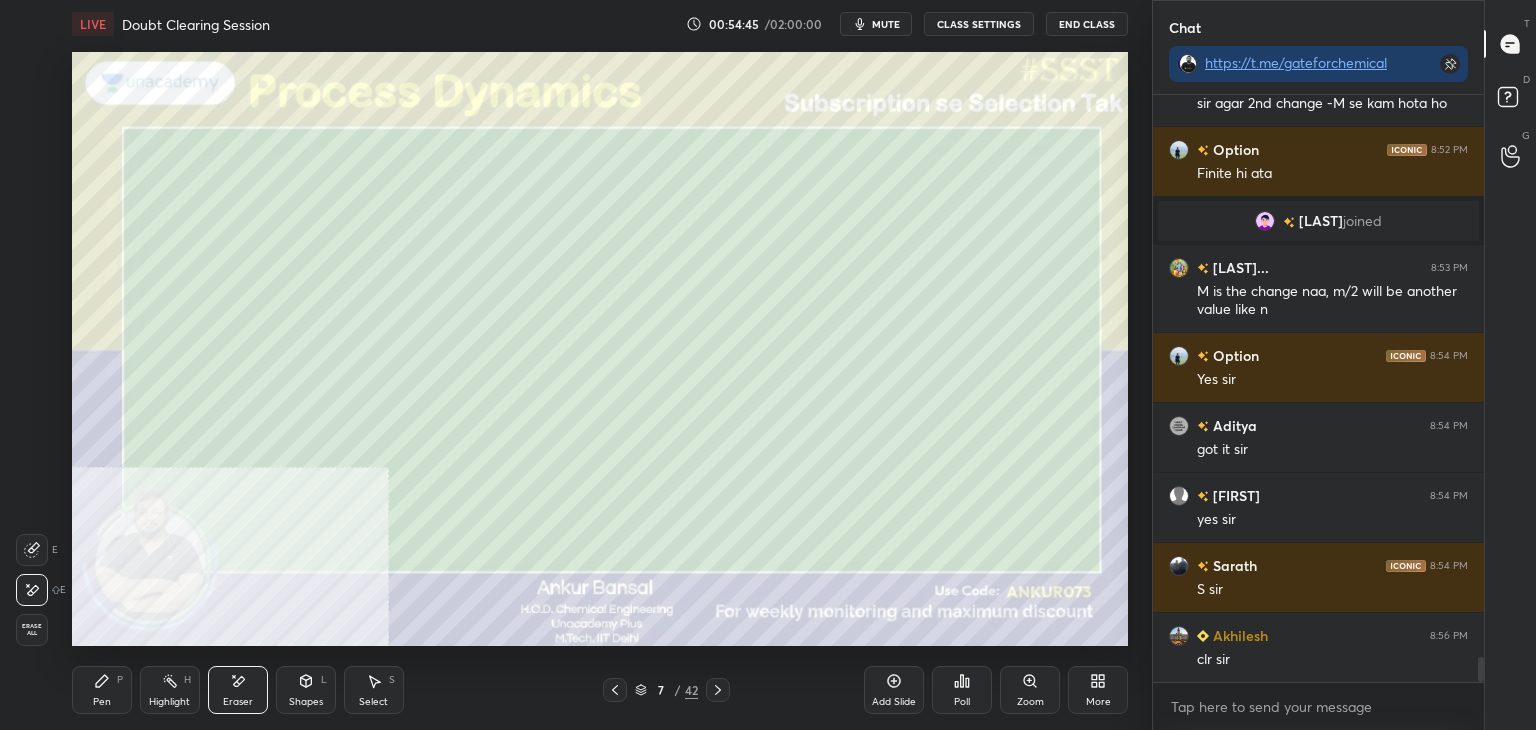 click 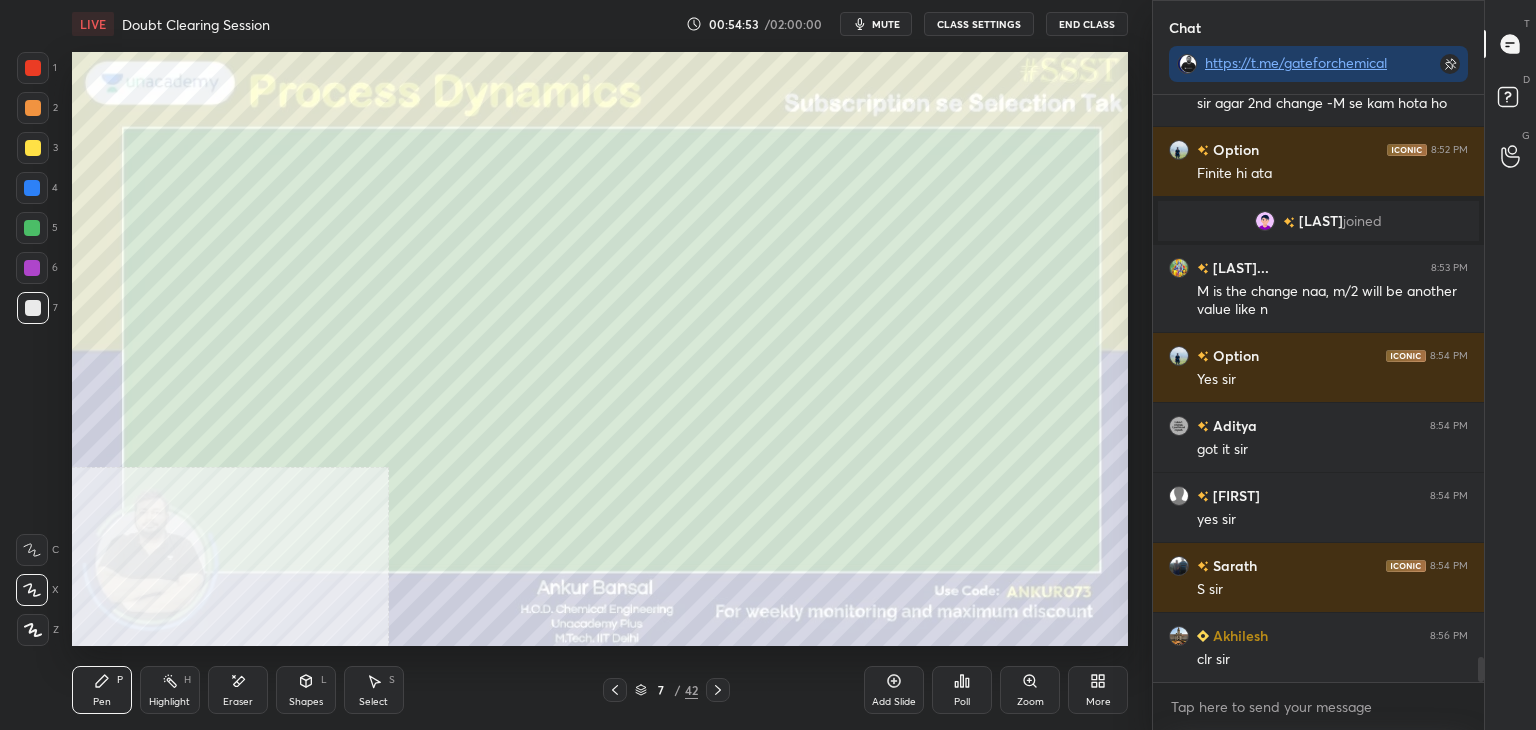 click on "Eraser" at bounding box center (238, 690) 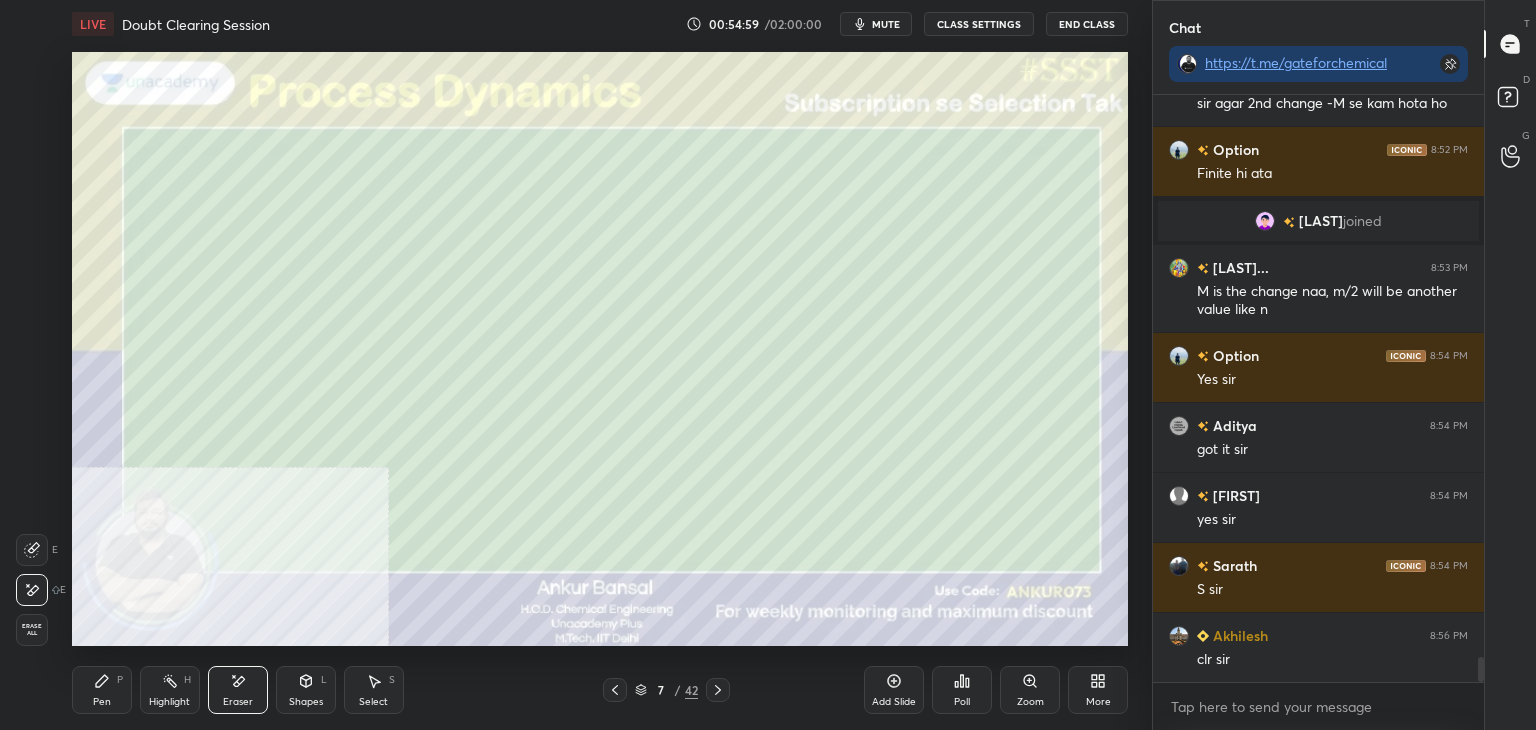 click on "Pen P" at bounding box center (102, 690) 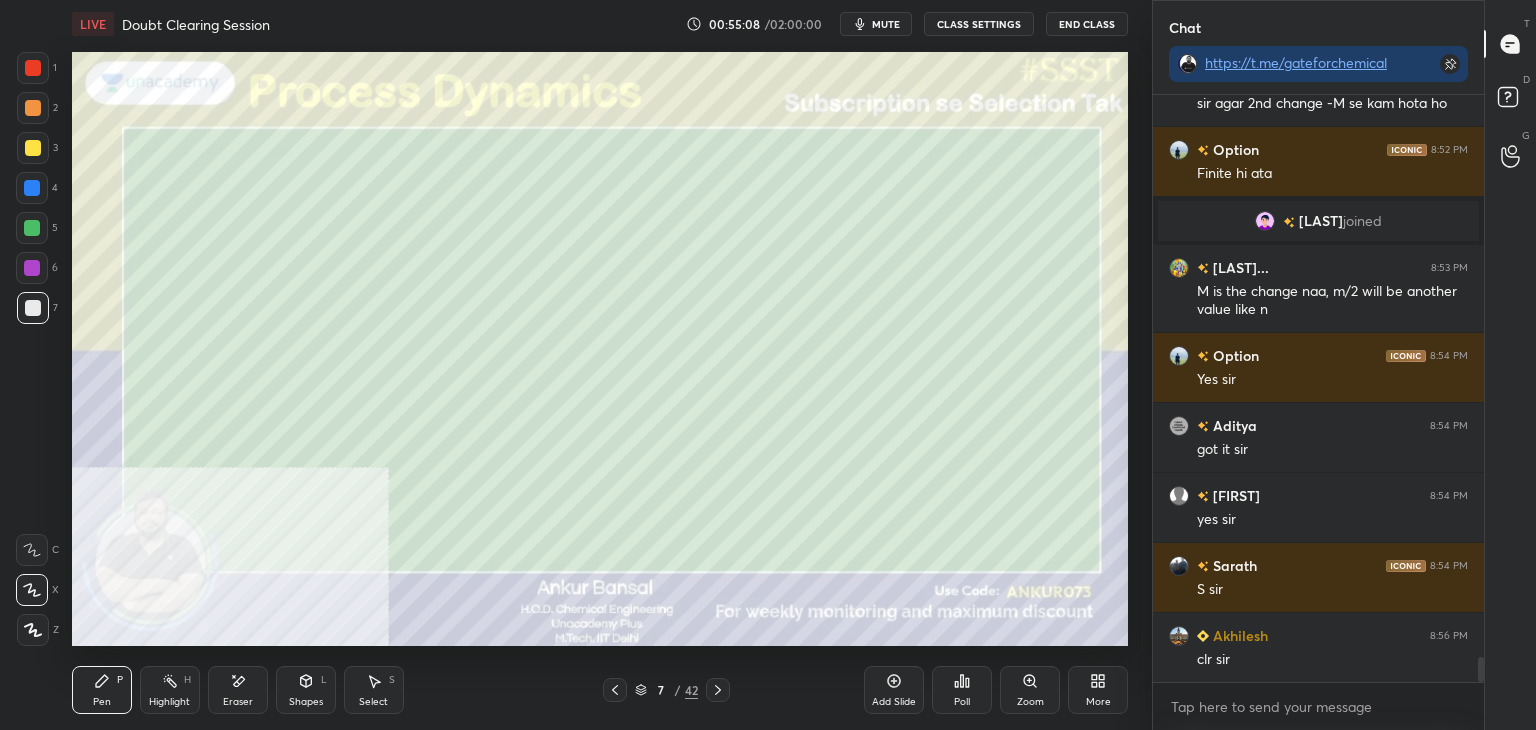 click on "Eraser" at bounding box center (238, 690) 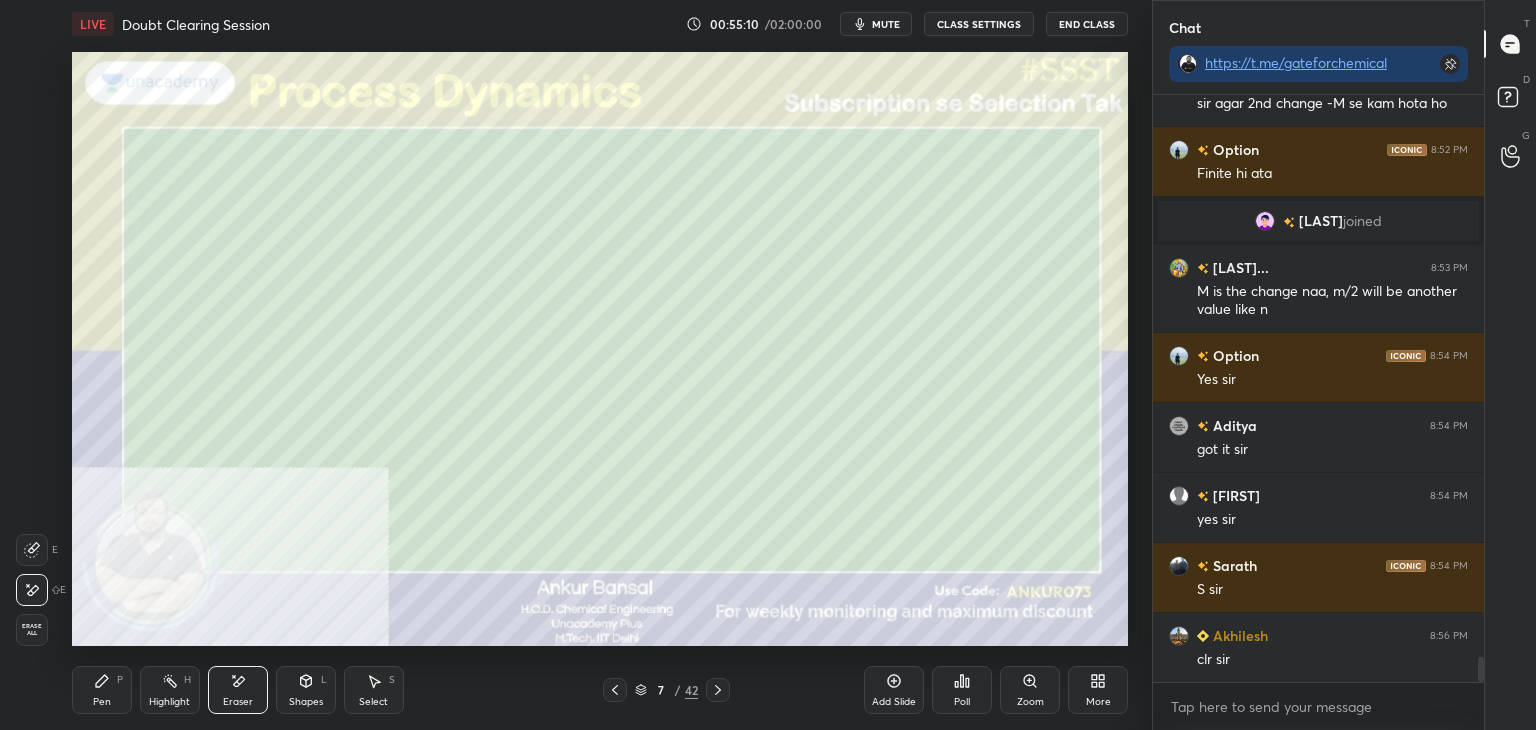 click 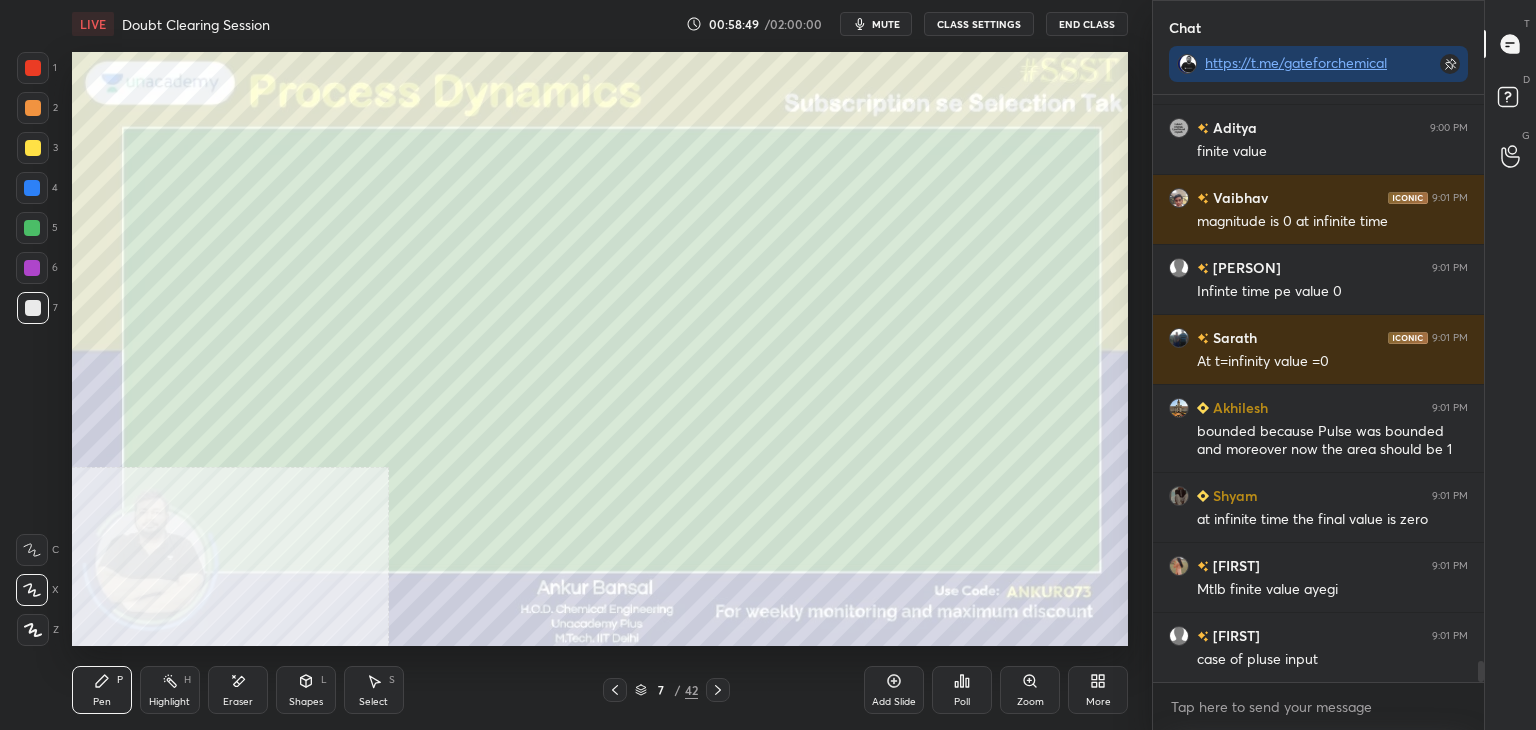scroll, scrollTop: 15820, scrollLeft: 0, axis: vertical 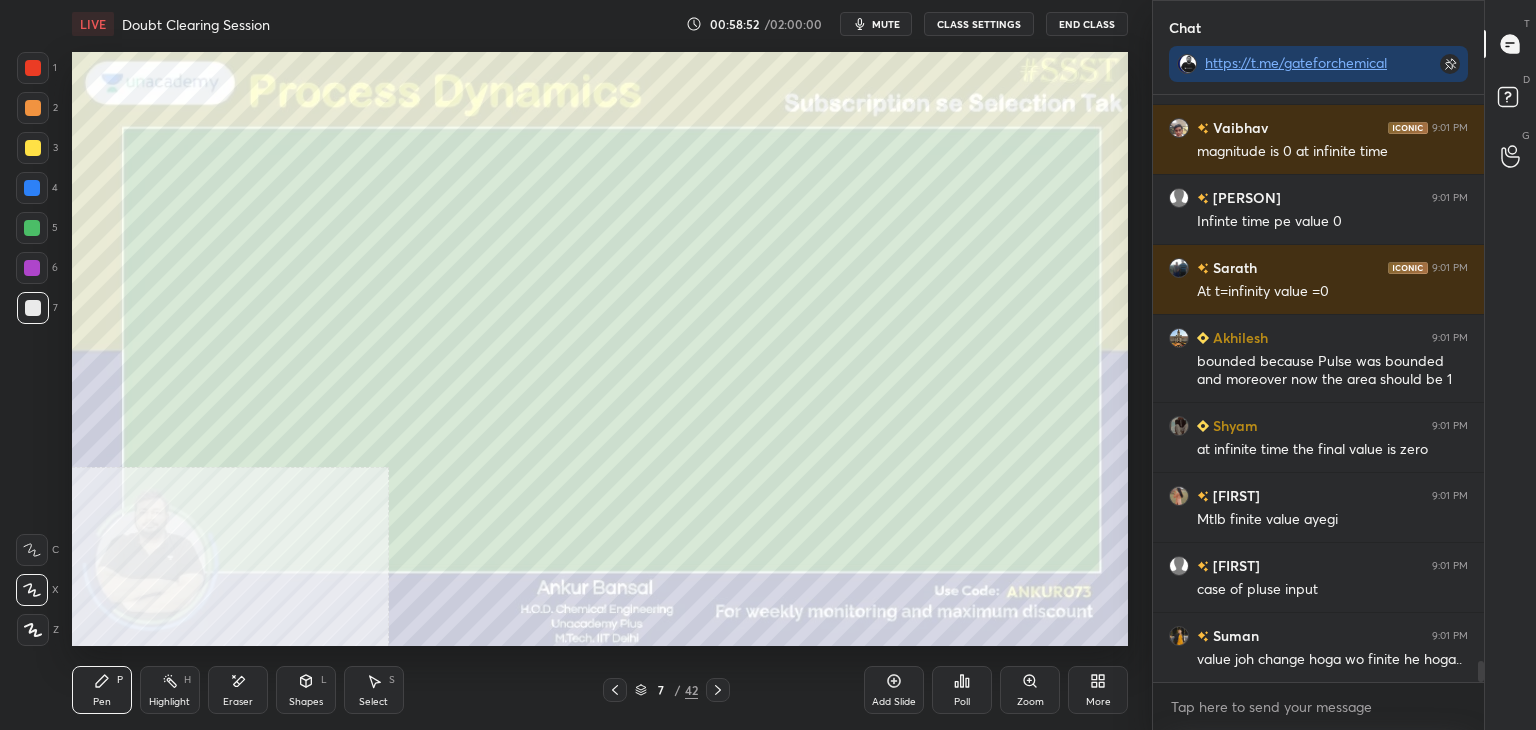 click 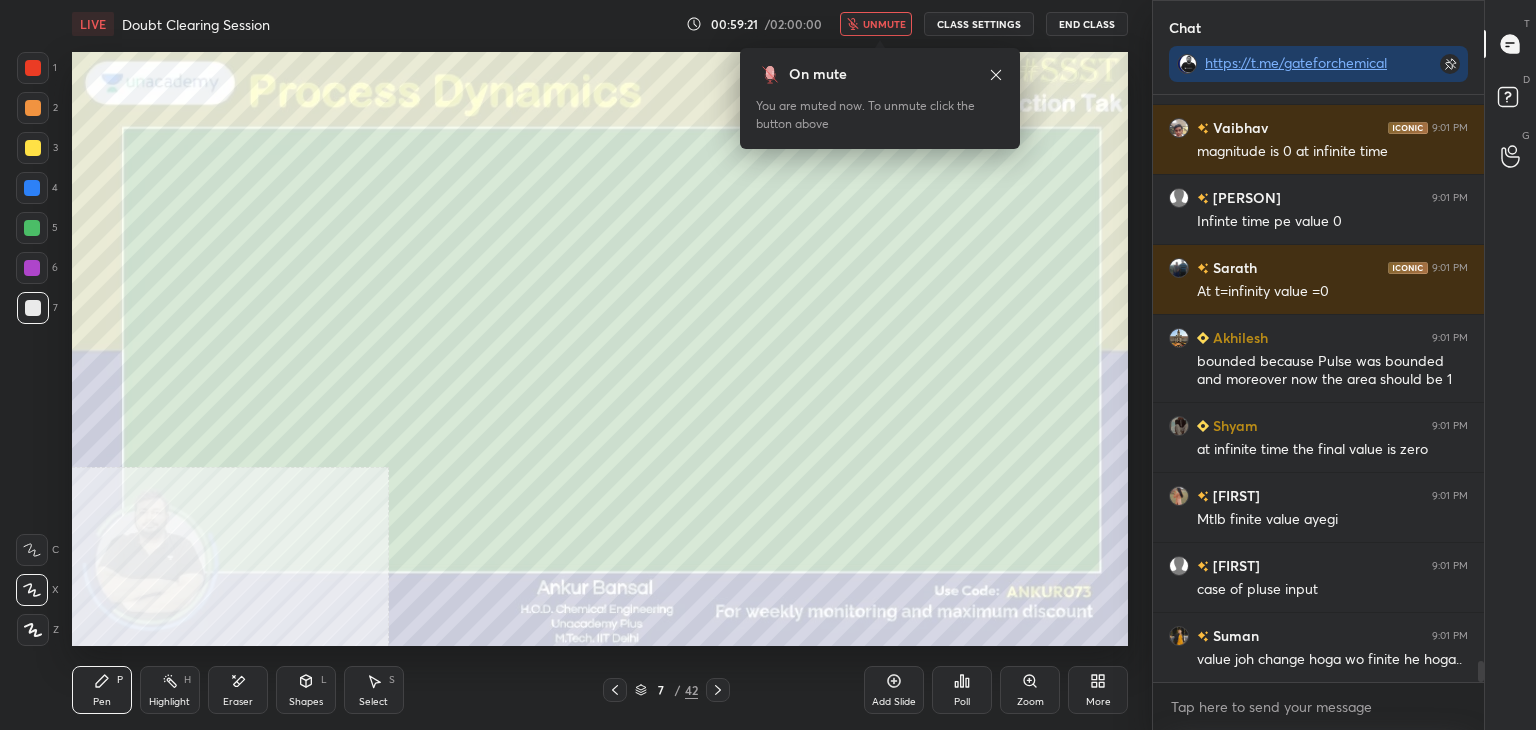 click on "unmute" at bounding box center (884, 24) 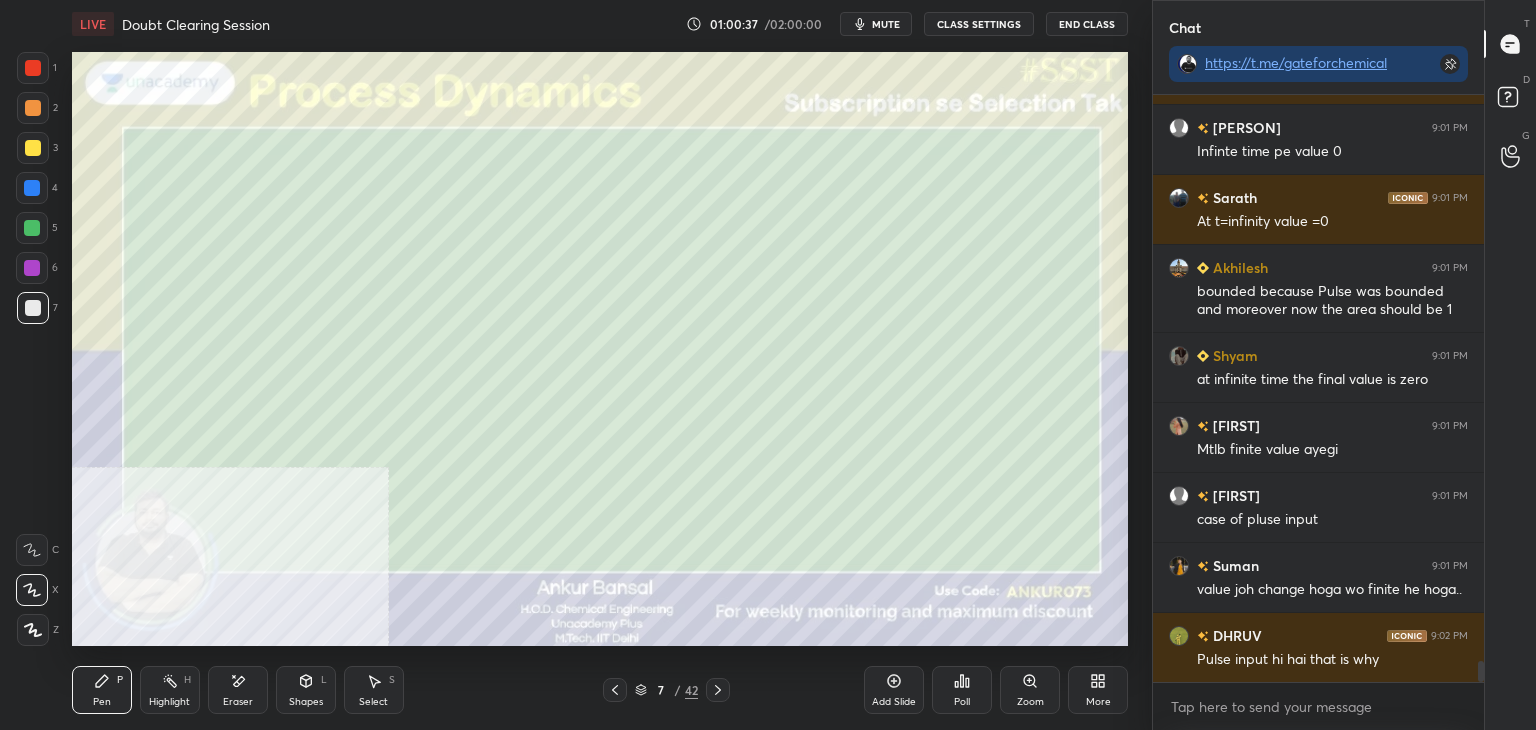 scroll, scrollTop: 15960, scrollLeft: 0, axis: vertical 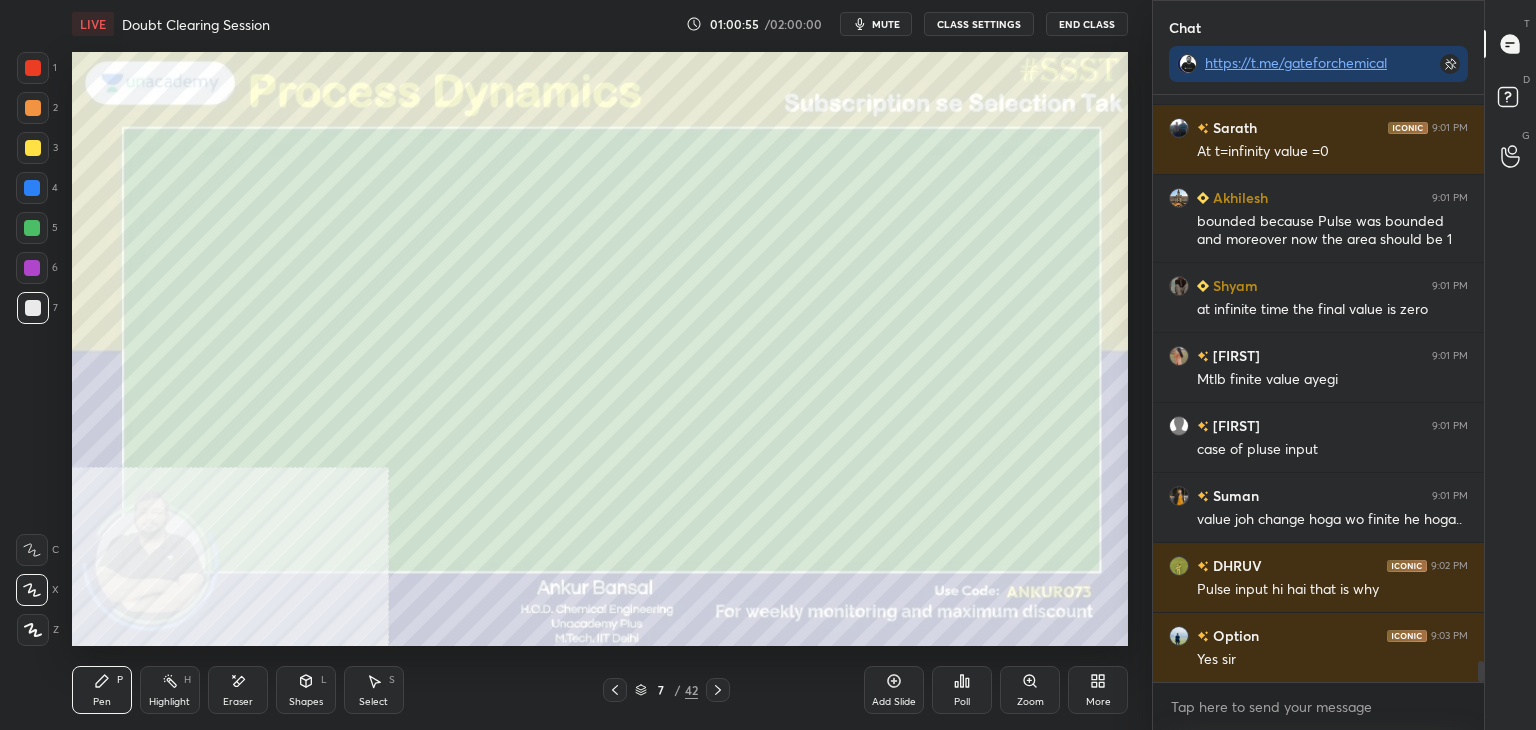 type 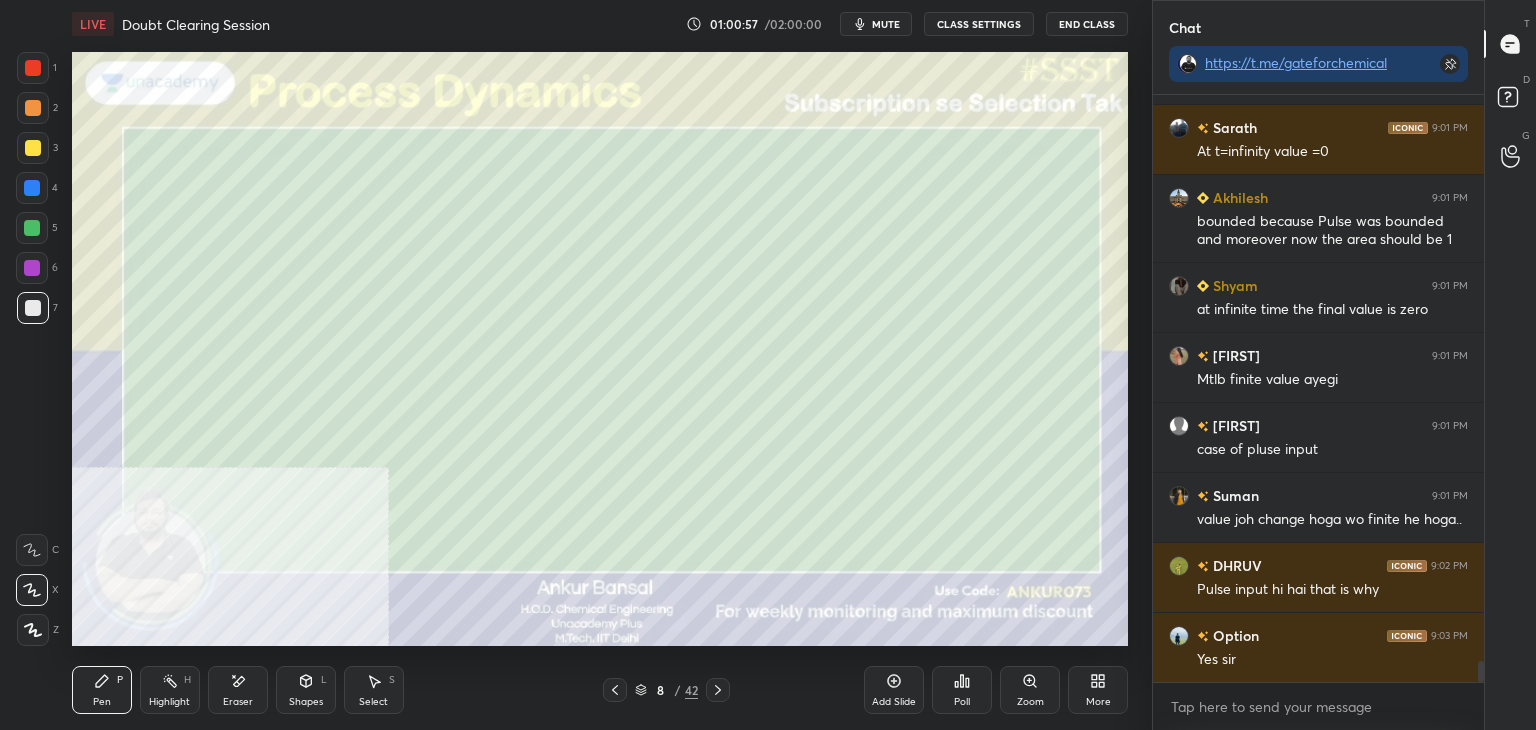 click 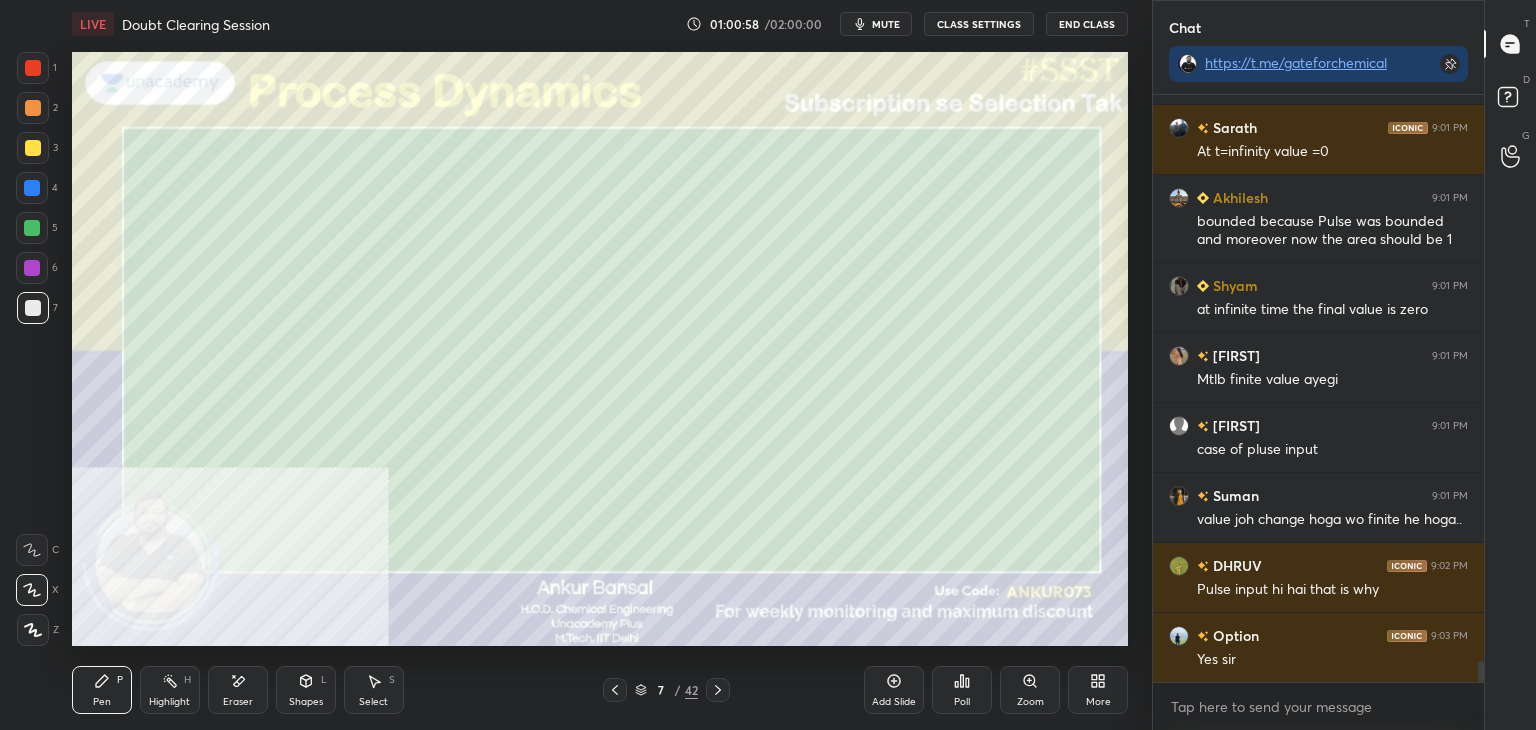 click 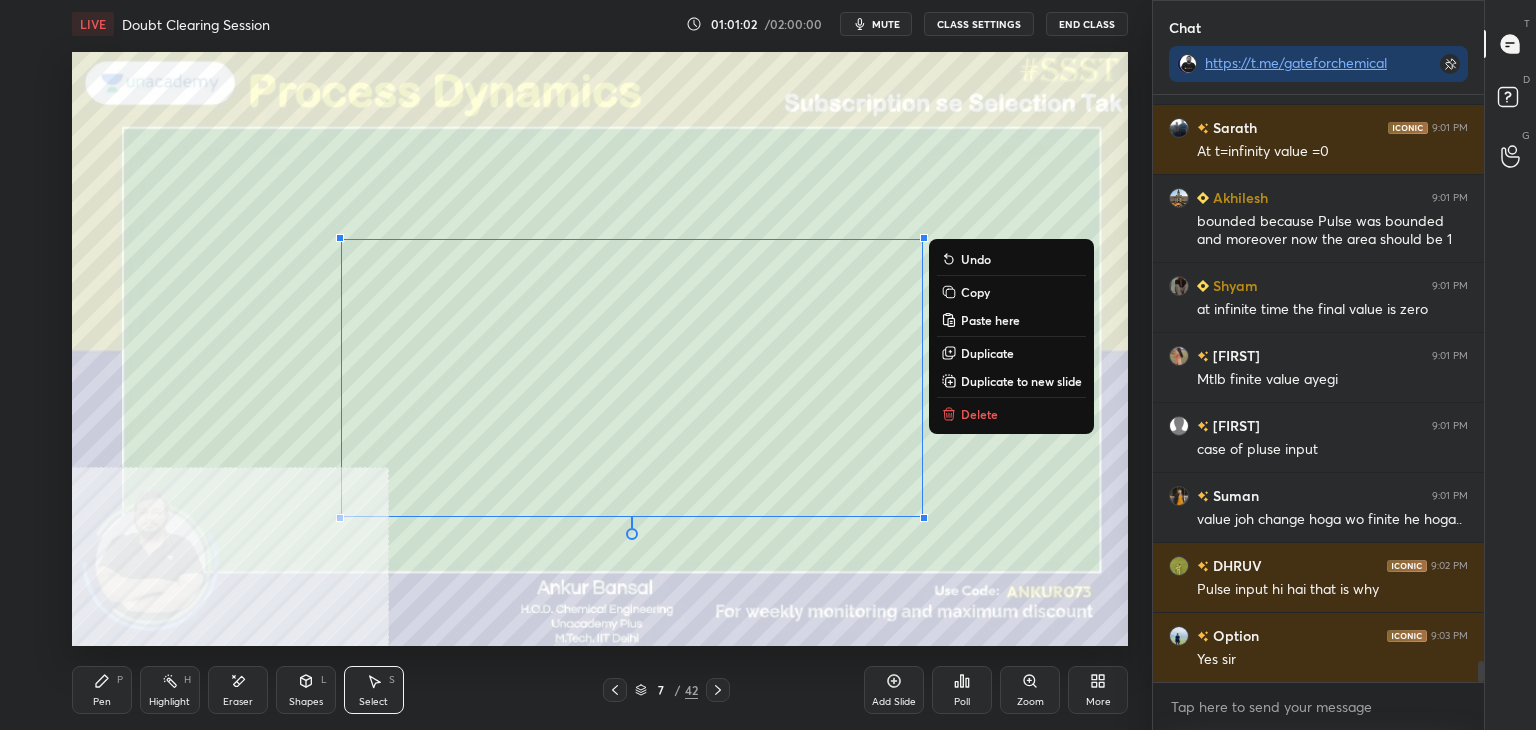 click on "Copy" at bounding box center [975, 292] 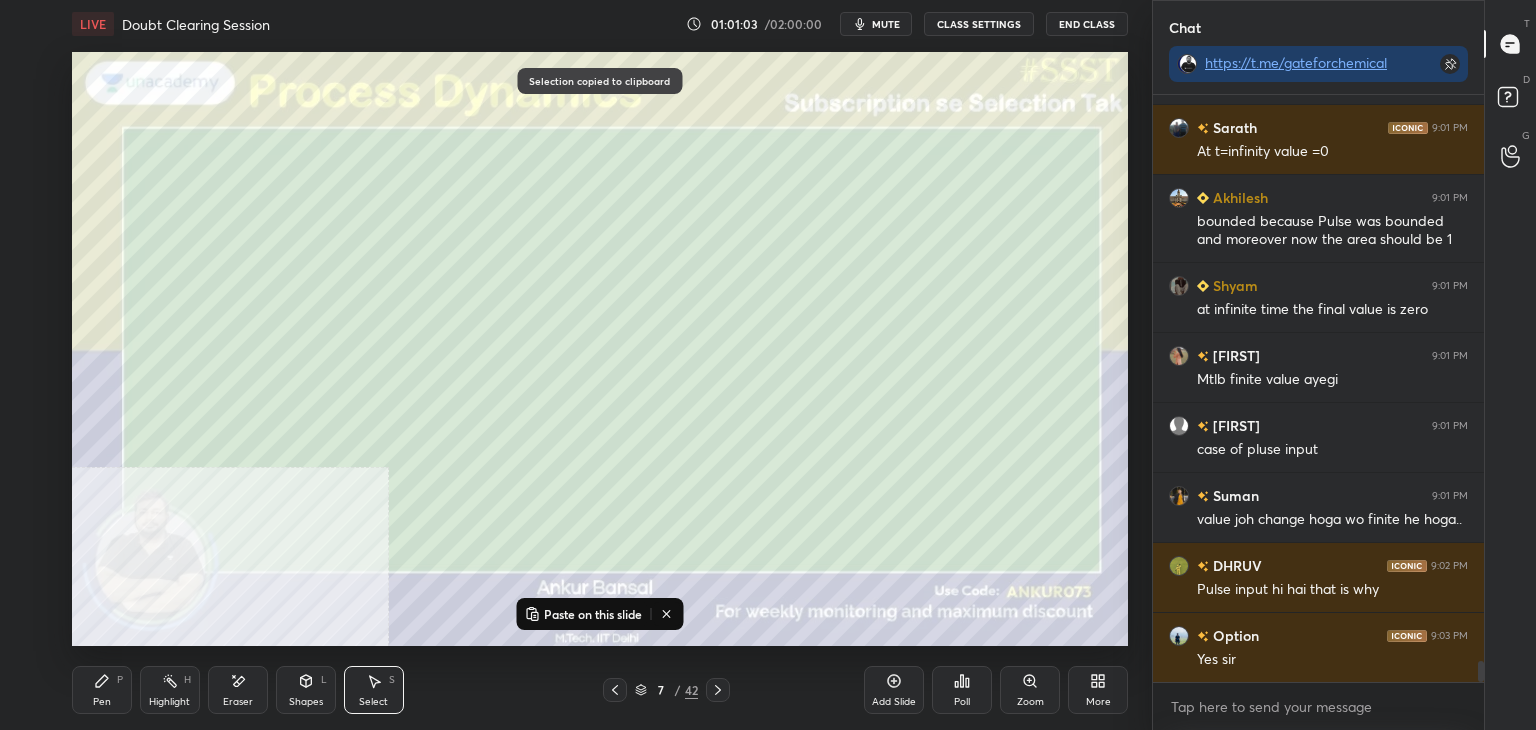 click 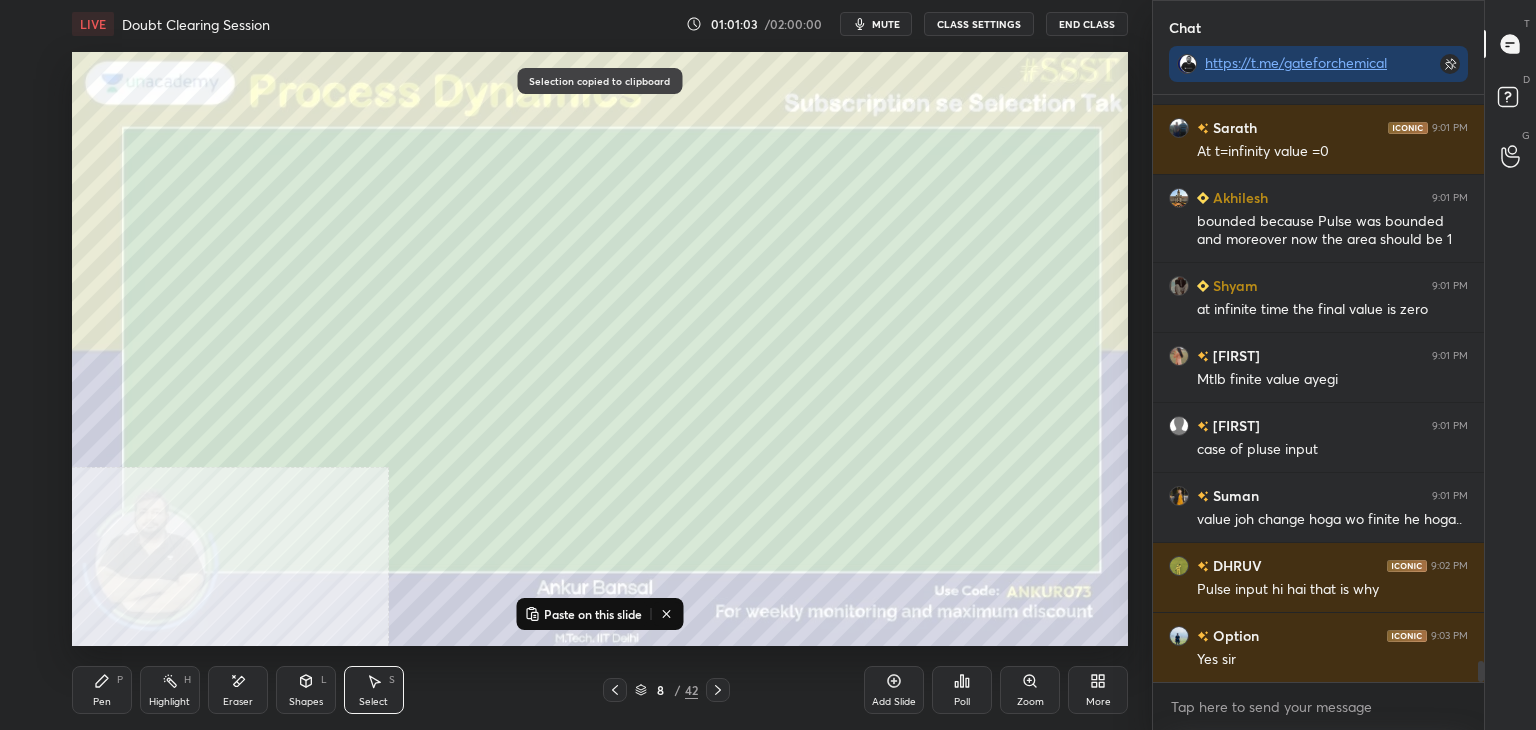 click on "Paste on this slide" at bounding box center [583, 614] 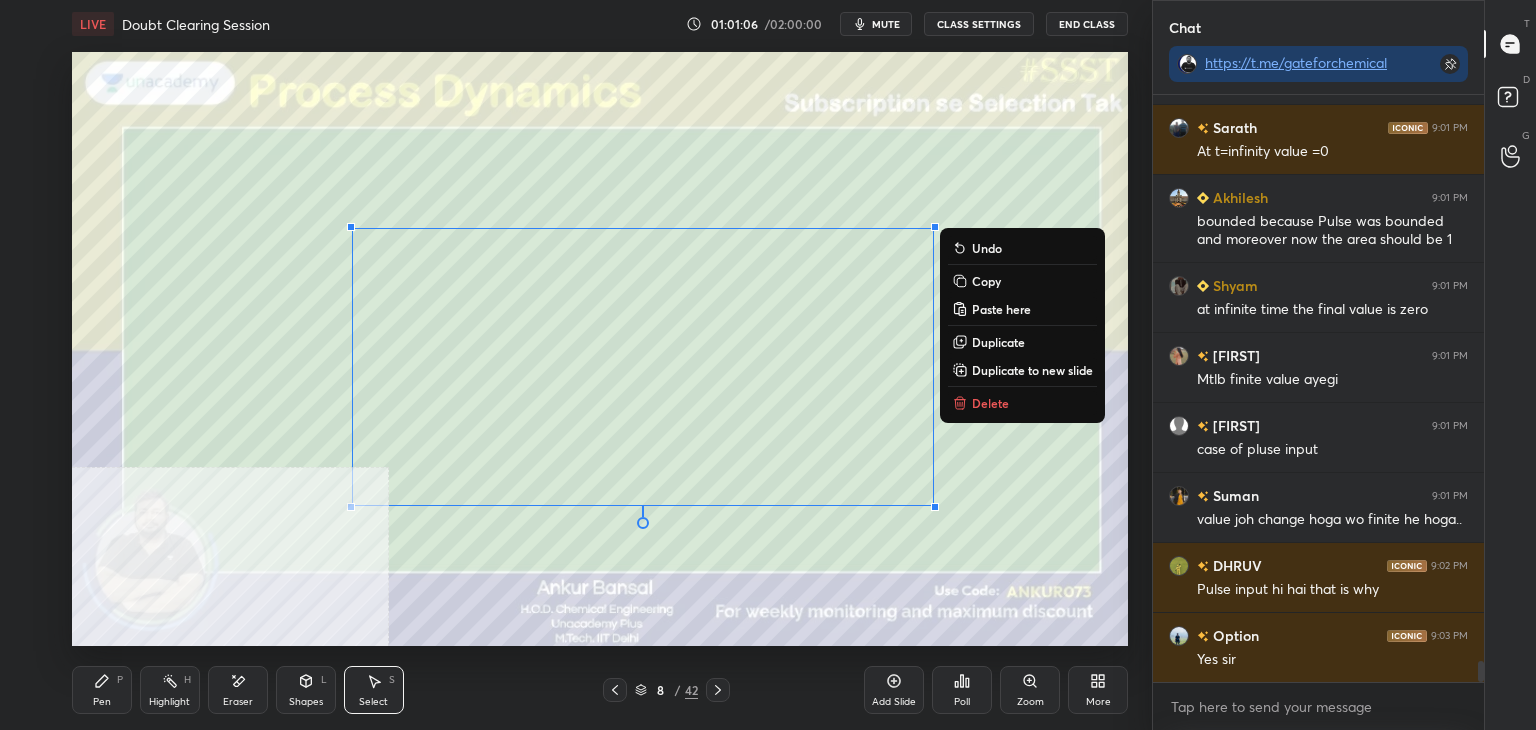 click on "Pen P" at bounding box center (102, 690) 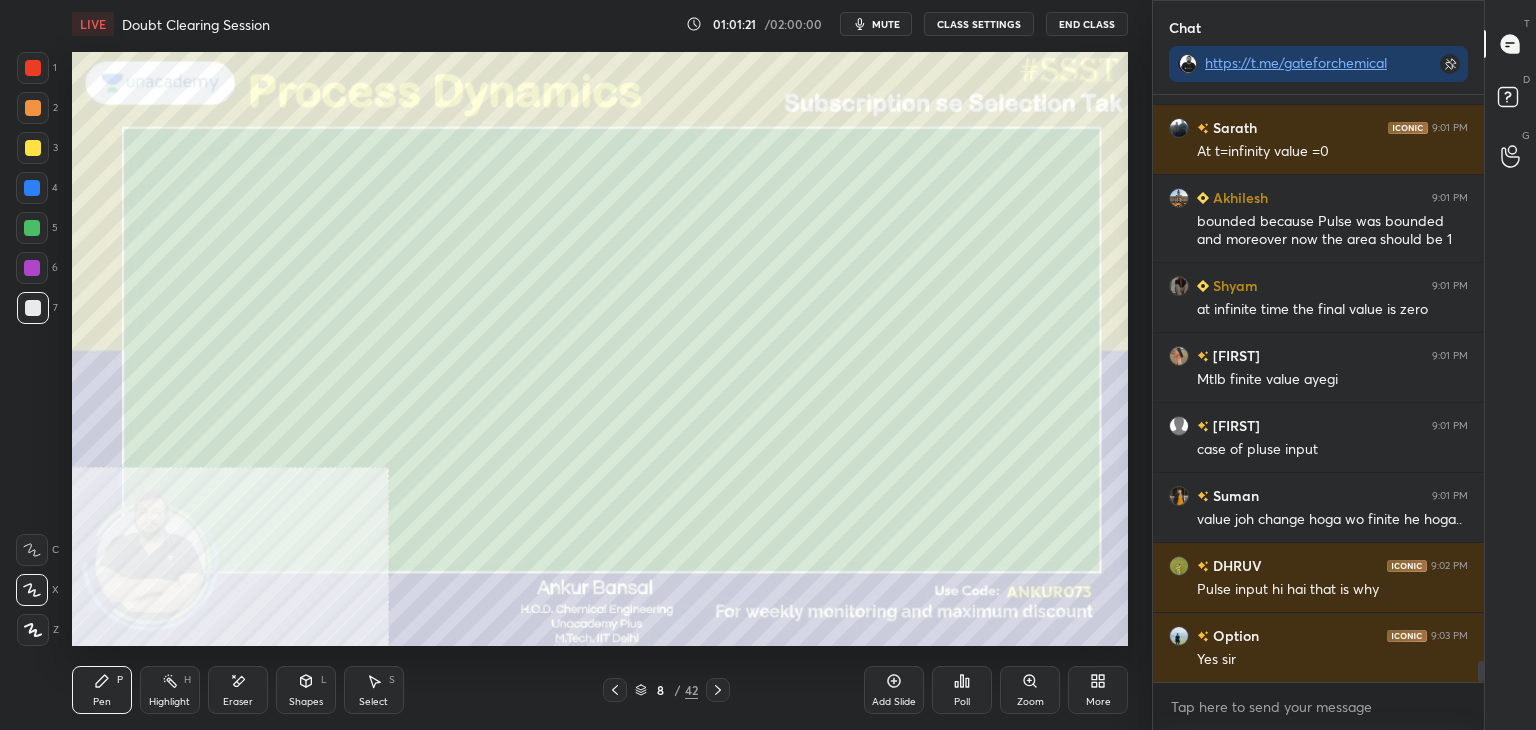 click on "Shapes L" at bounding box center (306, 690) 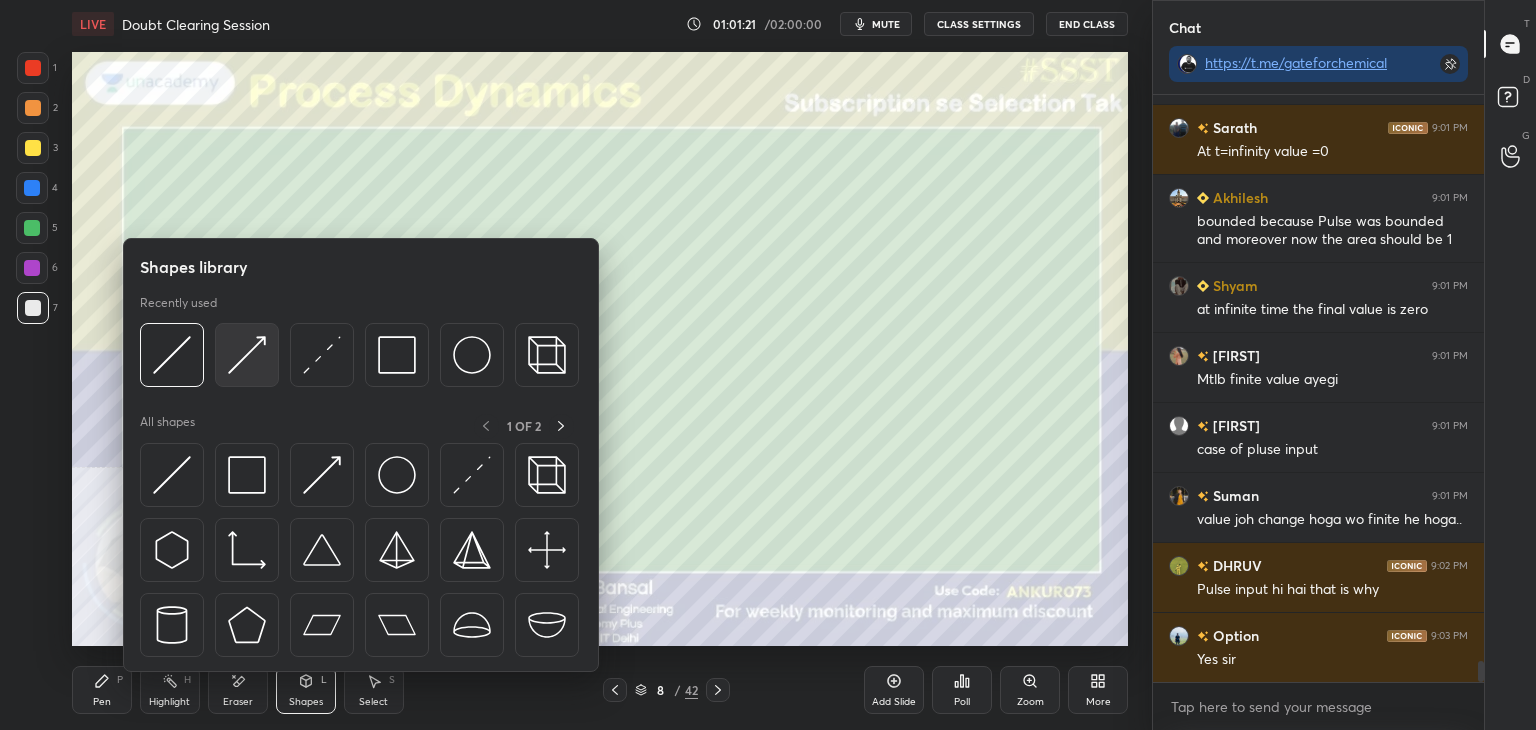 click at bounding box center [247, 355] 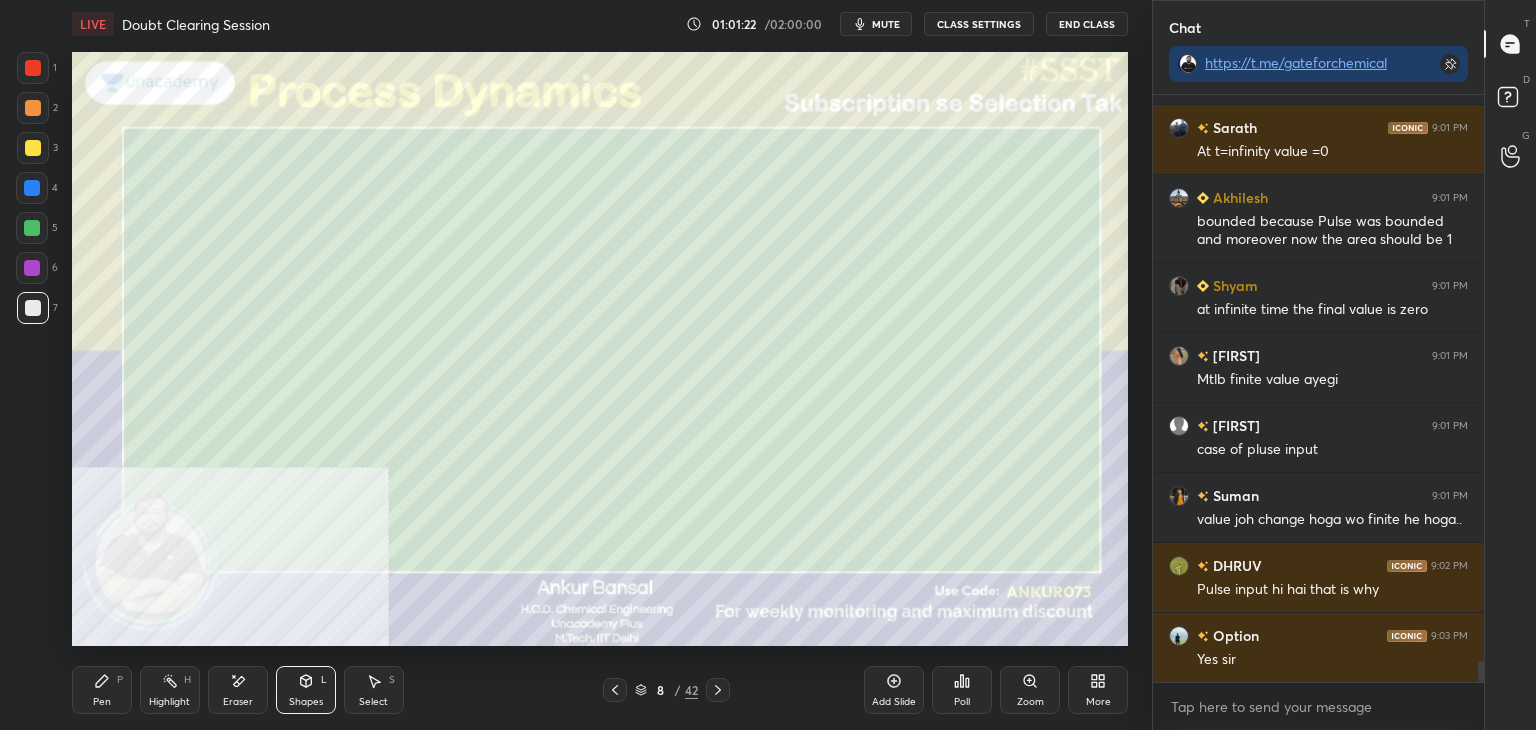 click at bounding box center (33, 148) 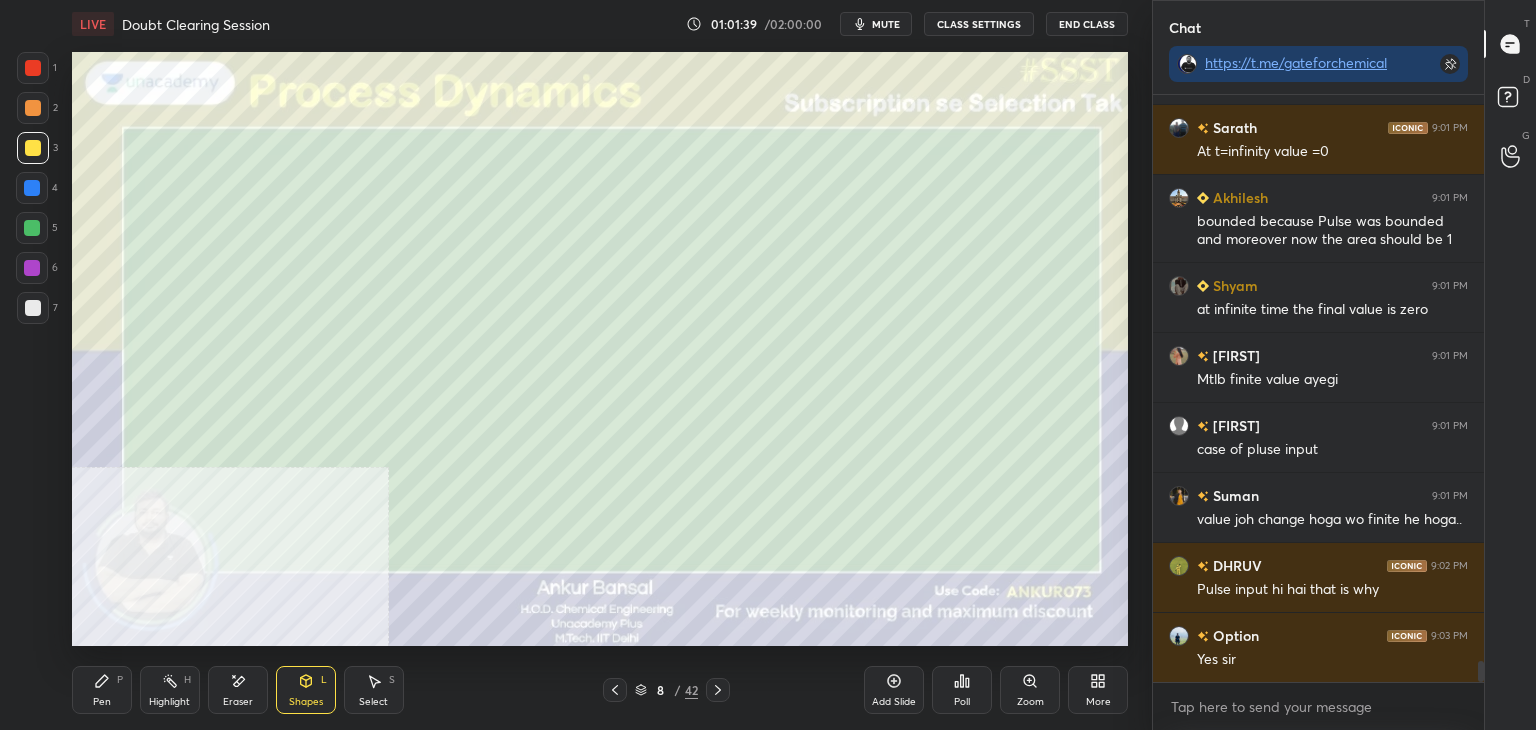click at bounding box center [33, 308] 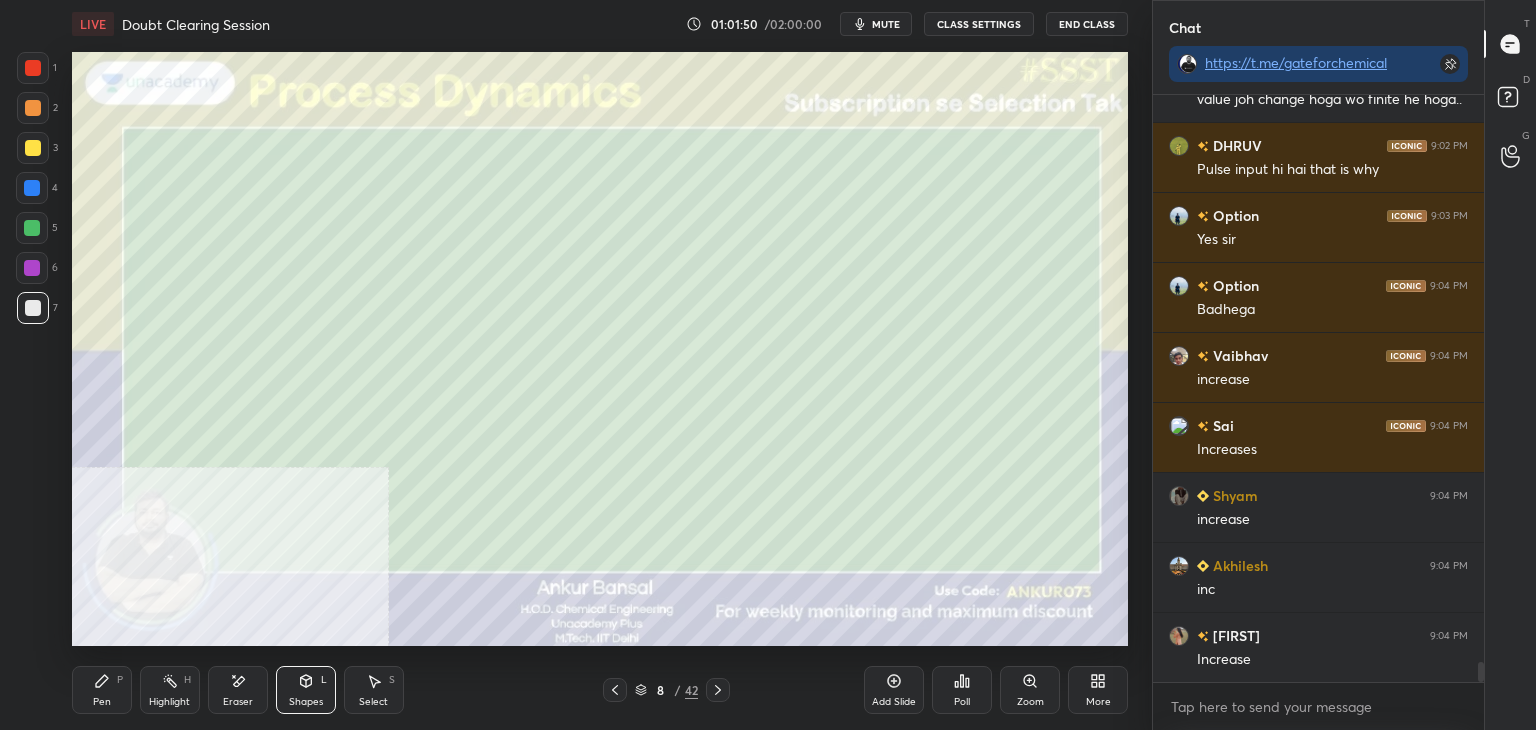 scroll, scrollTop: 16450, scrollLeft: 0, axis: vertical 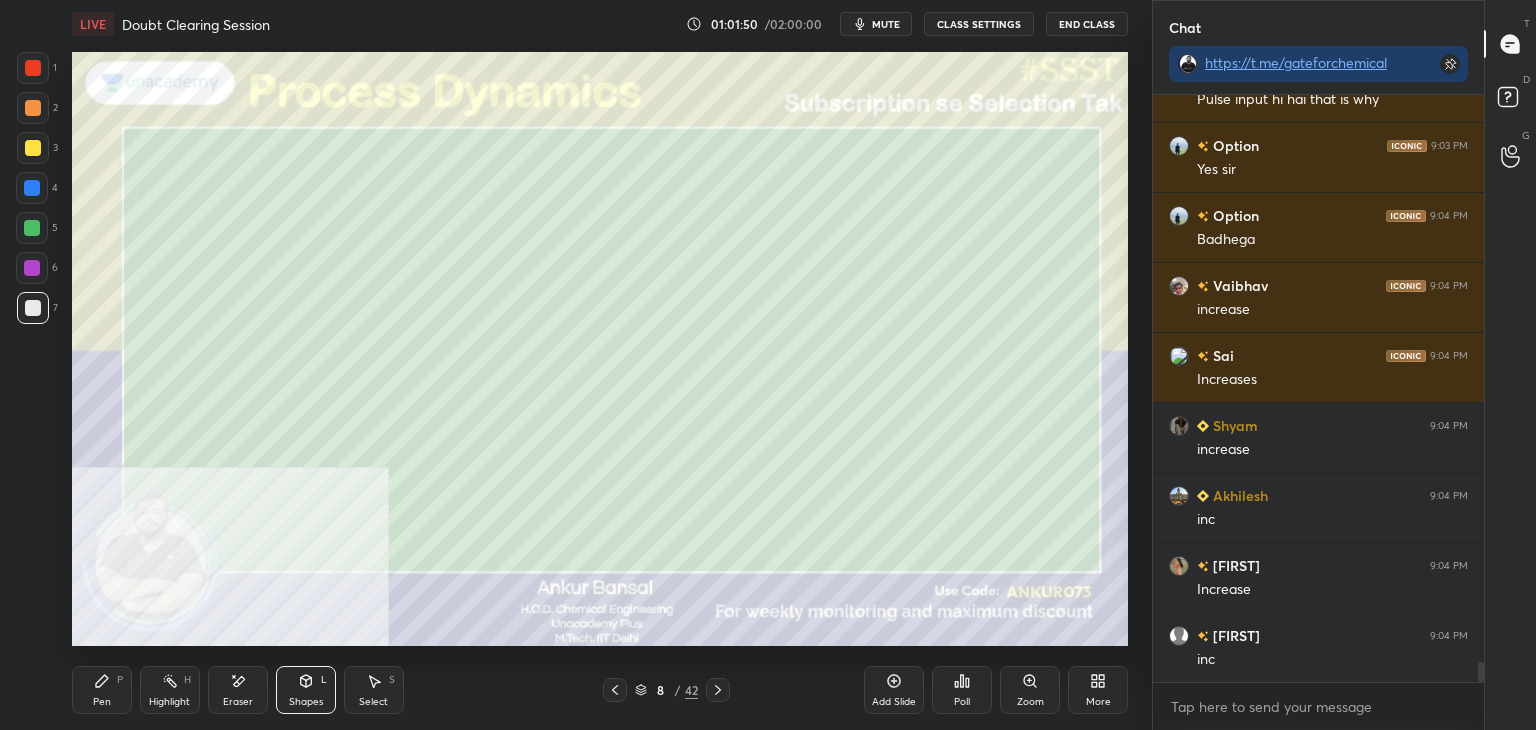 click on "Shapes L" at bounding box center (306, 690) 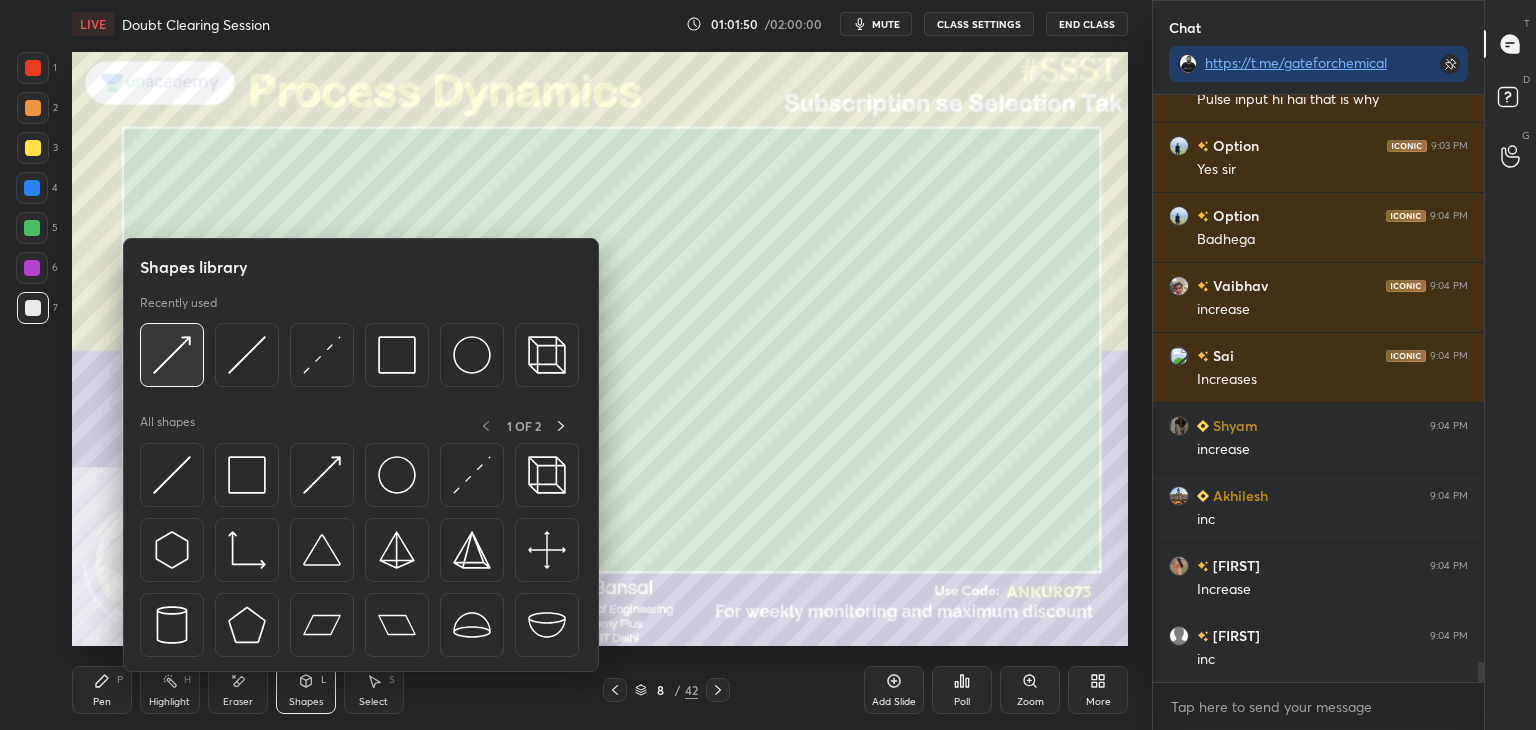 click at bounding box center (172, 355) 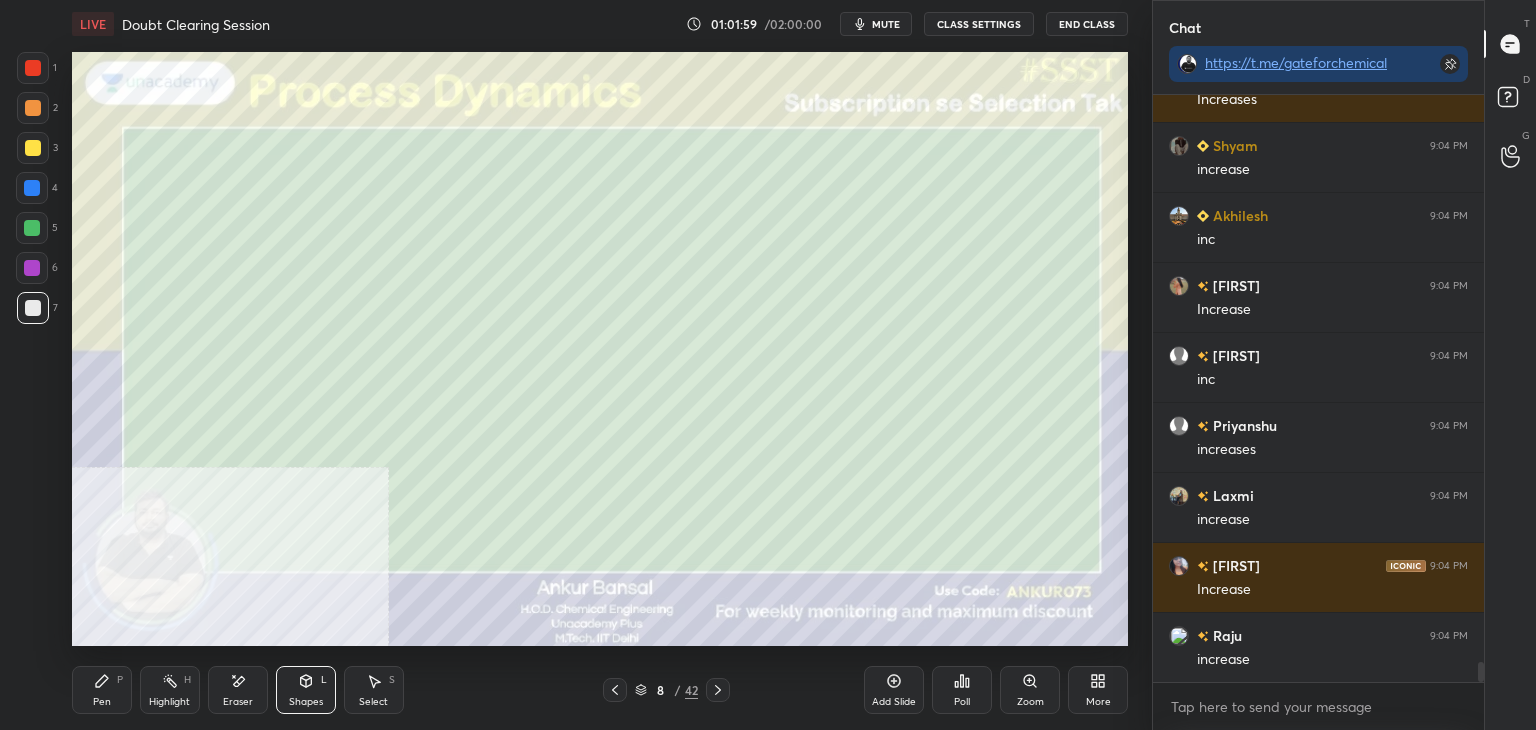 scroll, scrollTop: 16800, scrollLeft: 0, axis: vertical 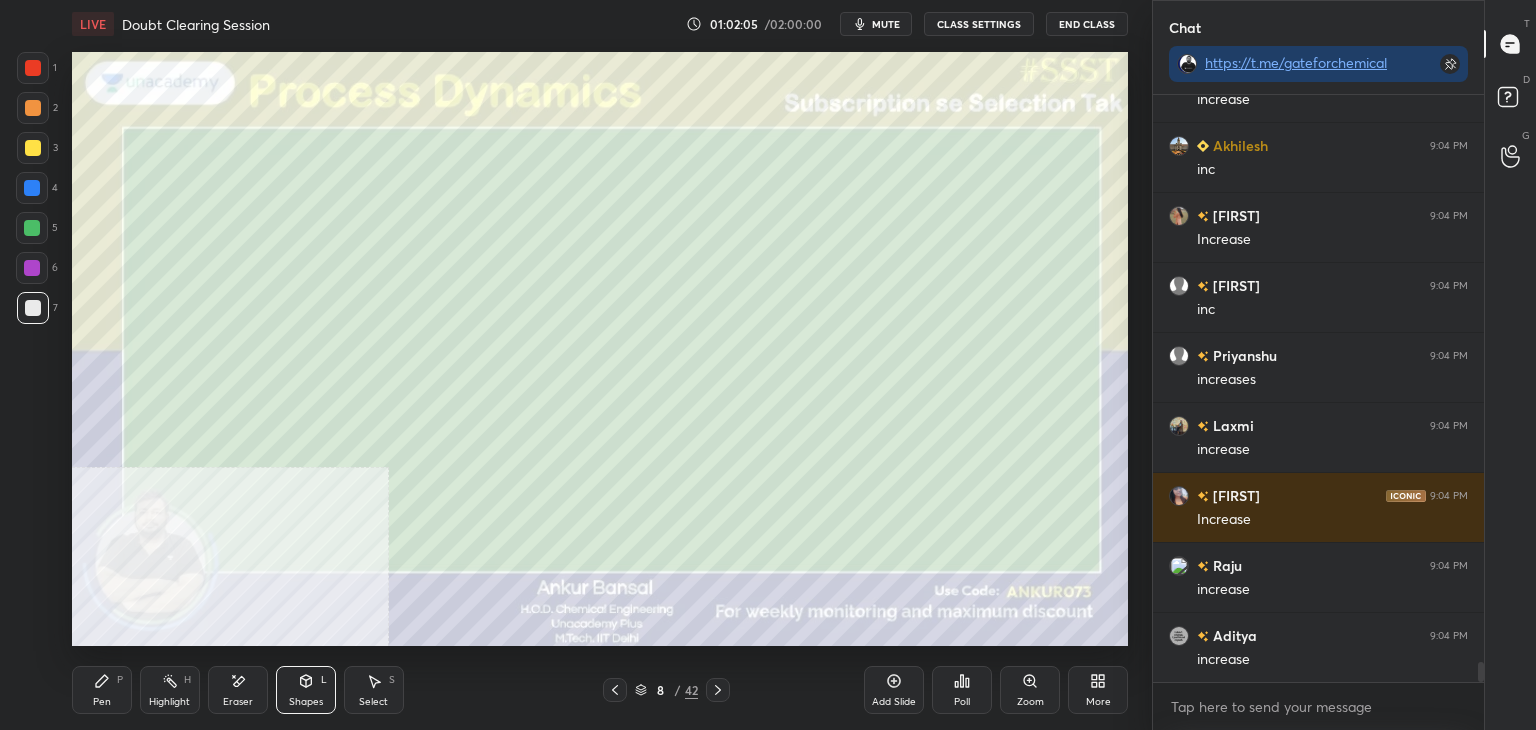 click 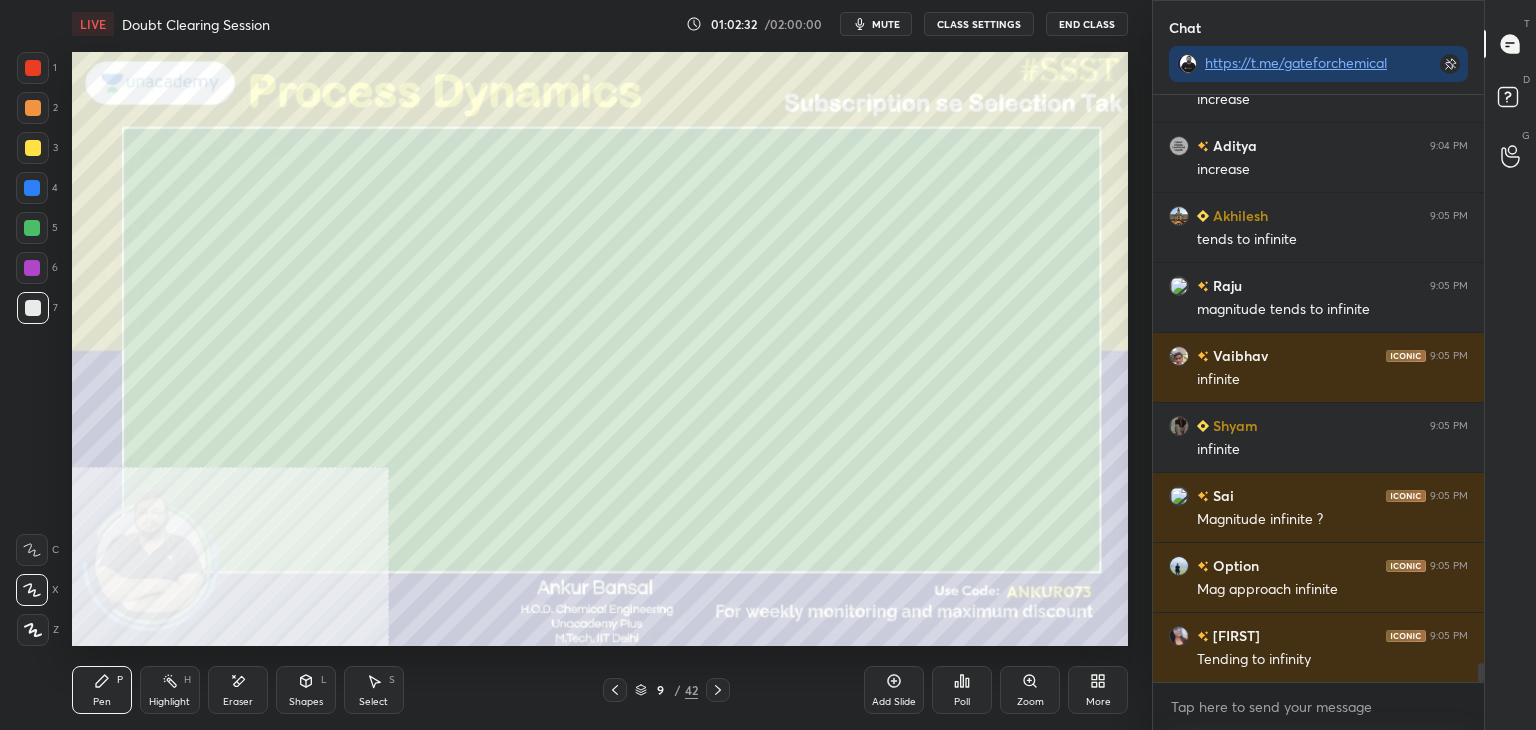 scroll, scrollTop: 17360, scrollLeft: 0, axis: vertical 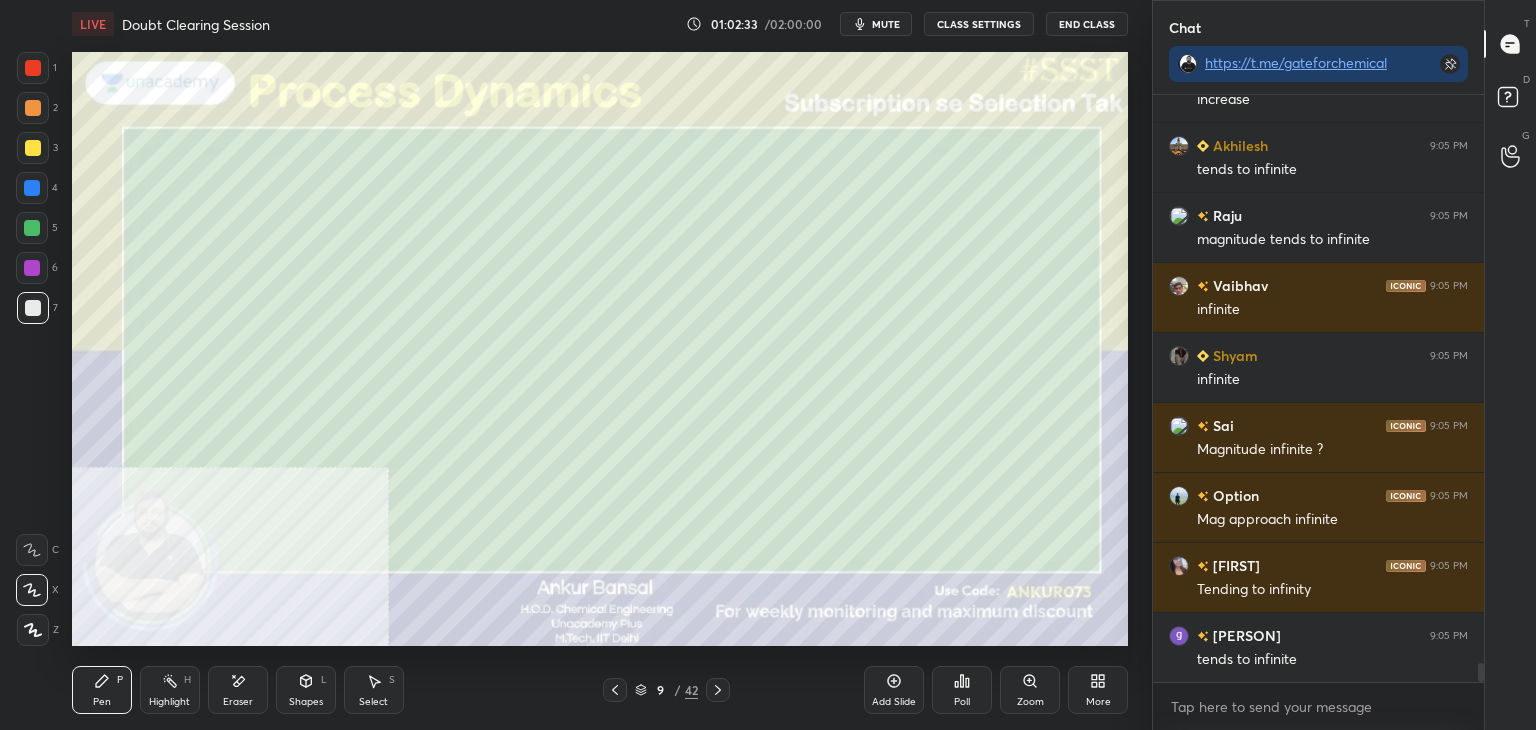 click on "Shapes" at bounding box center [306, 702] 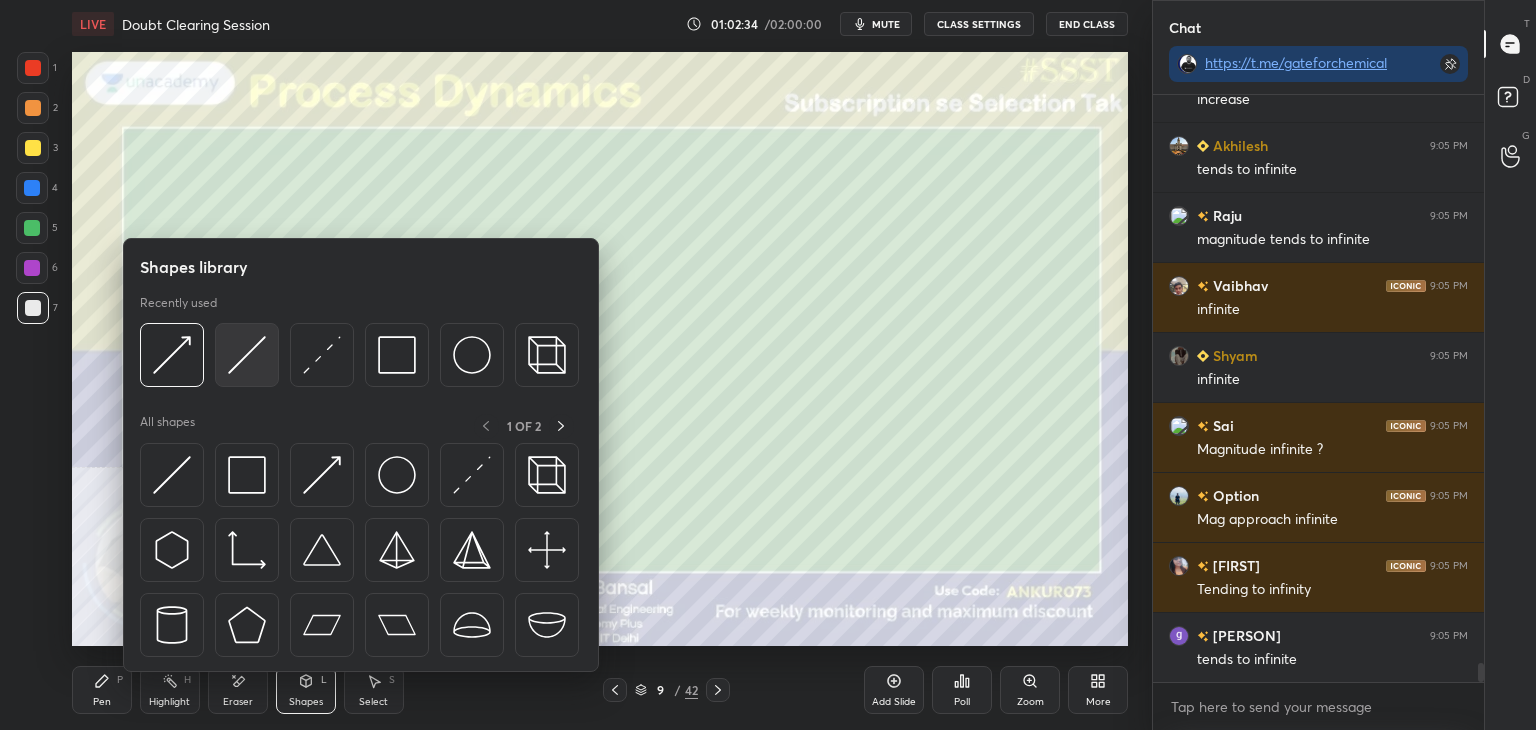 click at bounding box center [247, 355] 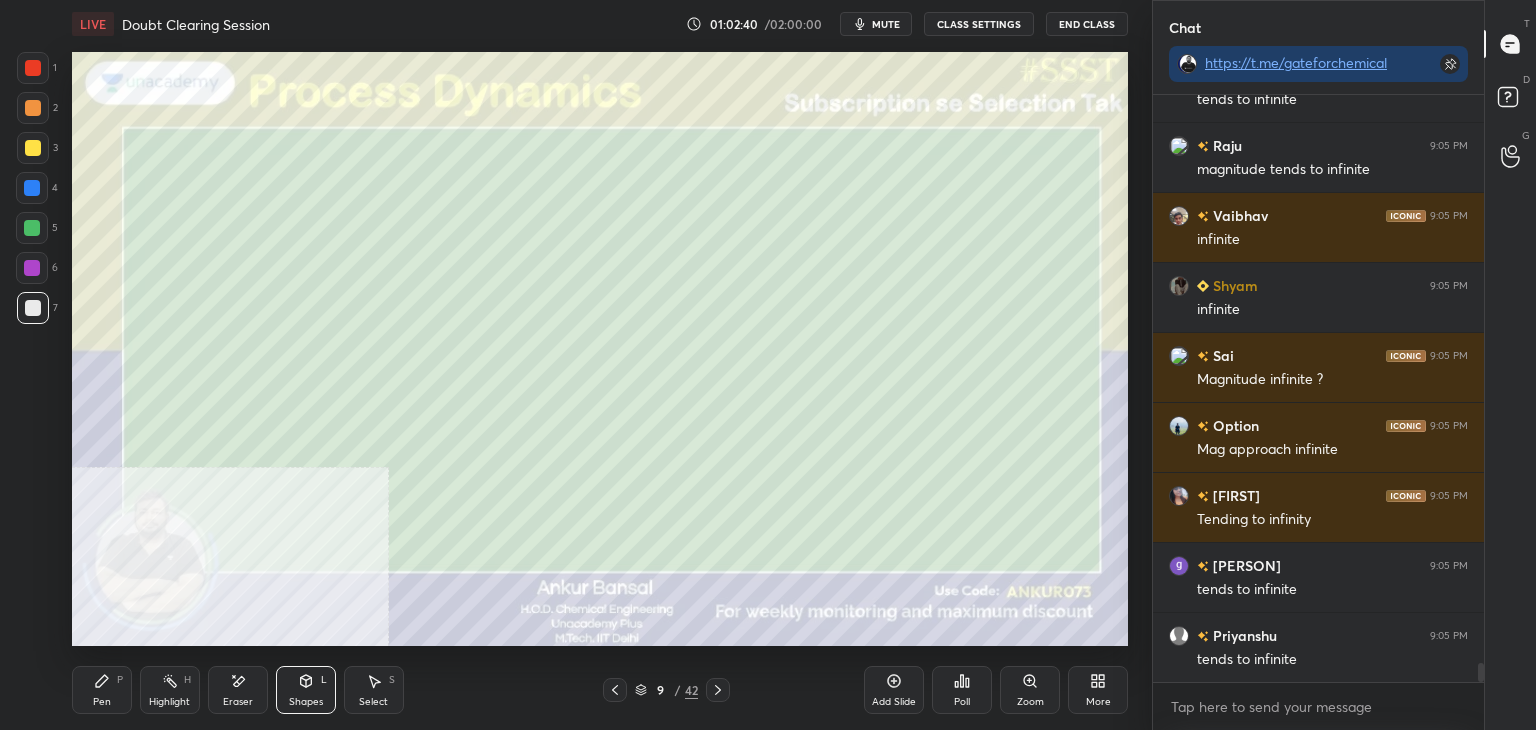 scroll, scrollTop: 17500, scrollLeft: 0, axis: vertical 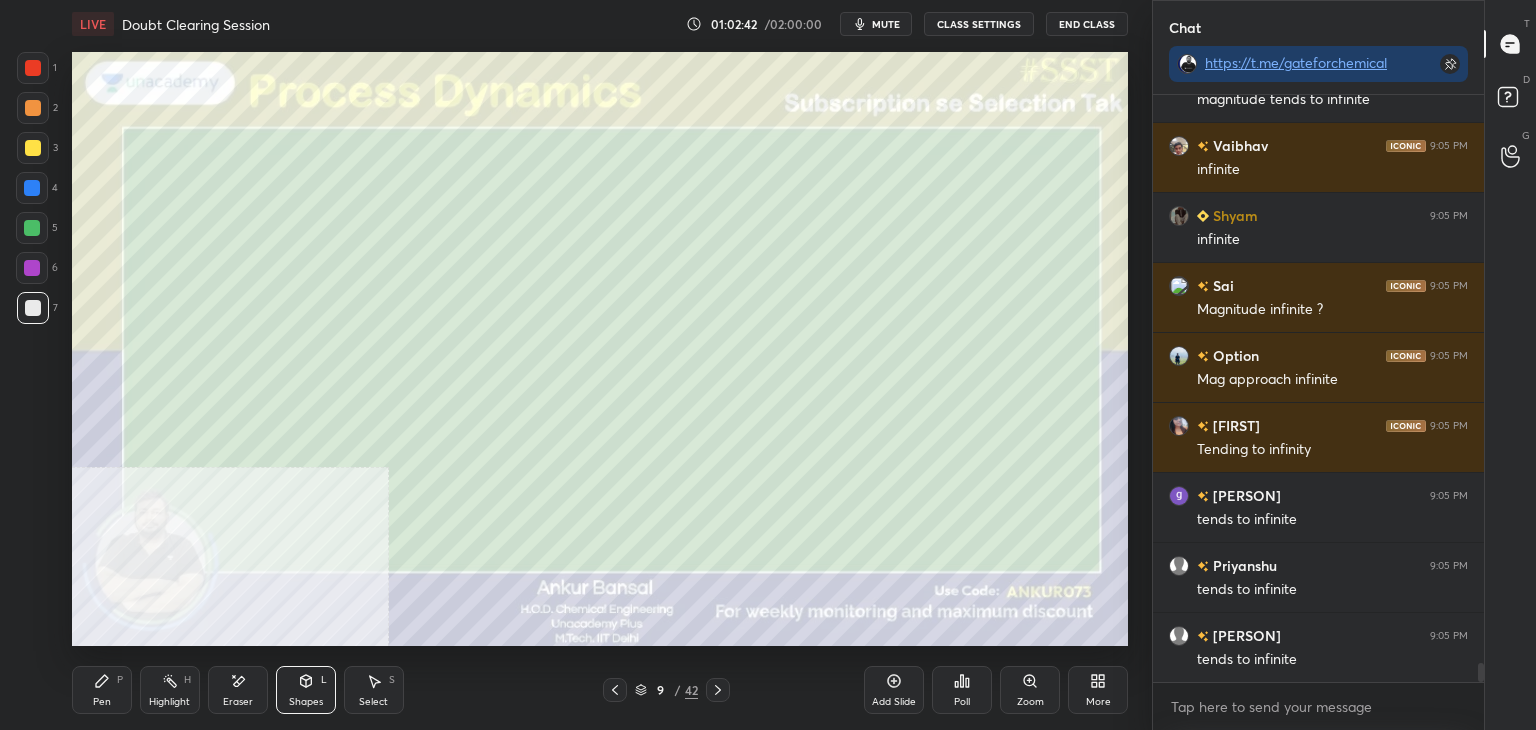 click 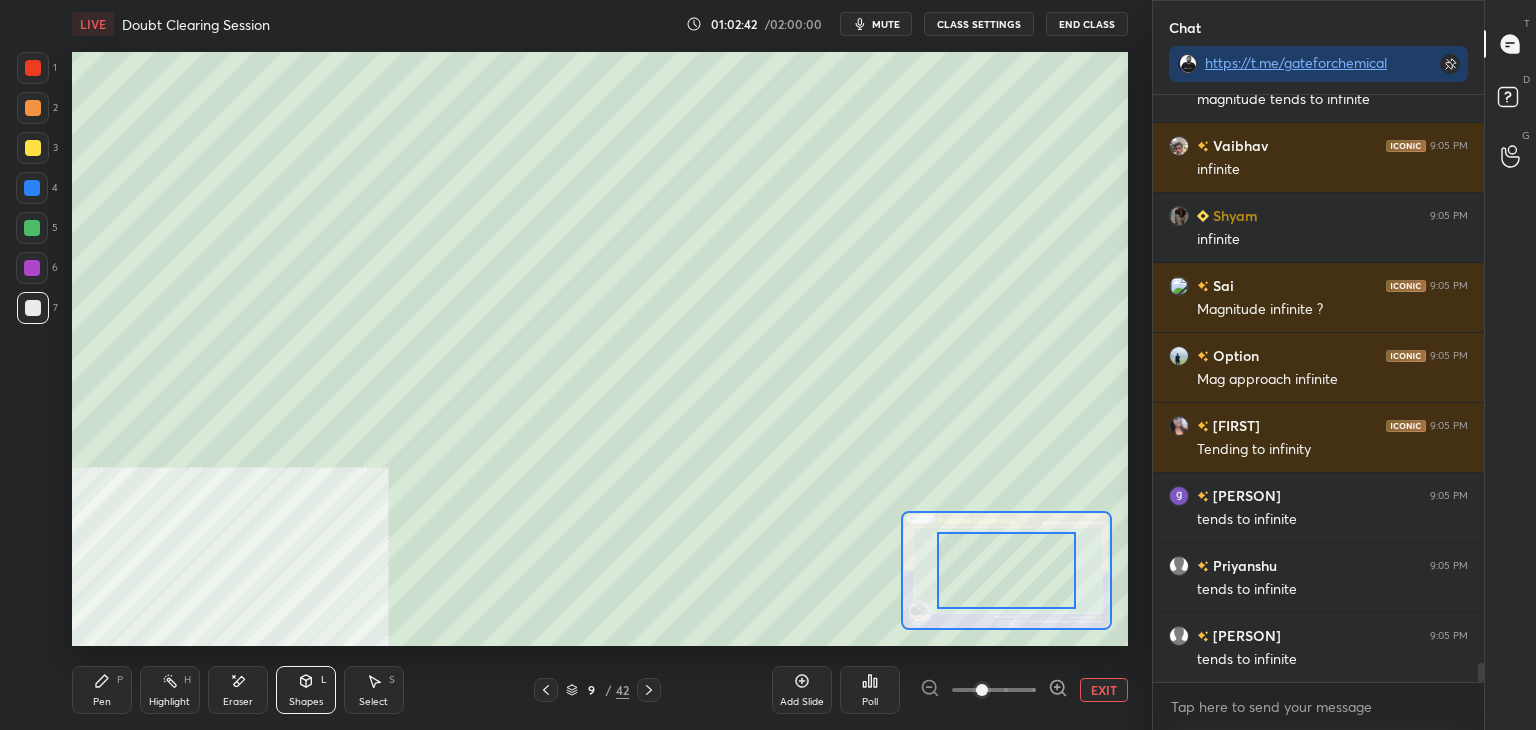click 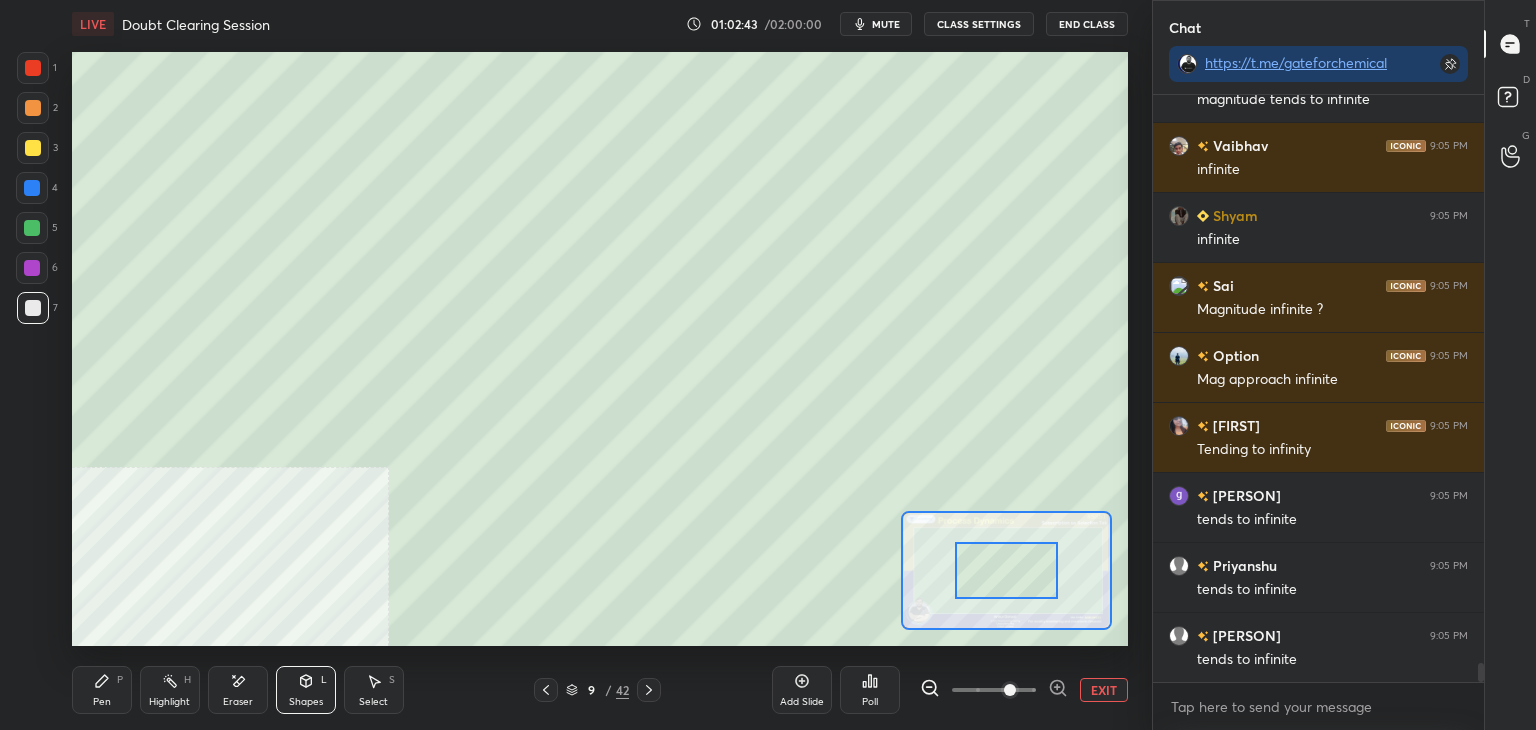 click 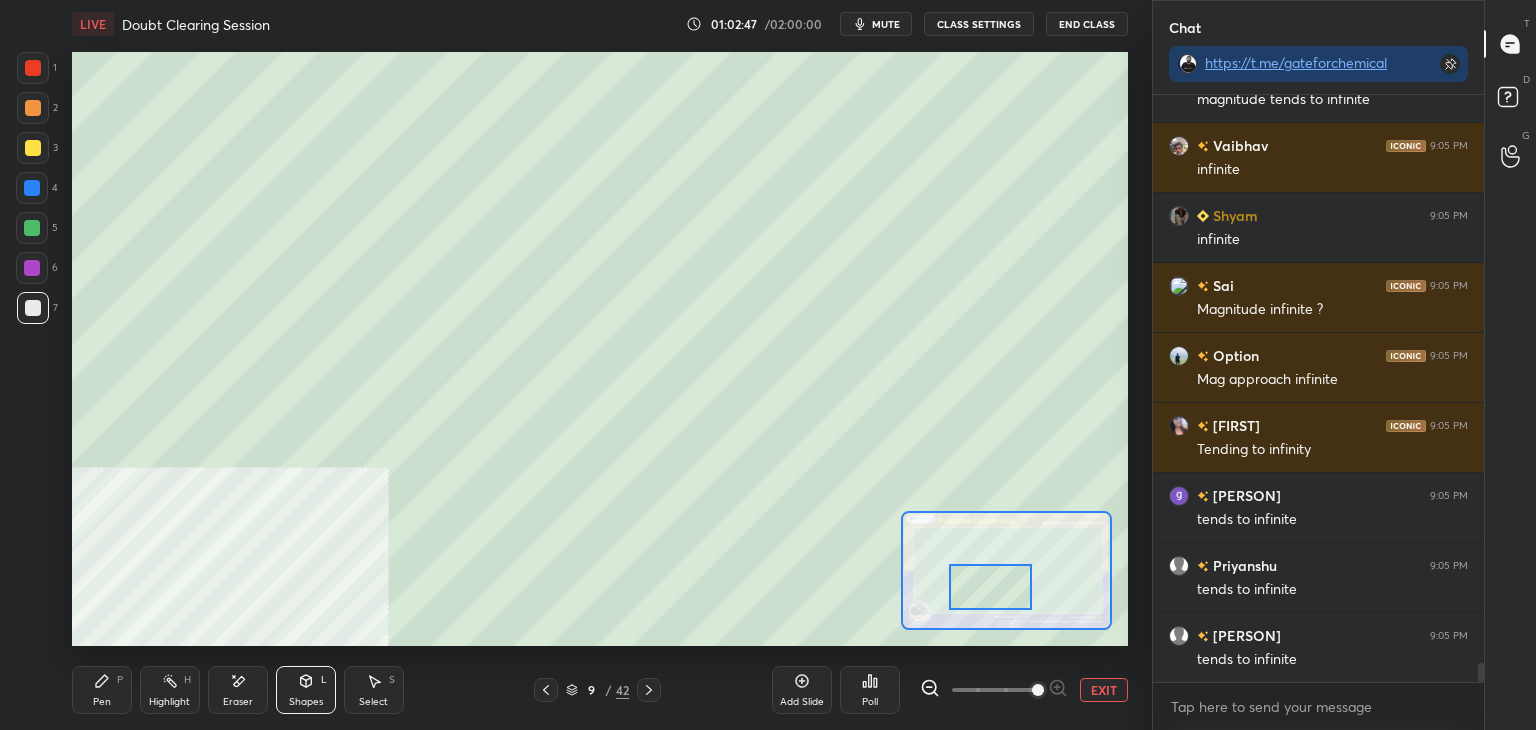 click on "Pen P" at bounding box center (102, 690) 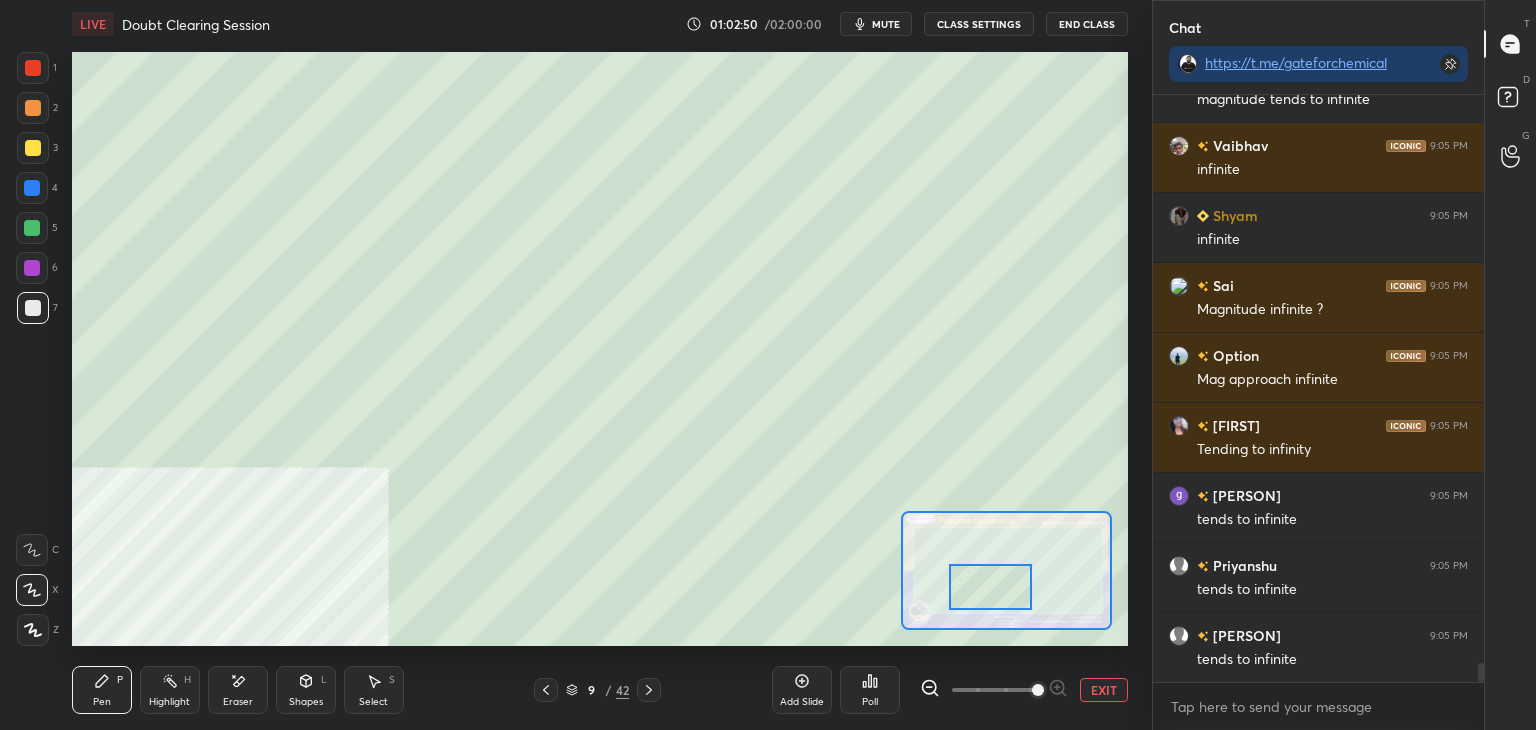 click 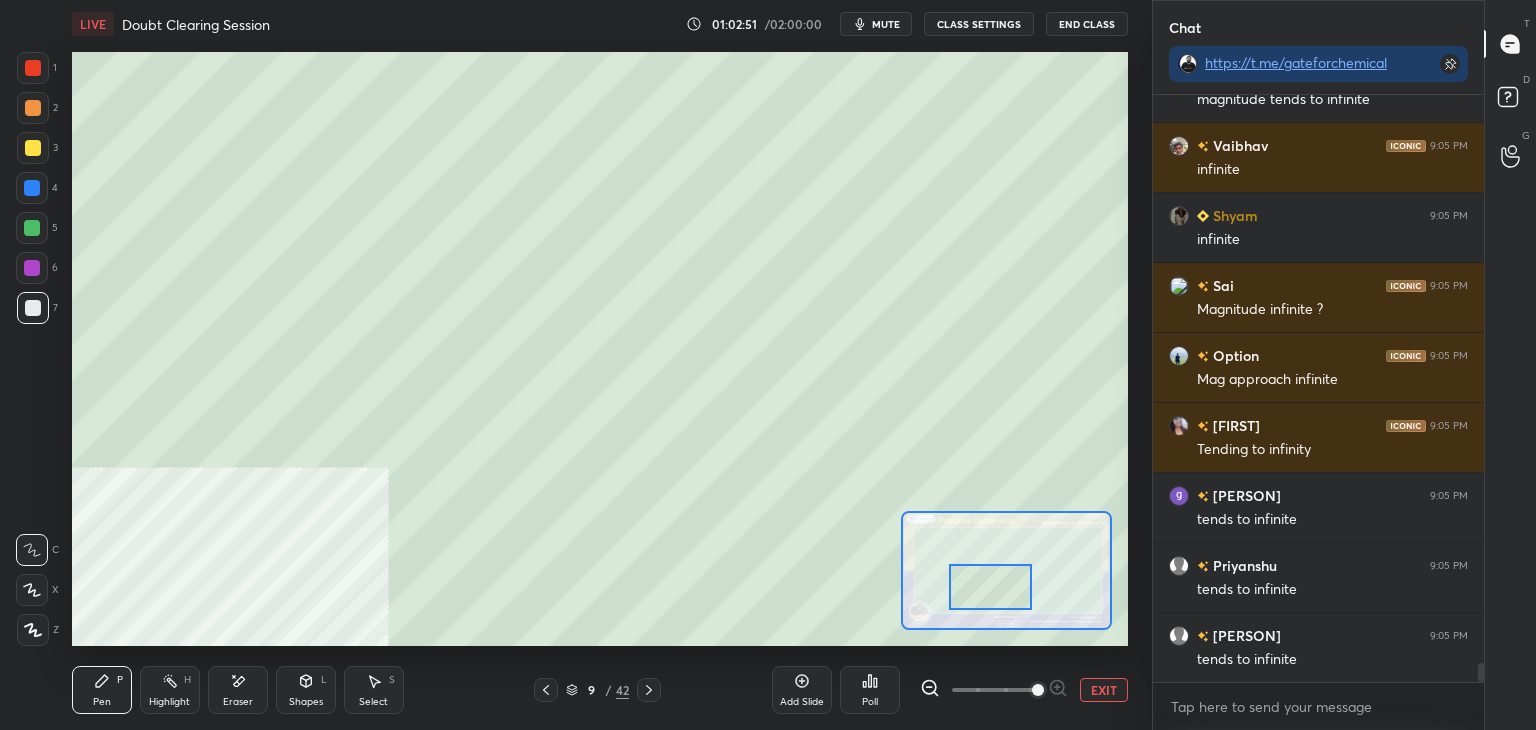 click 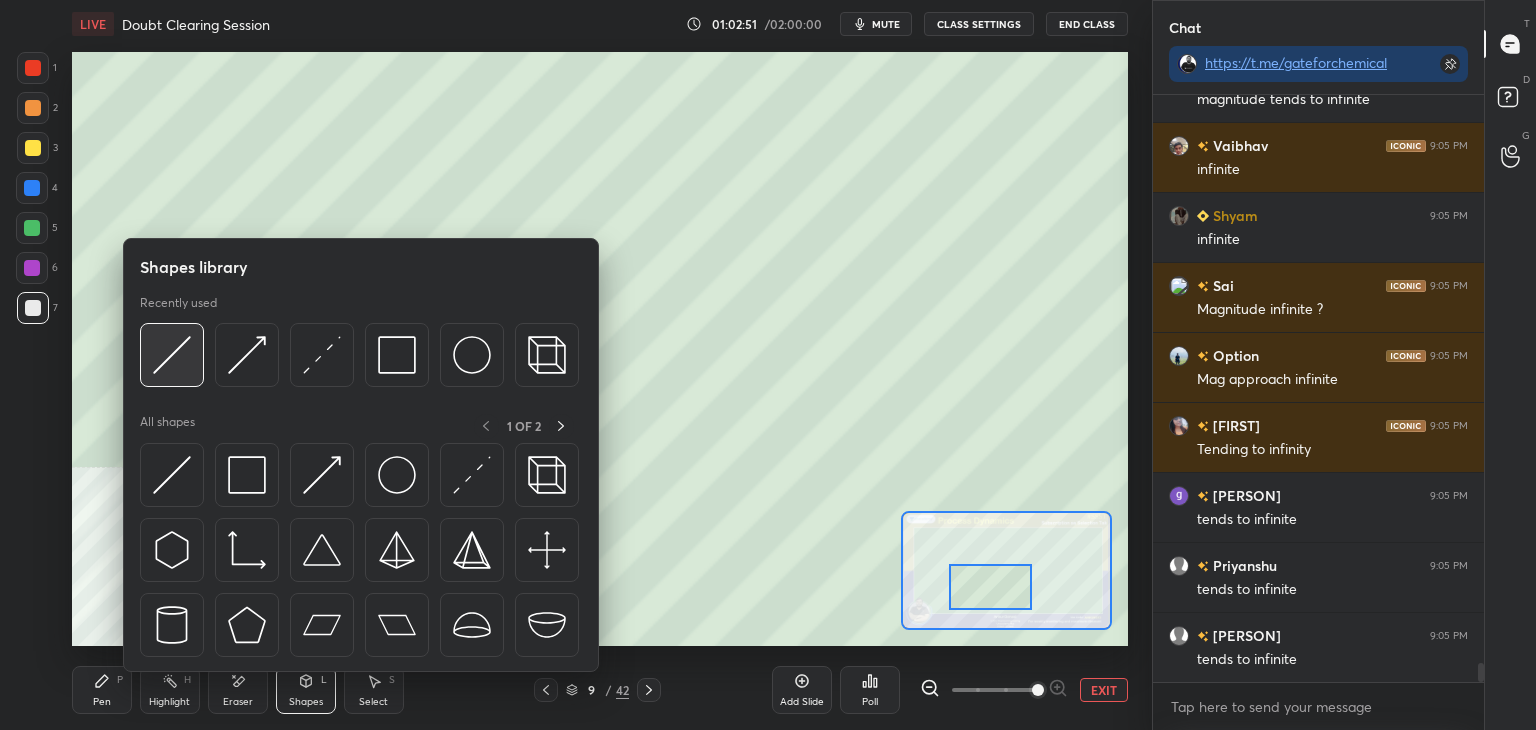 click at bounding box center [172, 355] 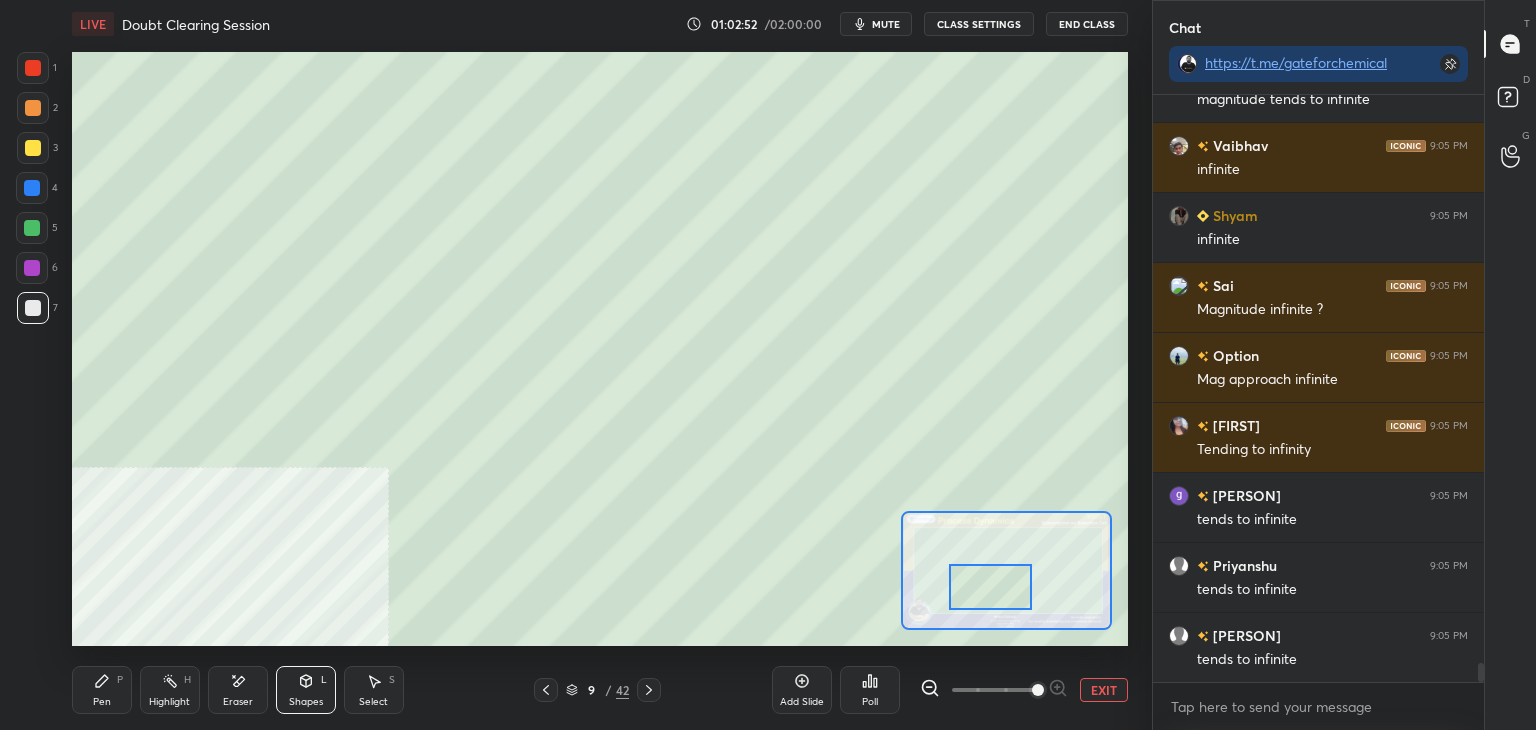 click at bounding box center (33, 148) 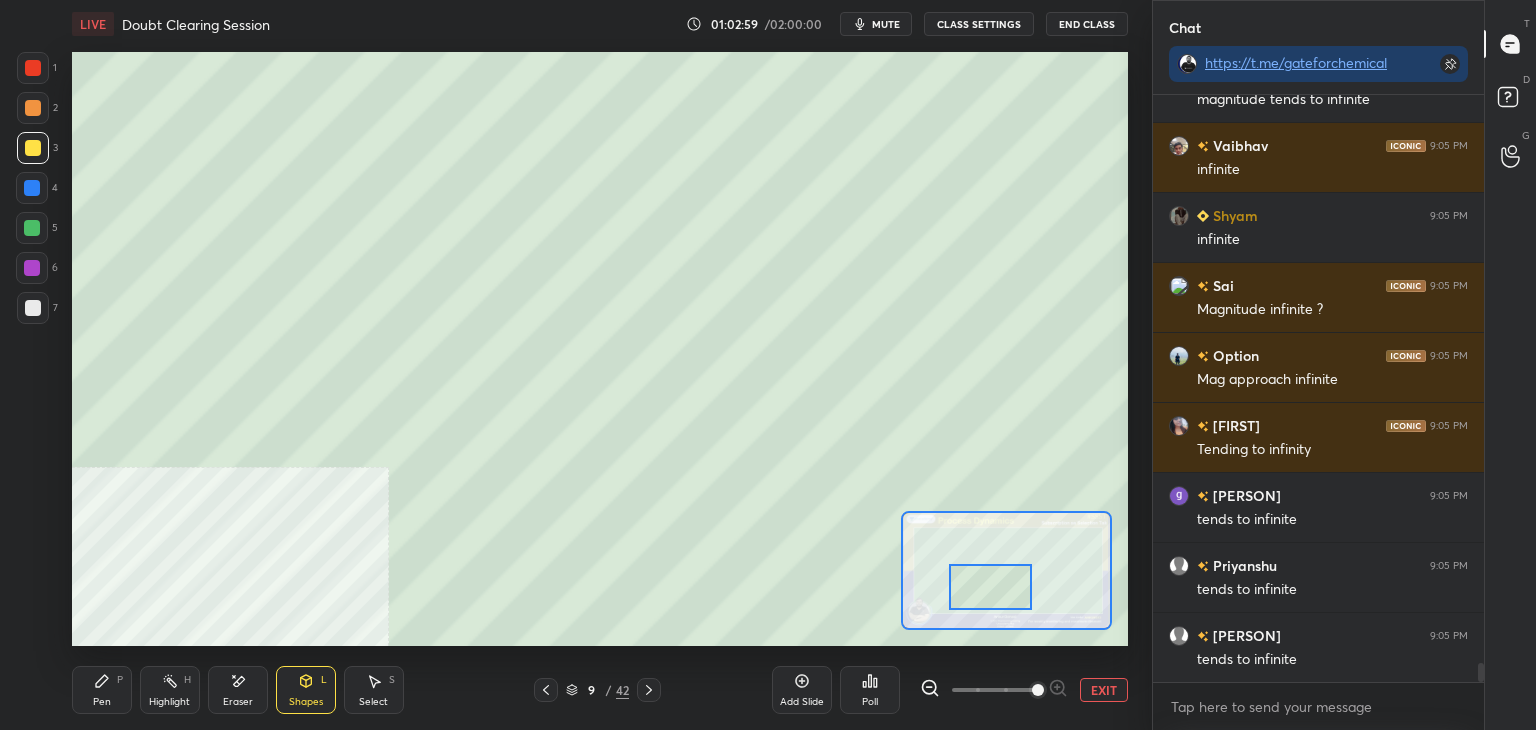 click at bounding box center [33, 68] 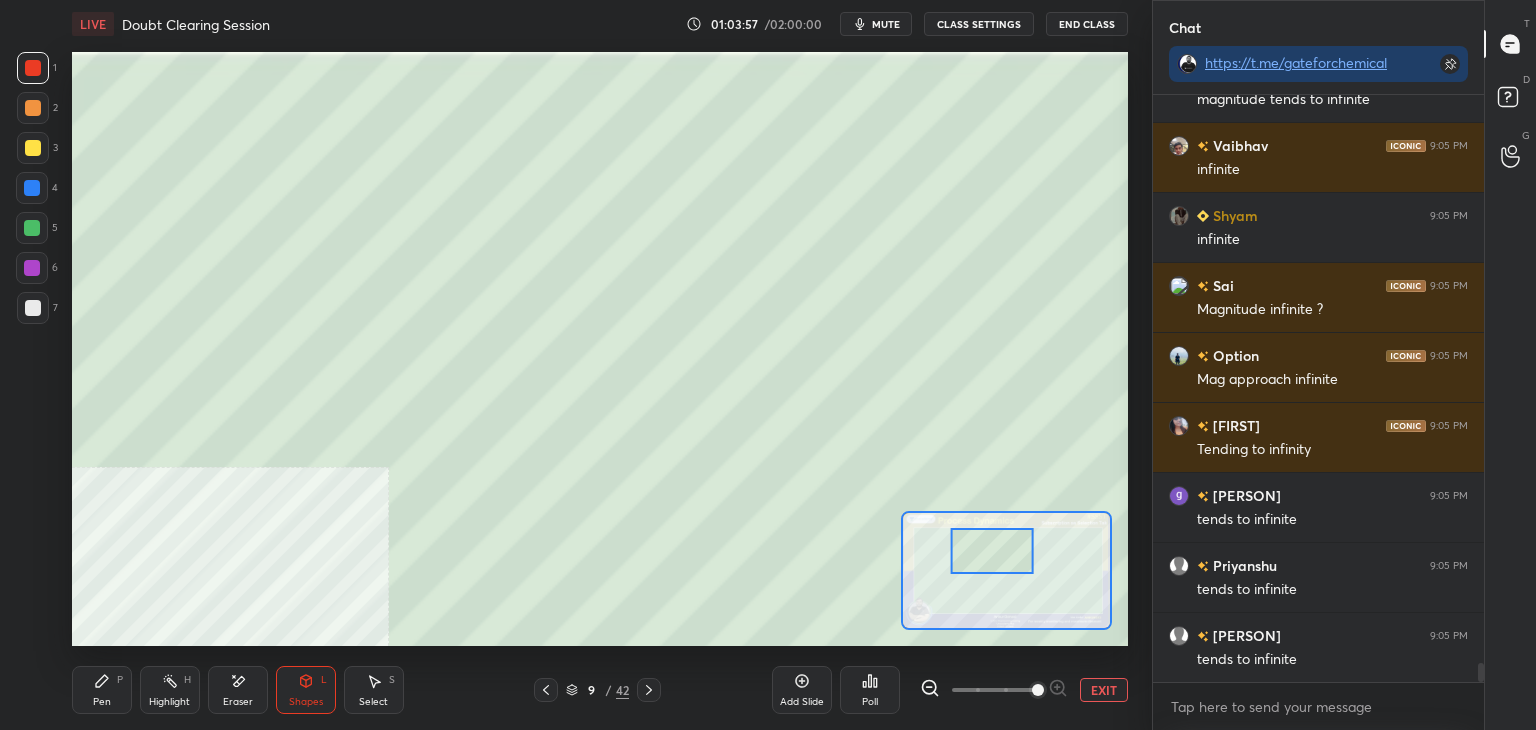 scroll, scrollTop: 17570, scrollLeft: 0, axis: vertical 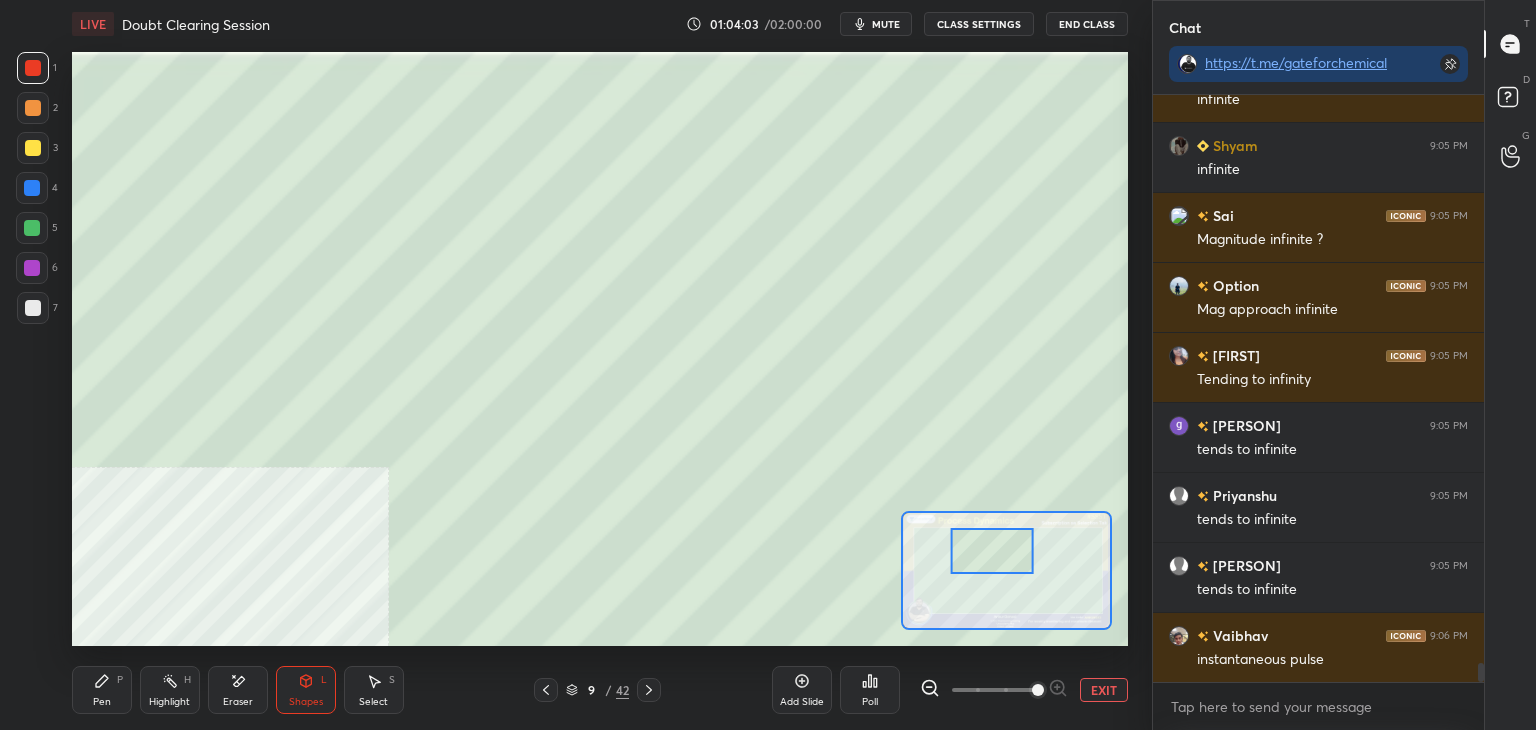 click at bounding box center (32, 188) 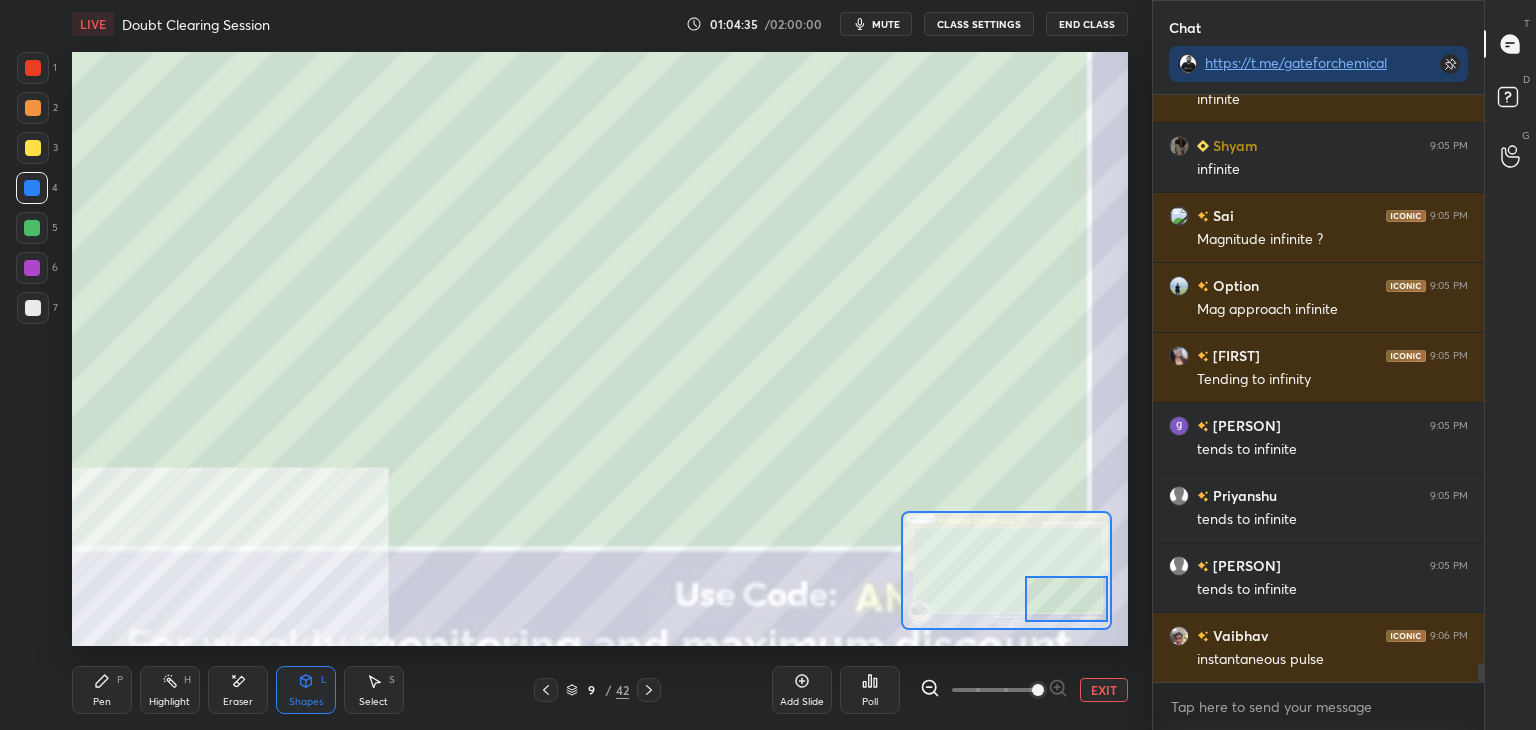 click on "EXIT" at bounding box center (1104, 690) 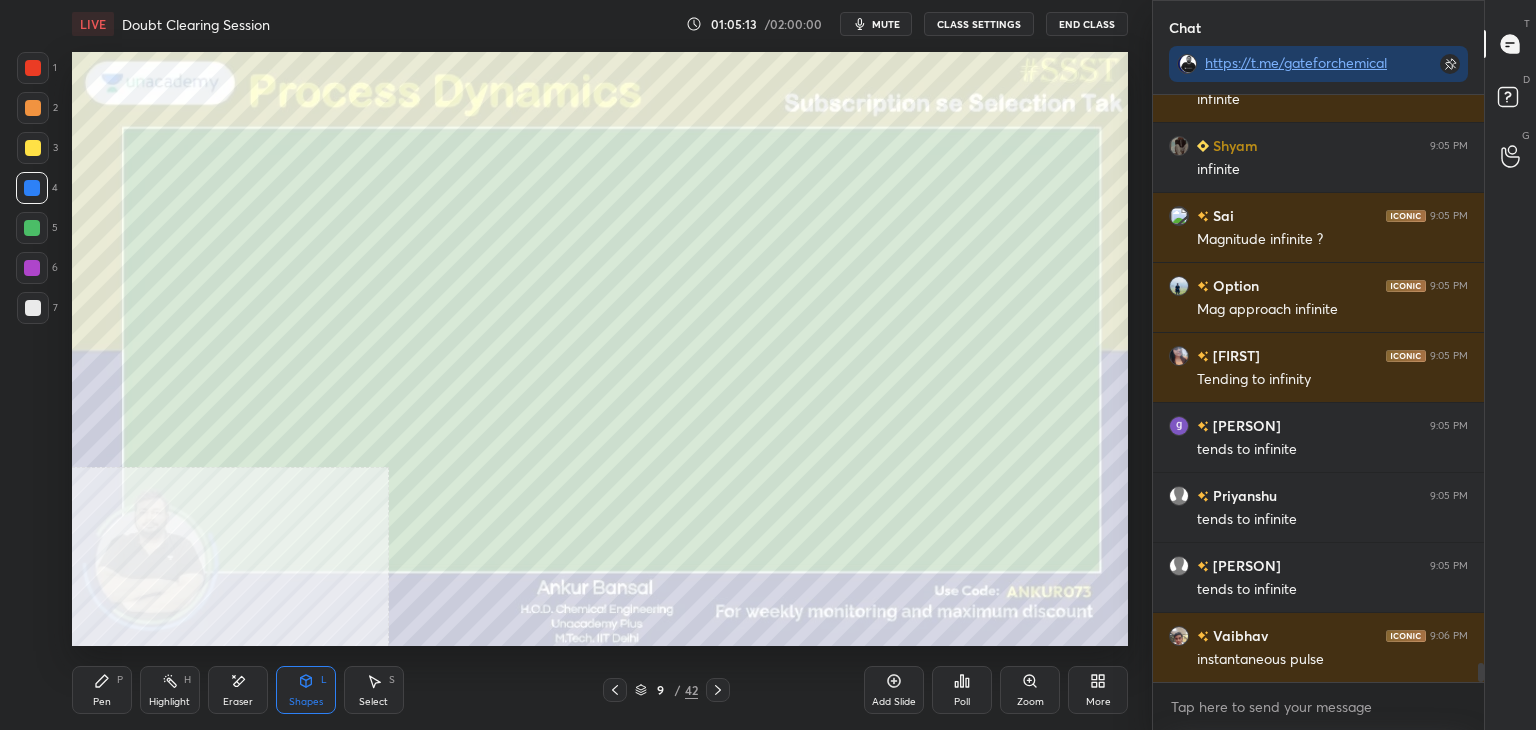 click at bounding box center (33, 308) 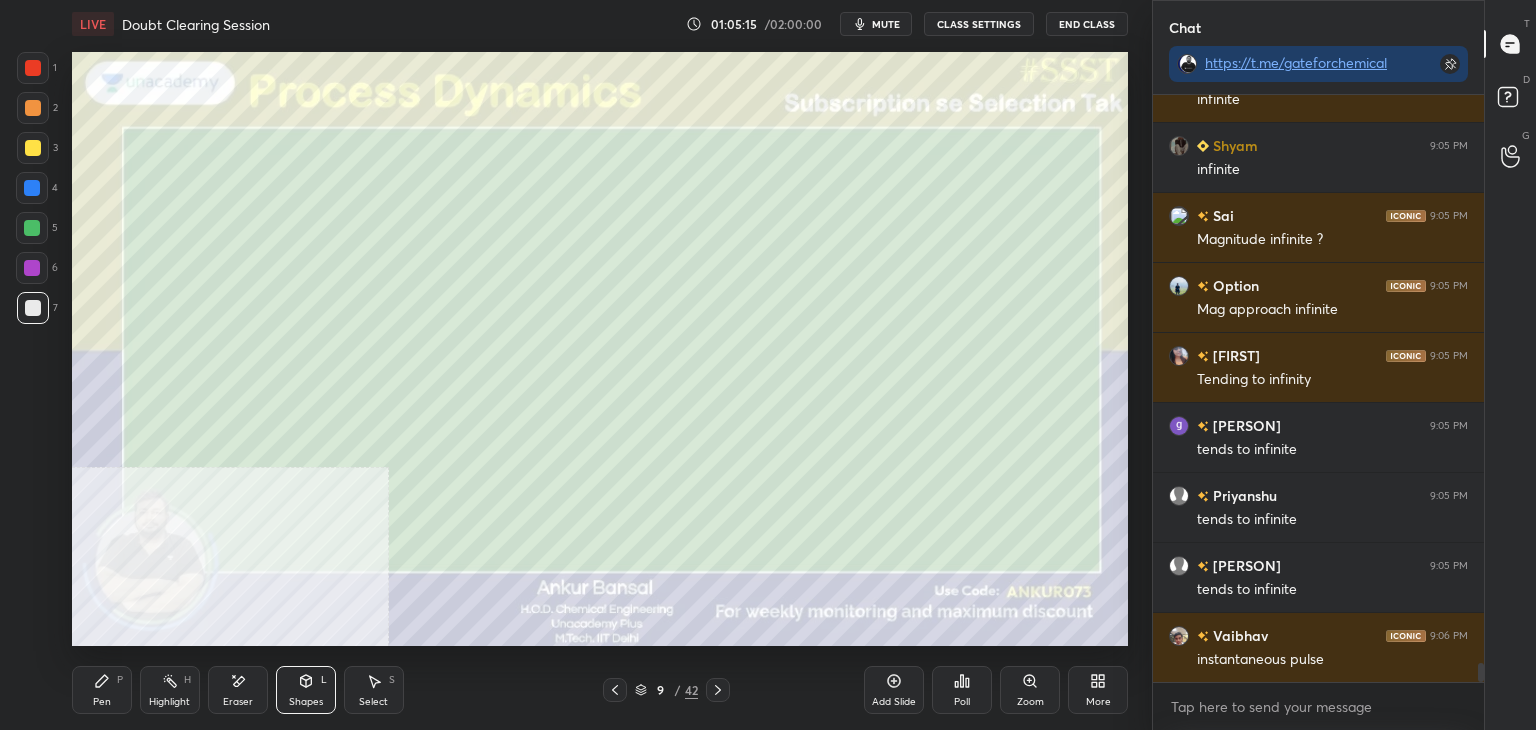 click on "Pen P" at bounding box center (102, 690) 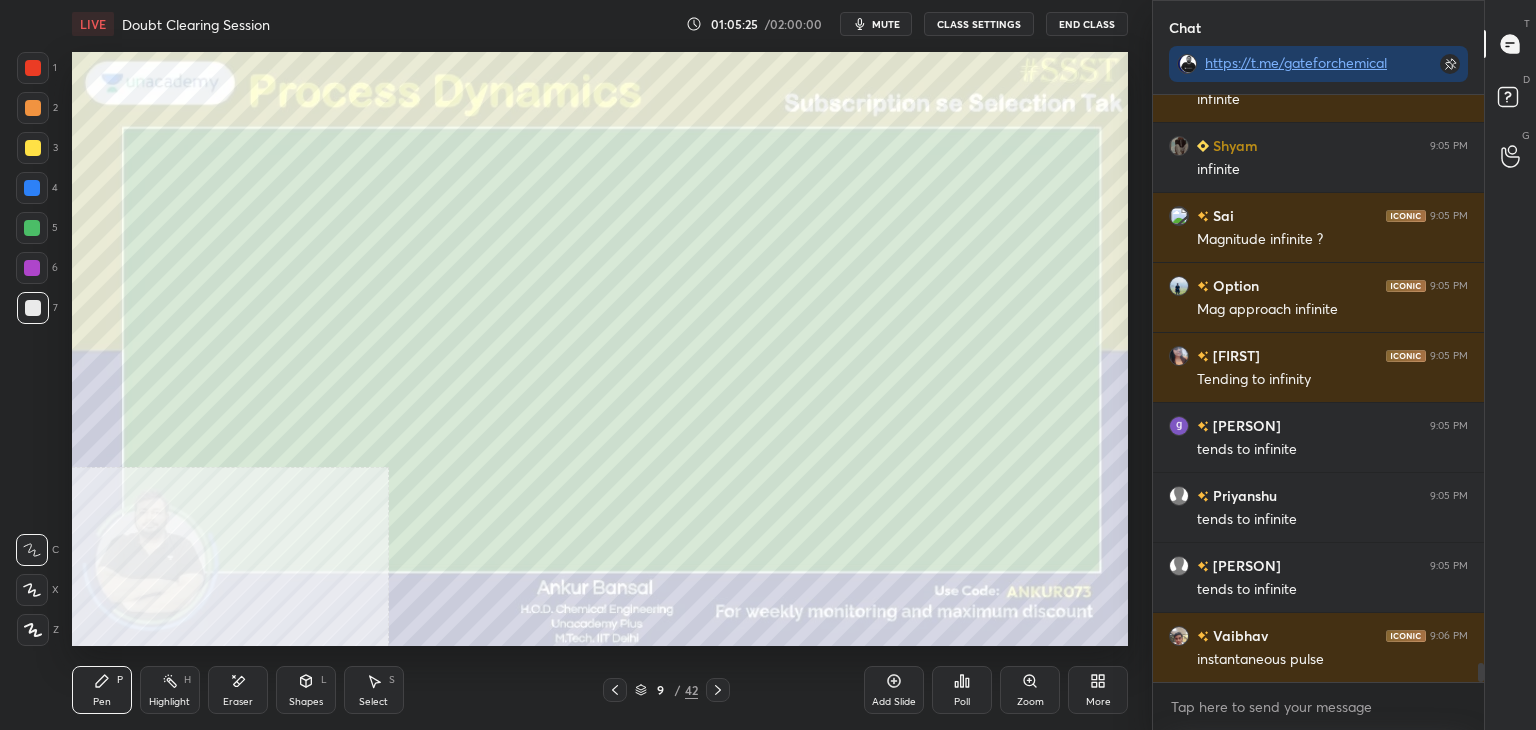 click on "X" at bounding box center (37, 590) 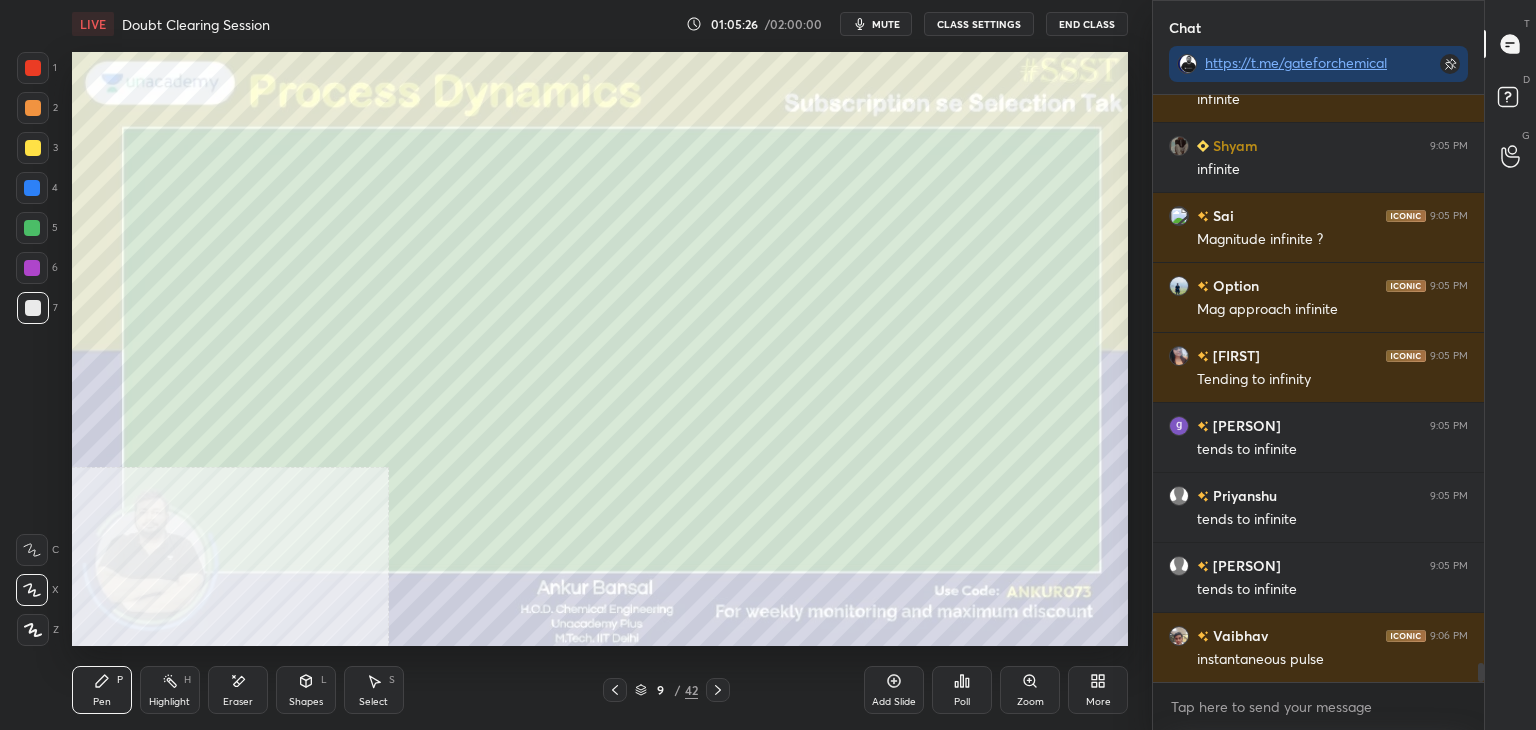 click on "Pen P Highlight H Eraser Shapes L Select S 9 / 42 Add Slide Poll Zoom More" at bounding box center (600, 690) 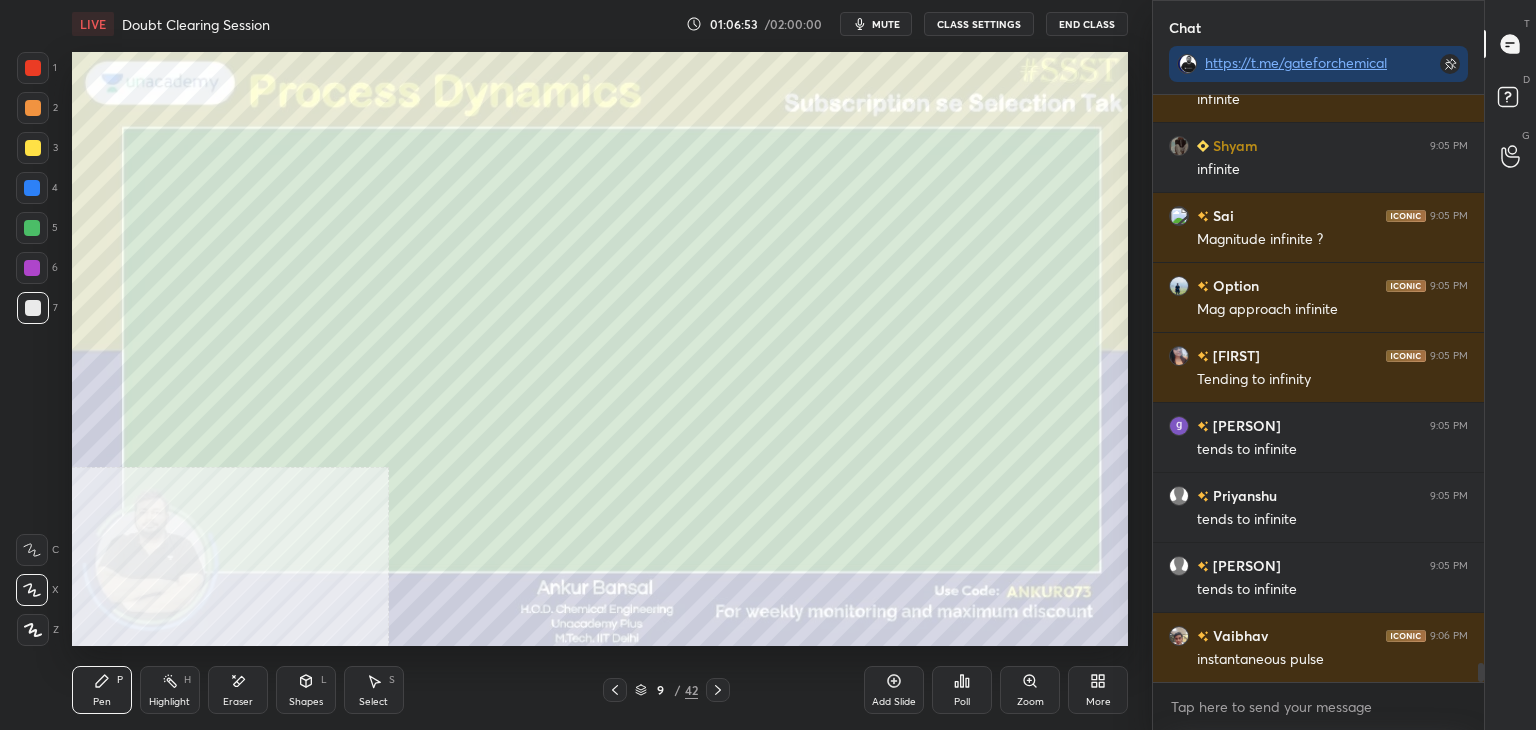 click on "Zoom" at bounding box center [1030, 690] 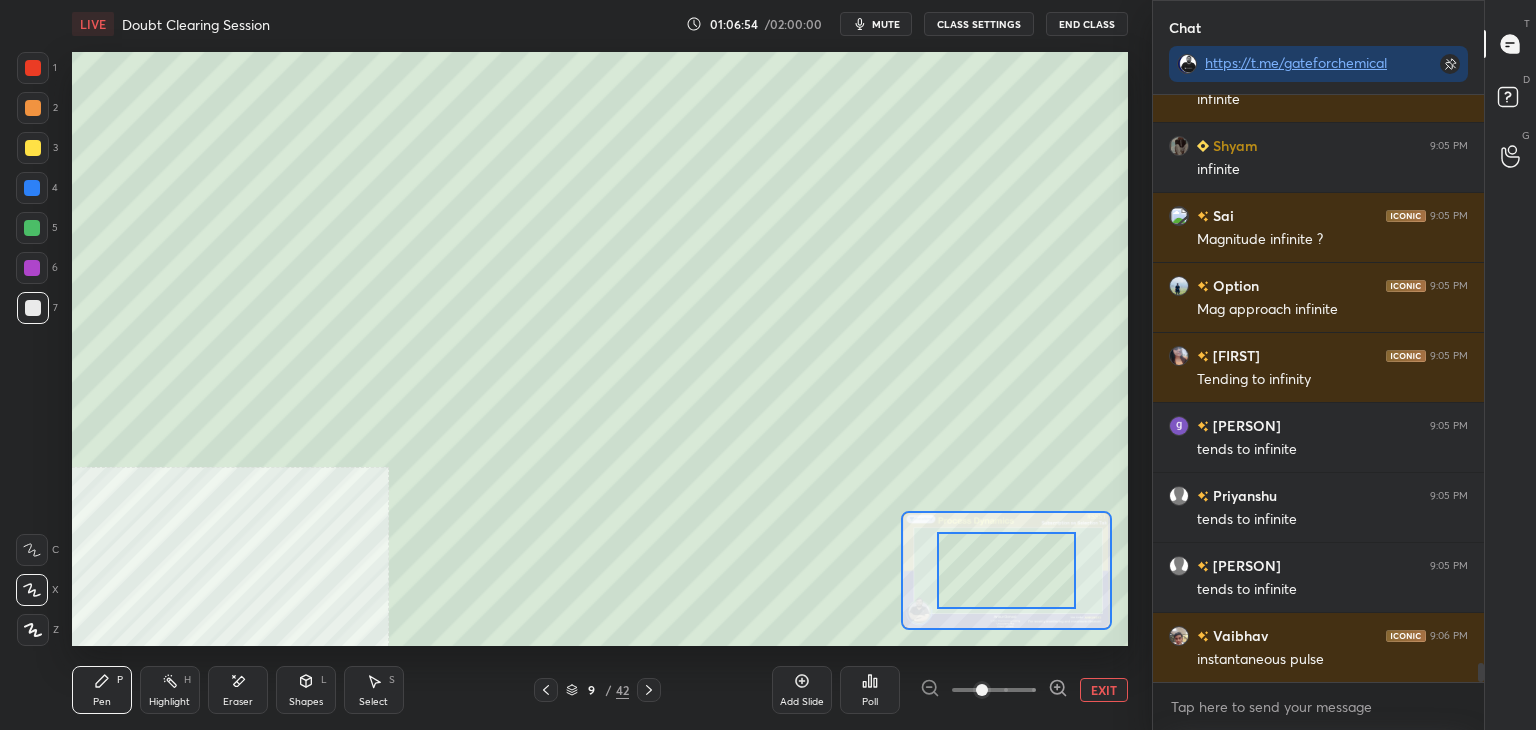 click 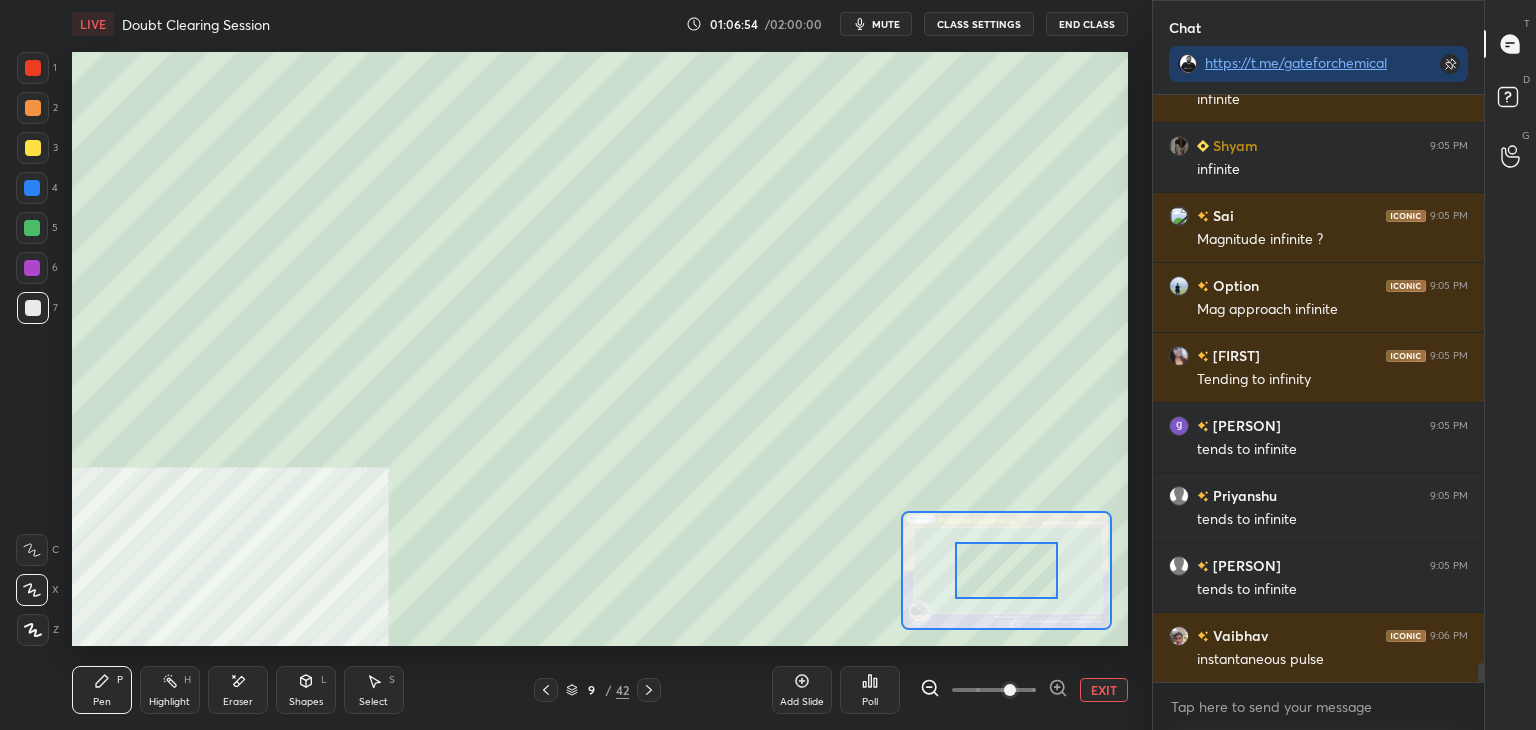 click 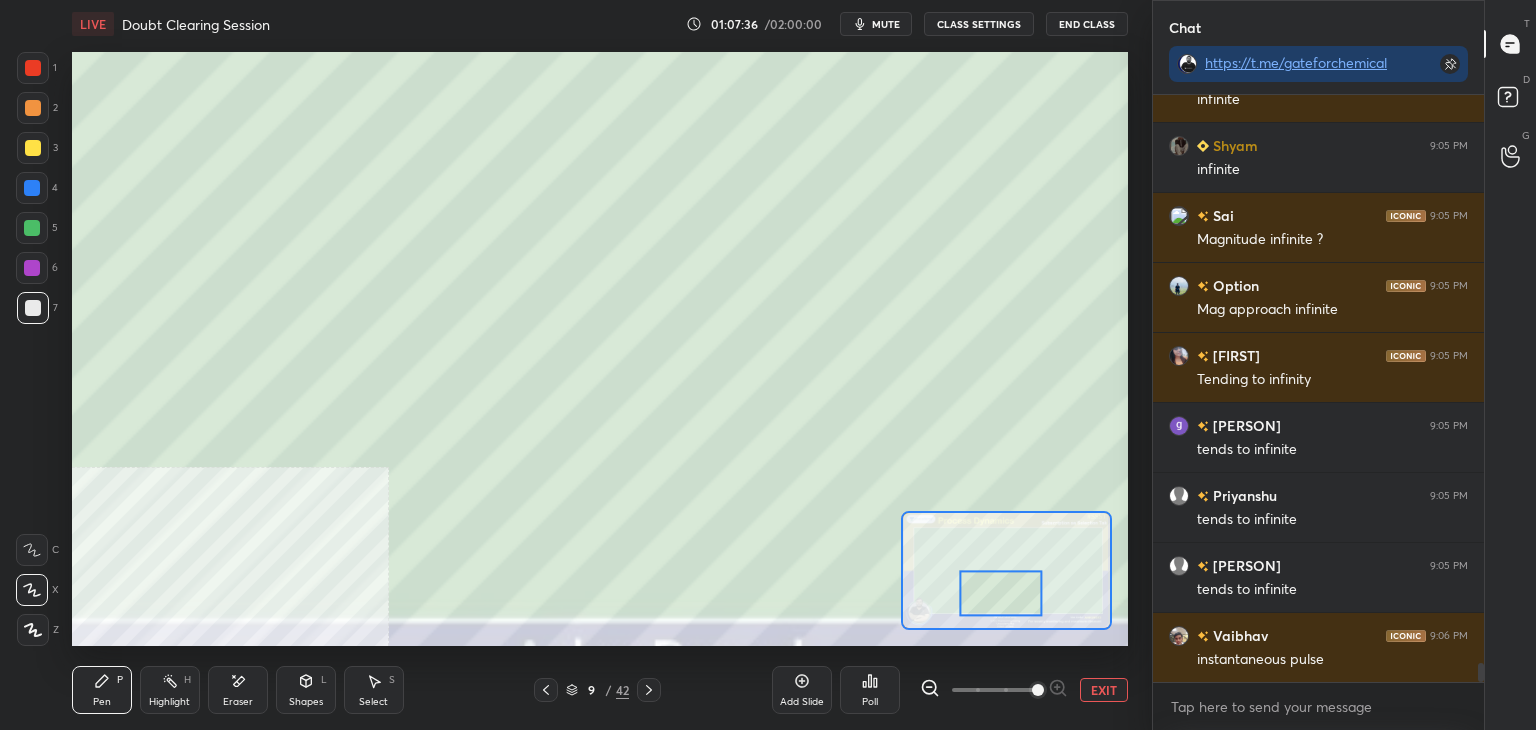 scroll, scrollTop: 17640, scrollLeft: 0, axis: vertical 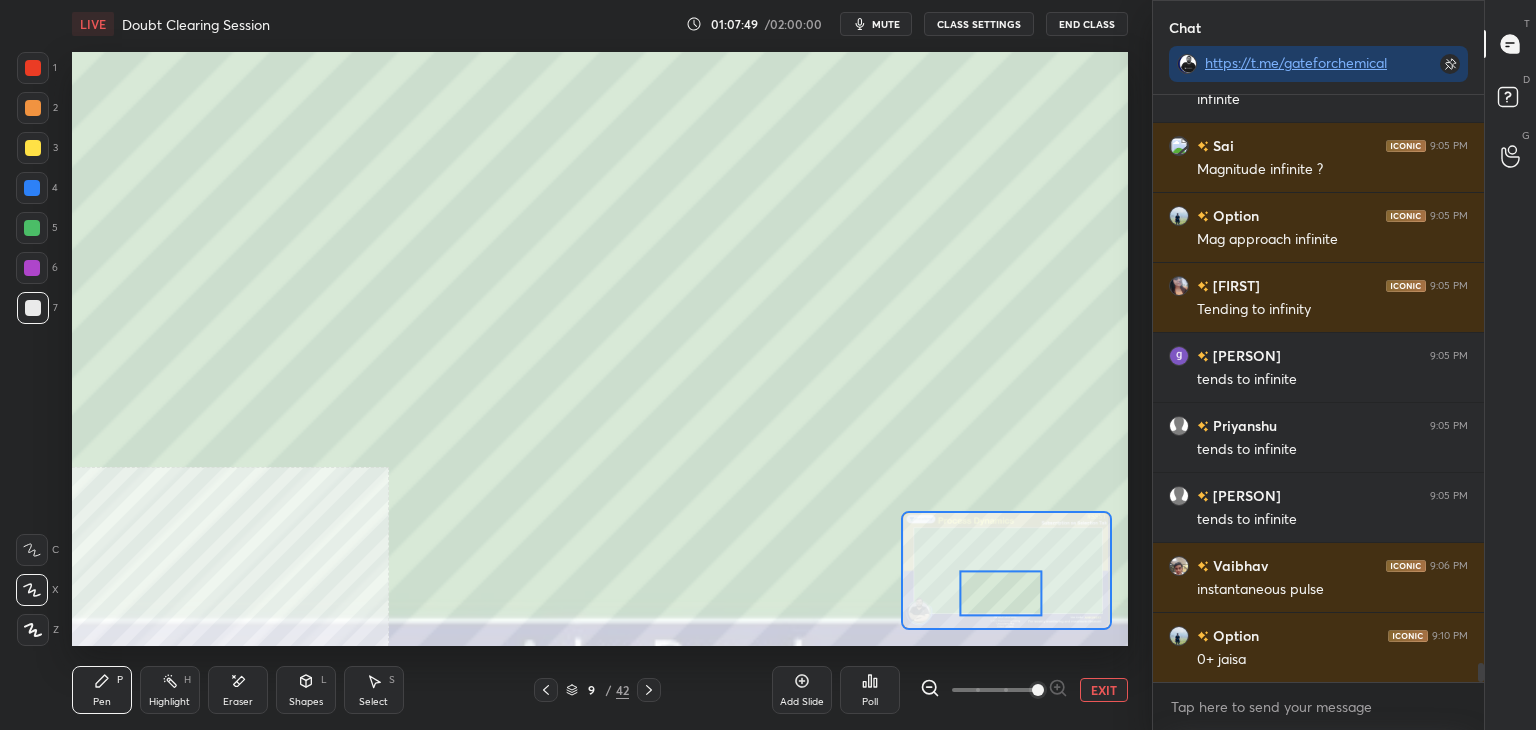 click on "EXIT" at bounding box center [1104, 690] 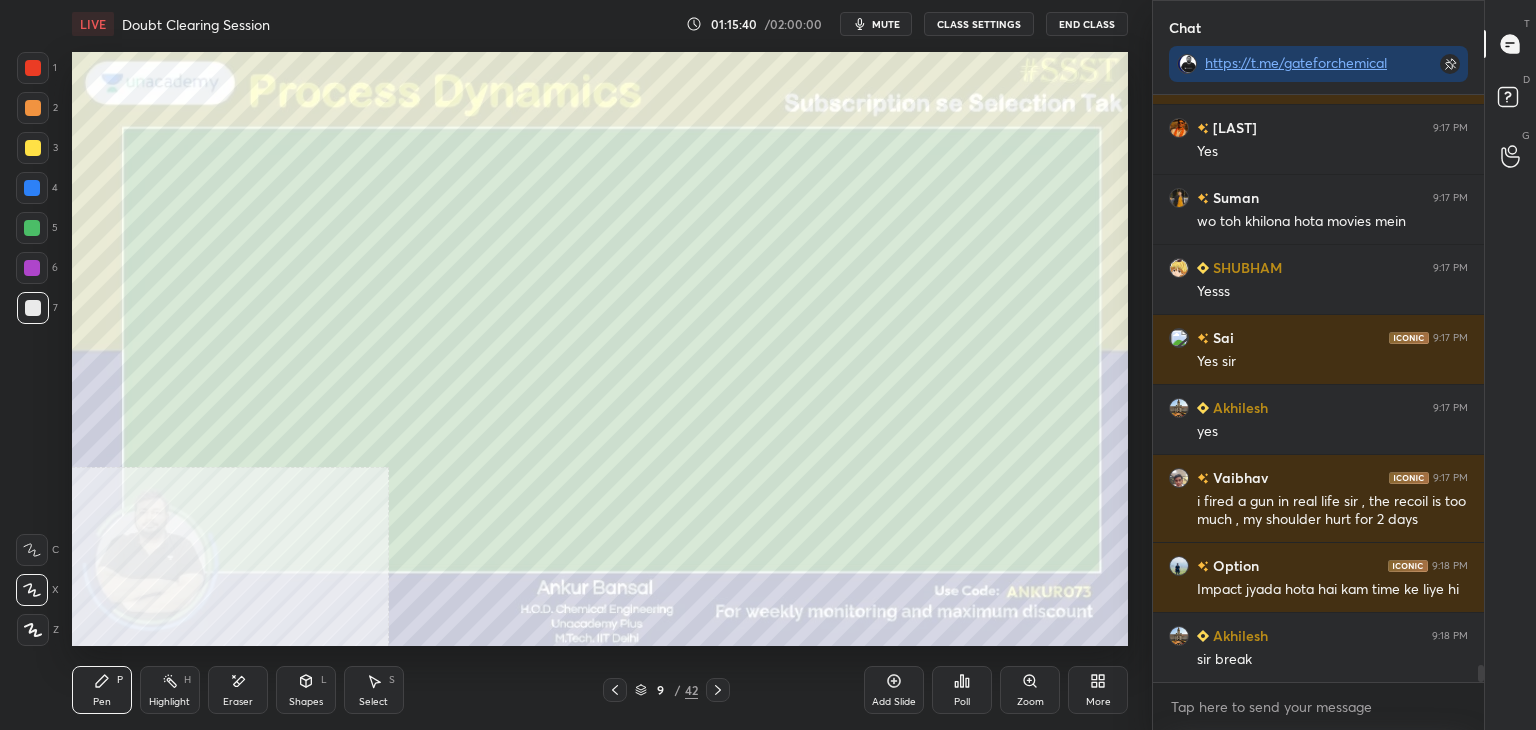 scroll, scrollTop: 20412, scrollLeft: 0, axis: vertical 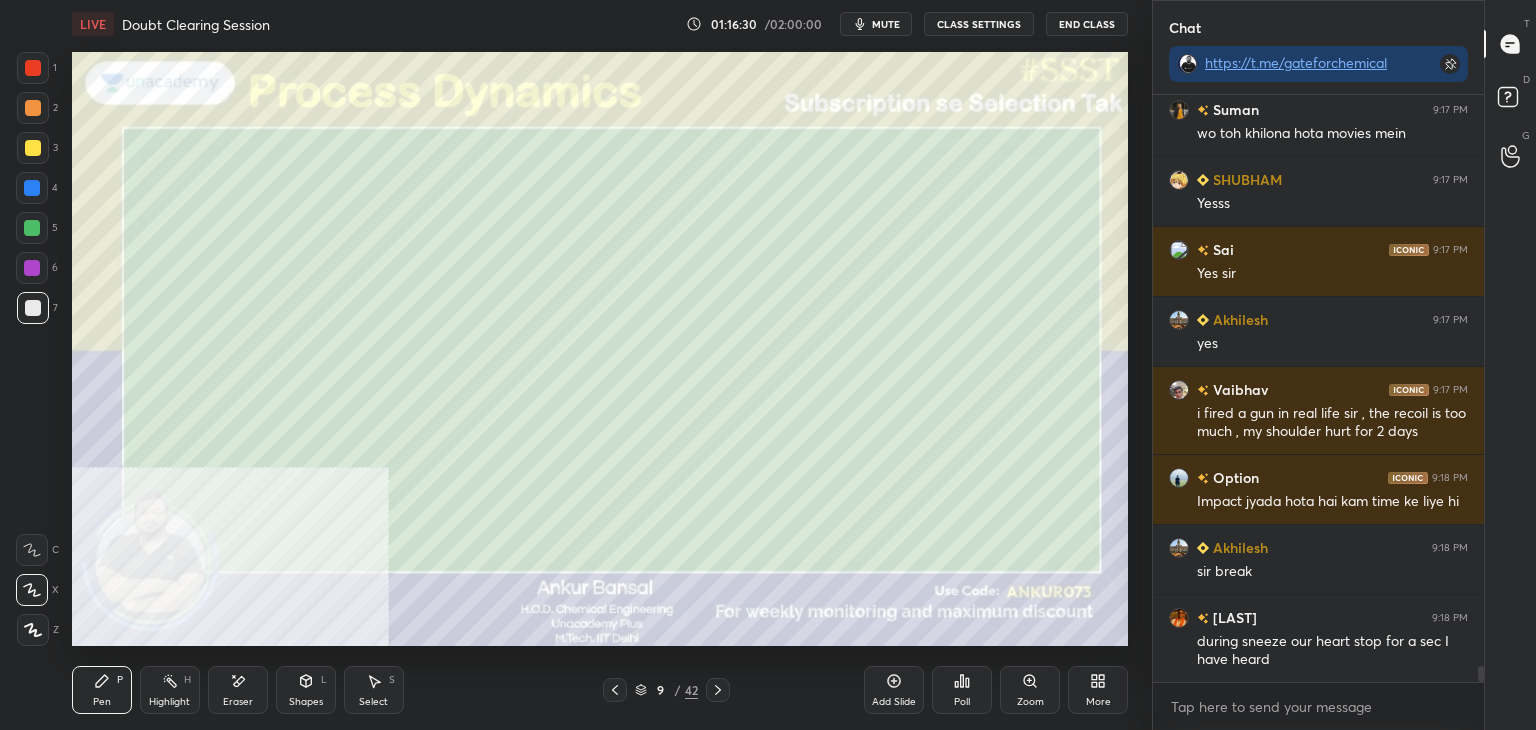 click 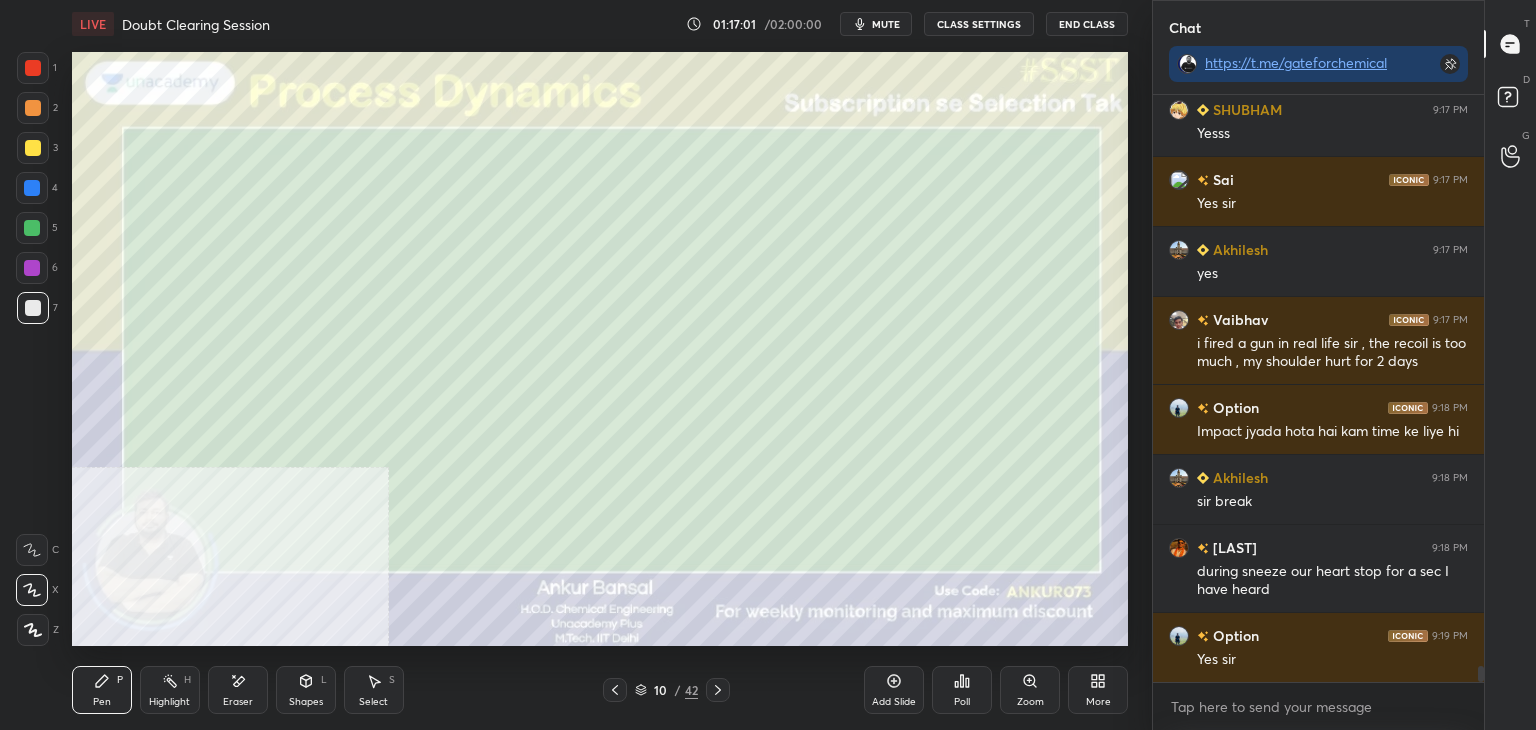 scroll, scrollTop: 20552, scrollLeft: 0, axis: vertical 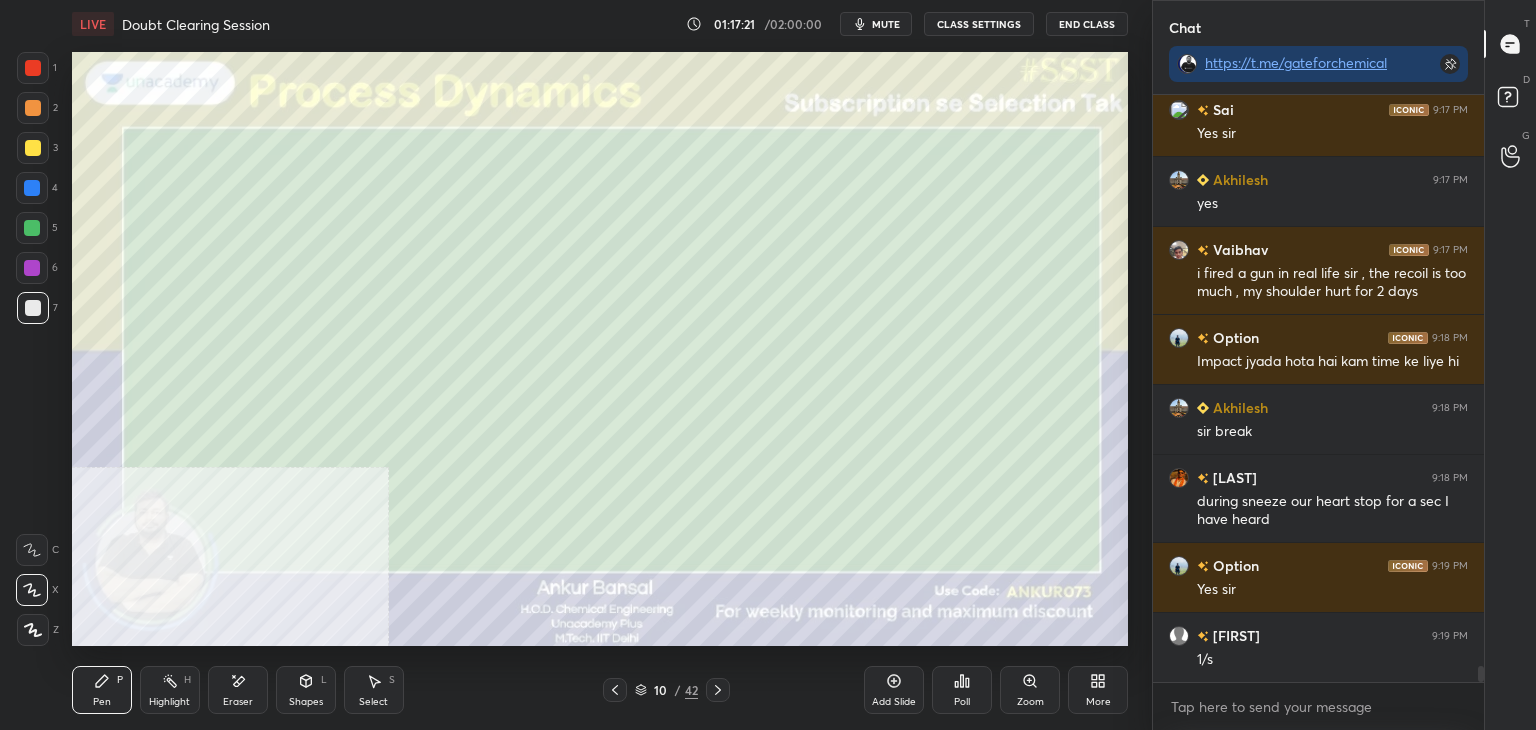 click 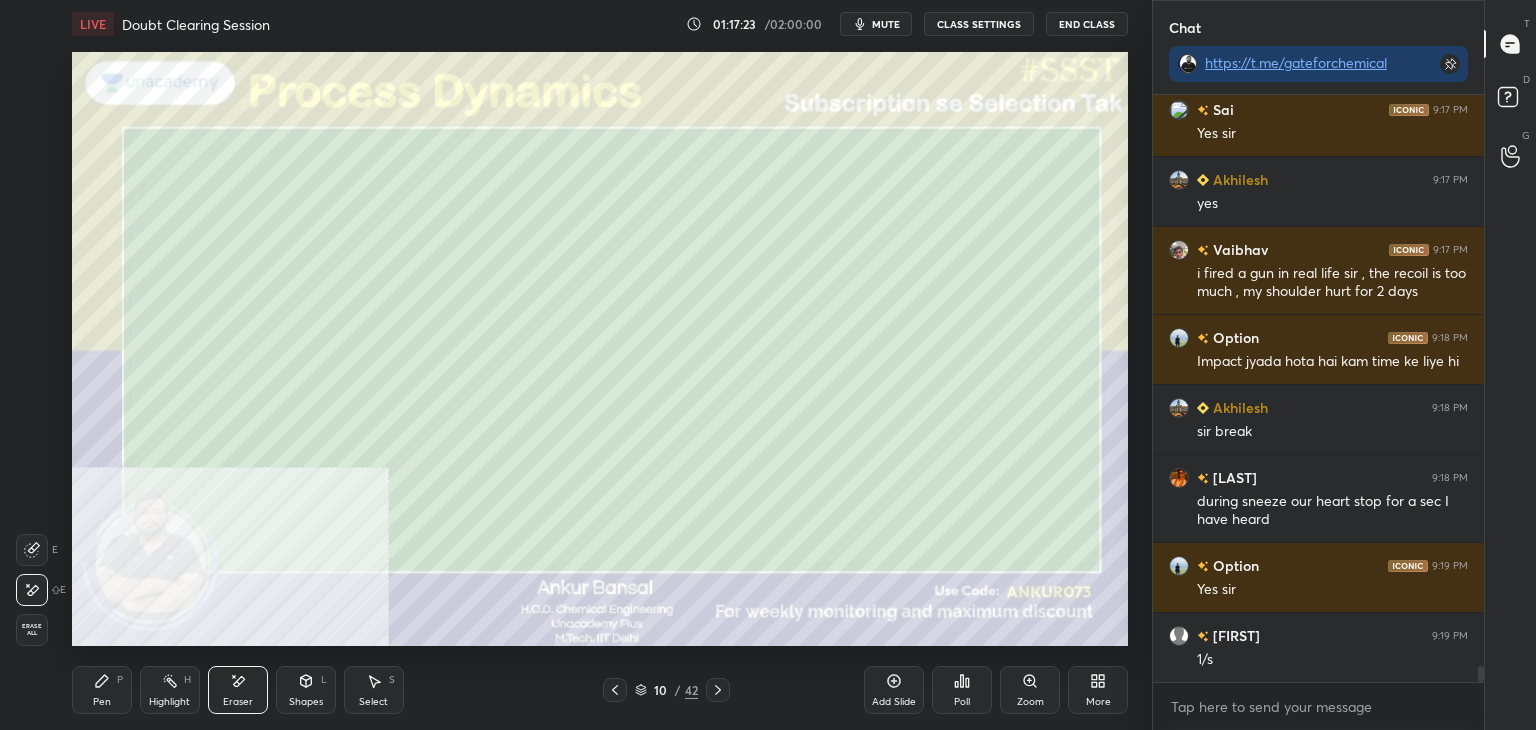click on "Pen P" at bounding box center (102, 690) 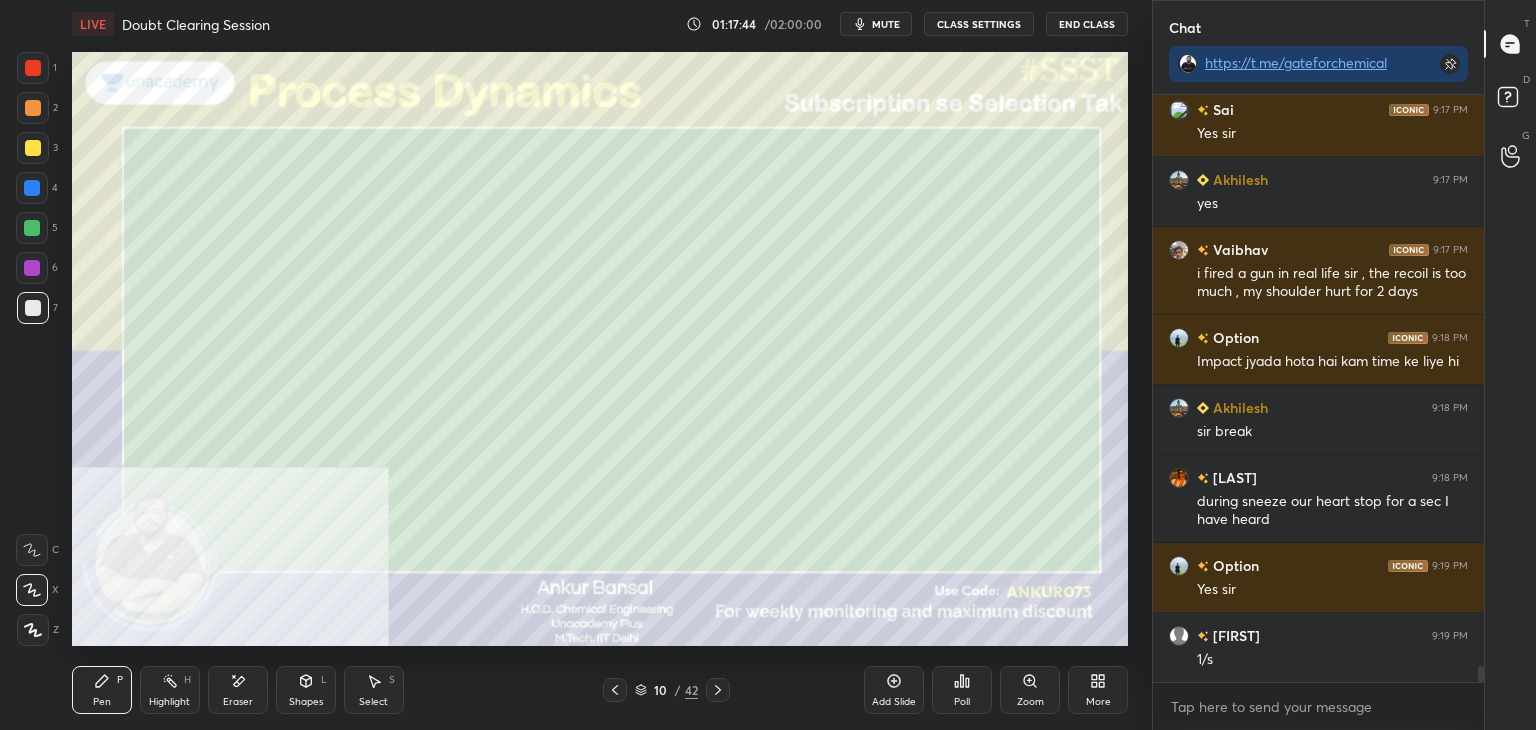 click 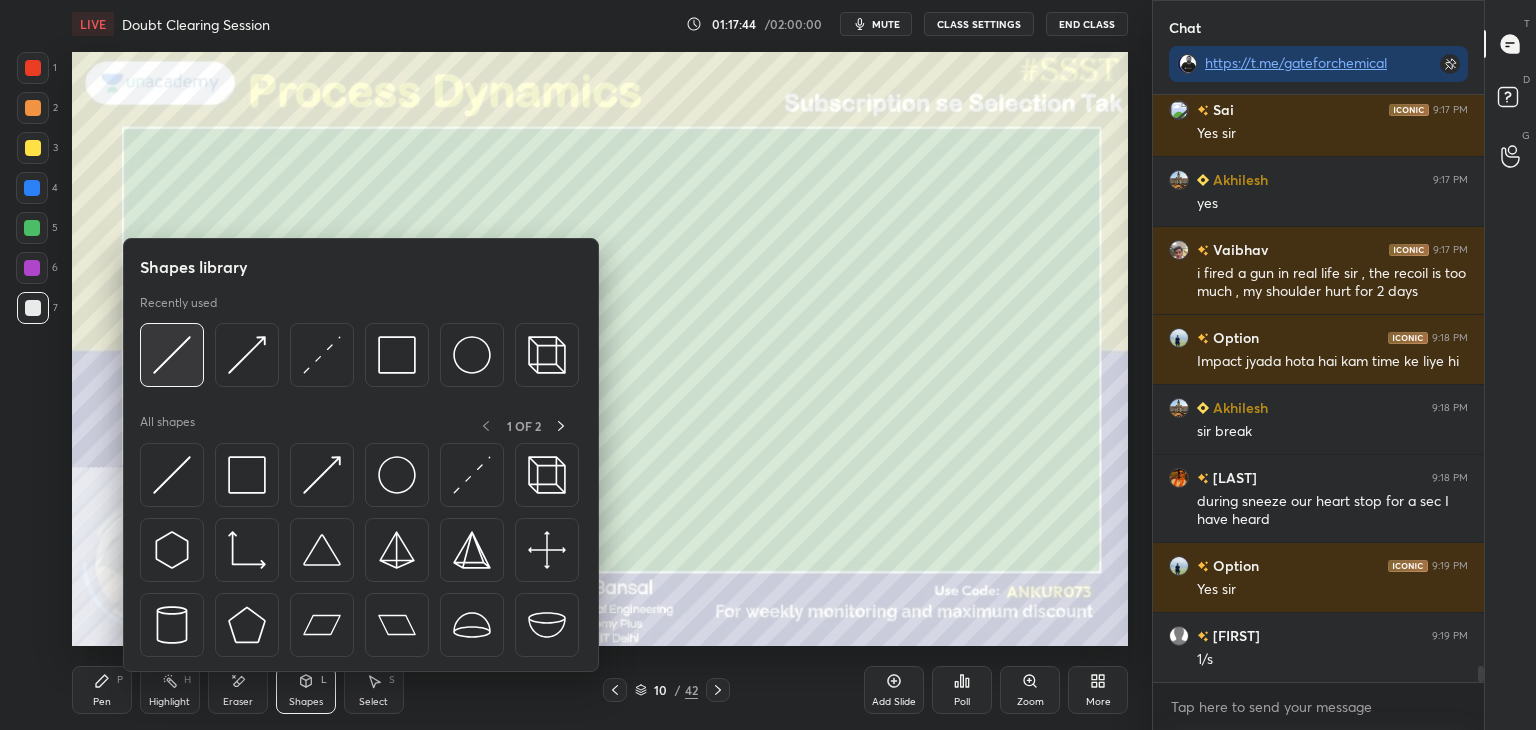 click at bounding box center [172, 355] 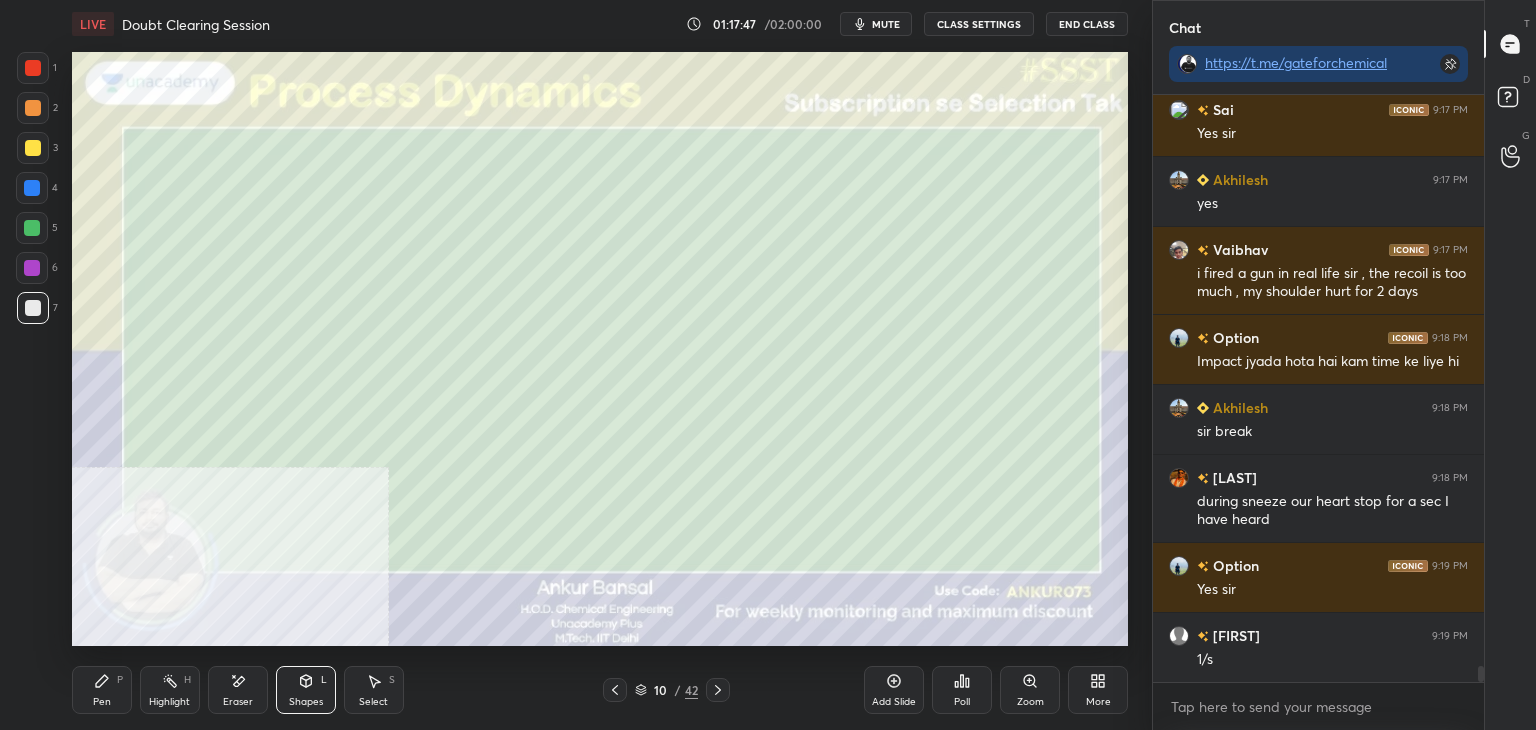 click 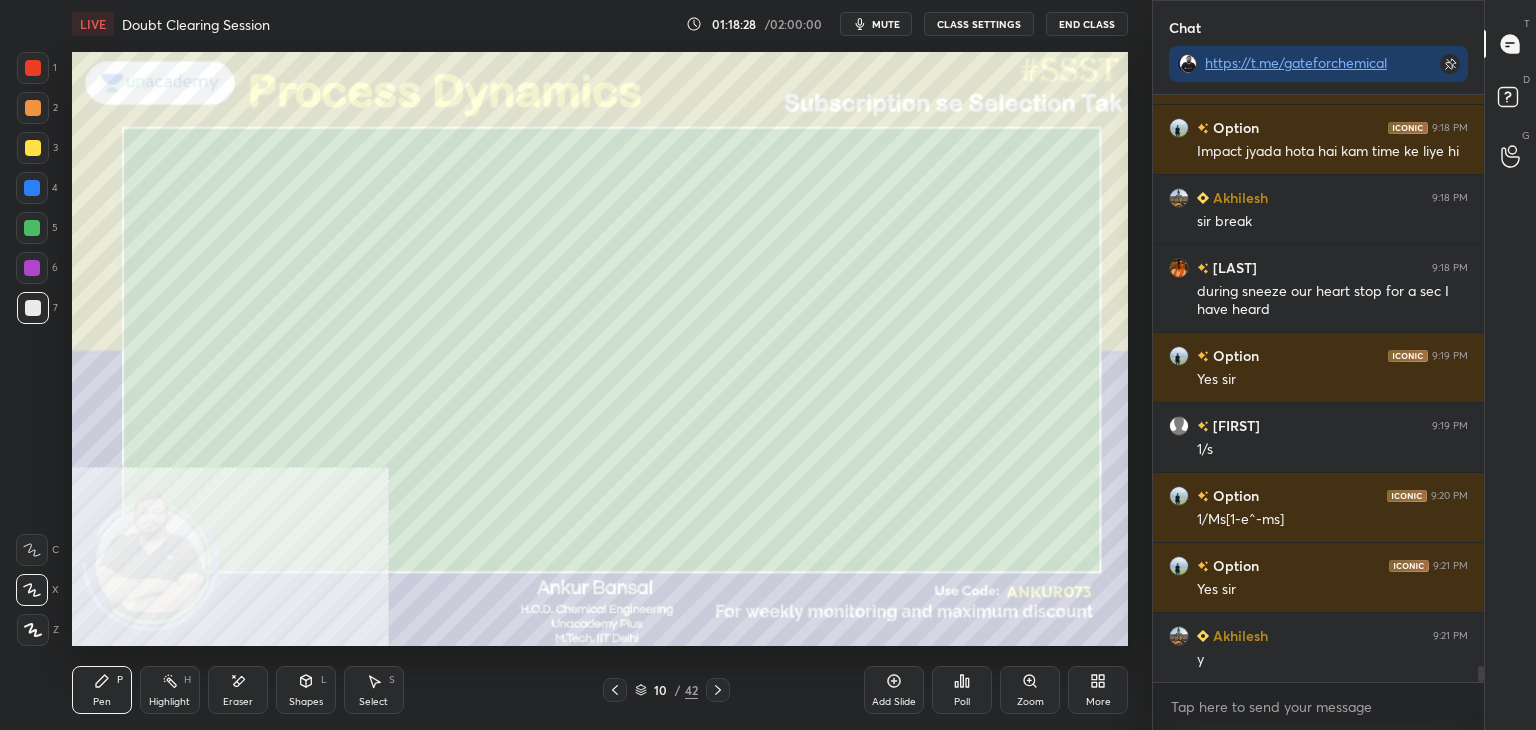 scroll, scrollTop: 20832, scrollLeft: 0, axis: vertical 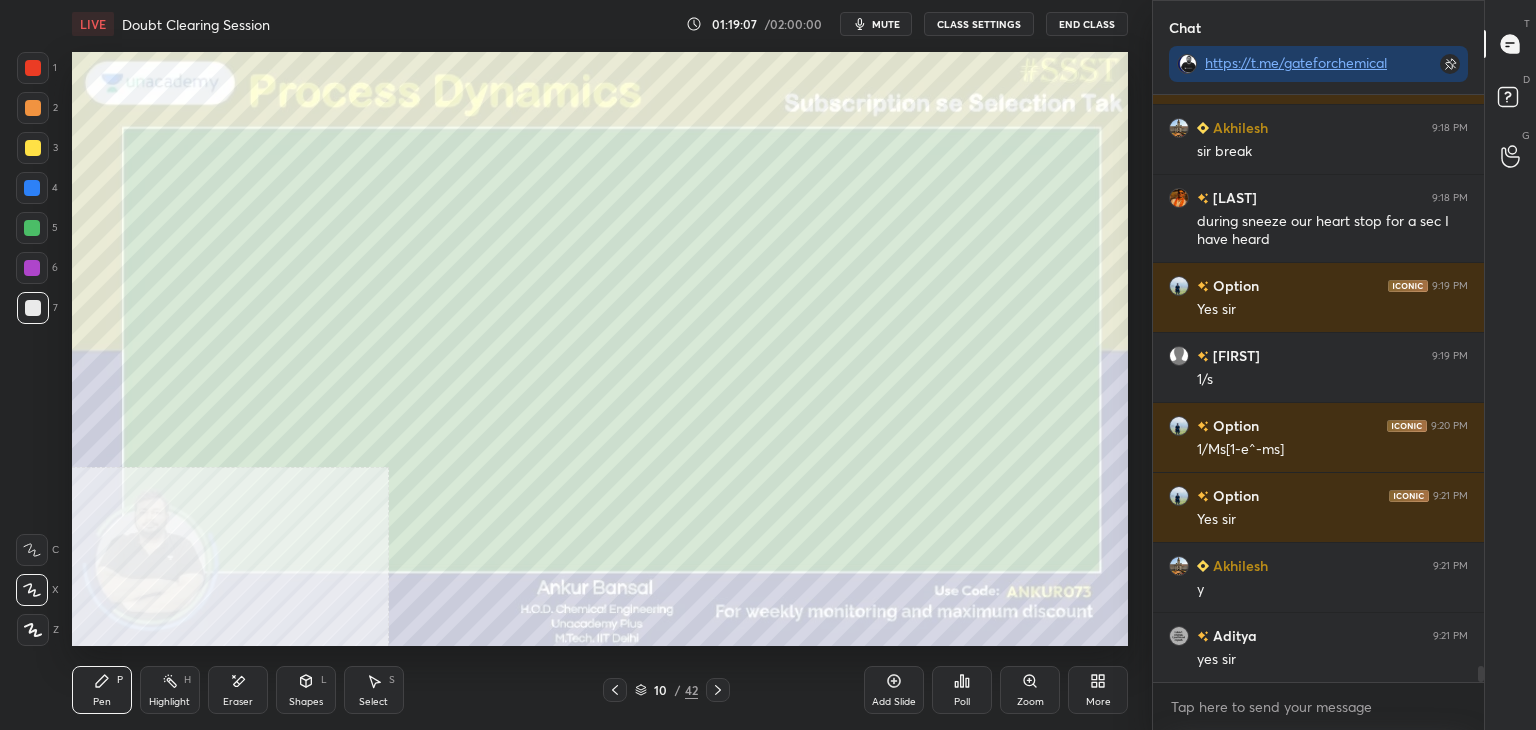 click 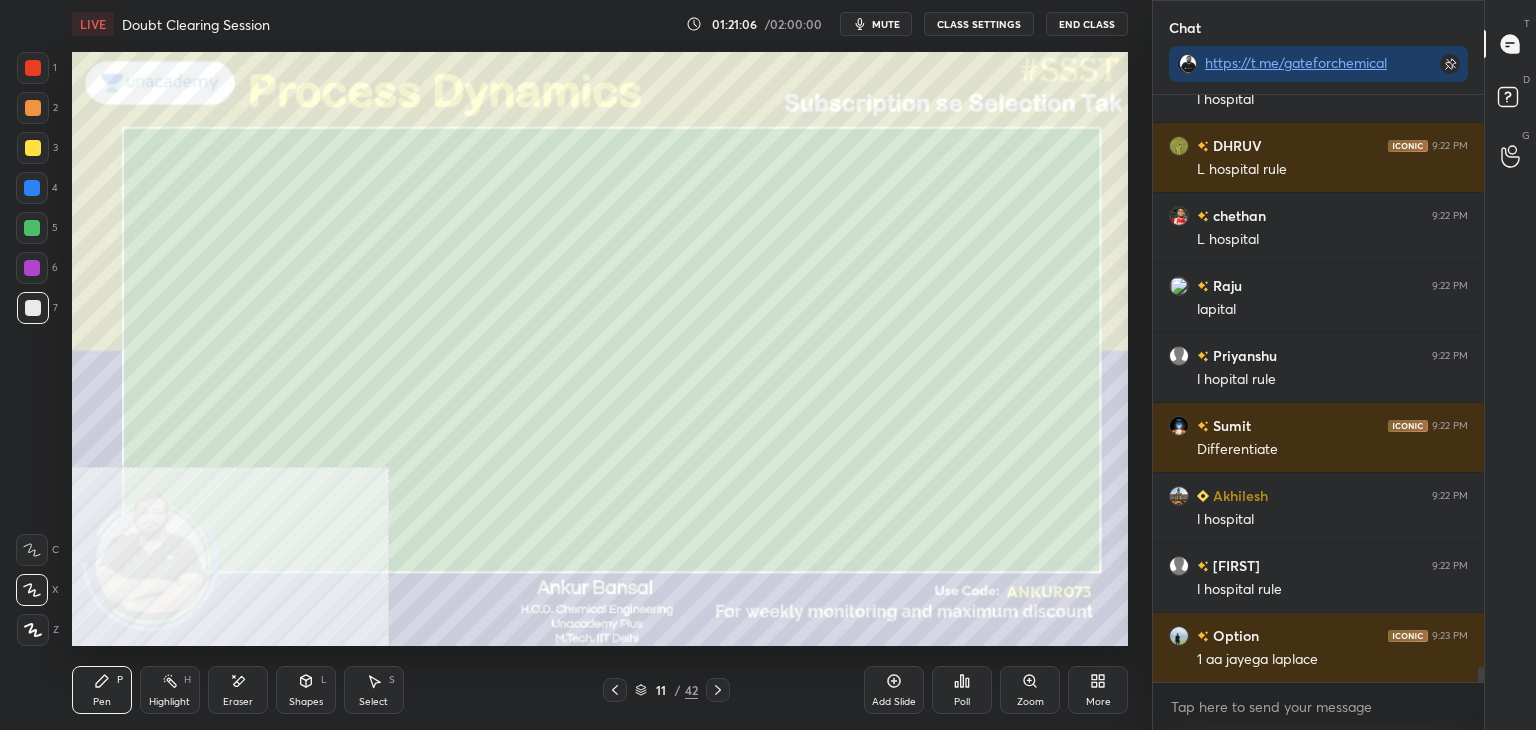 scroll, scrollTop: 21882, scrollLeft: 0, axis: vertical 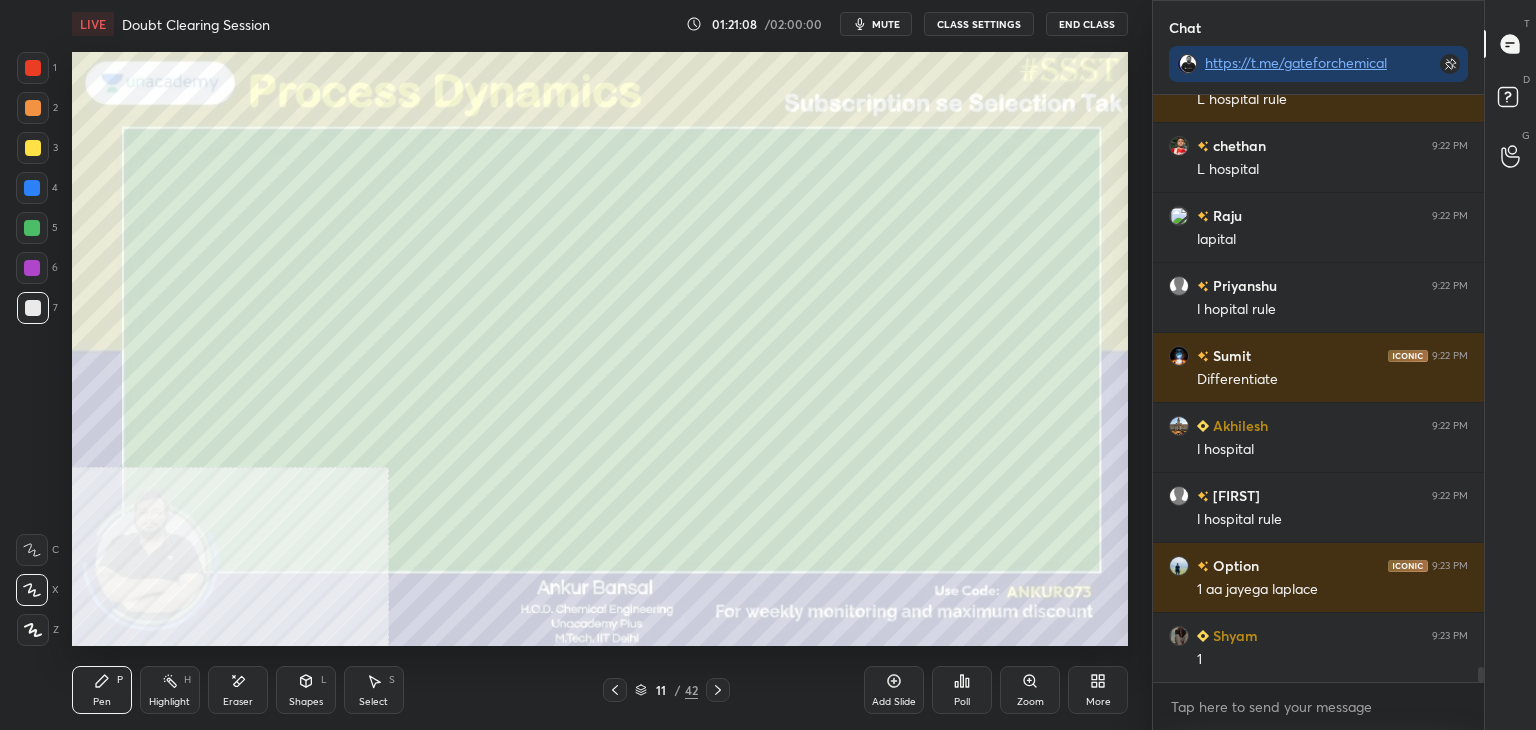 click on "Shapes L" at bounding box center (306, 690) 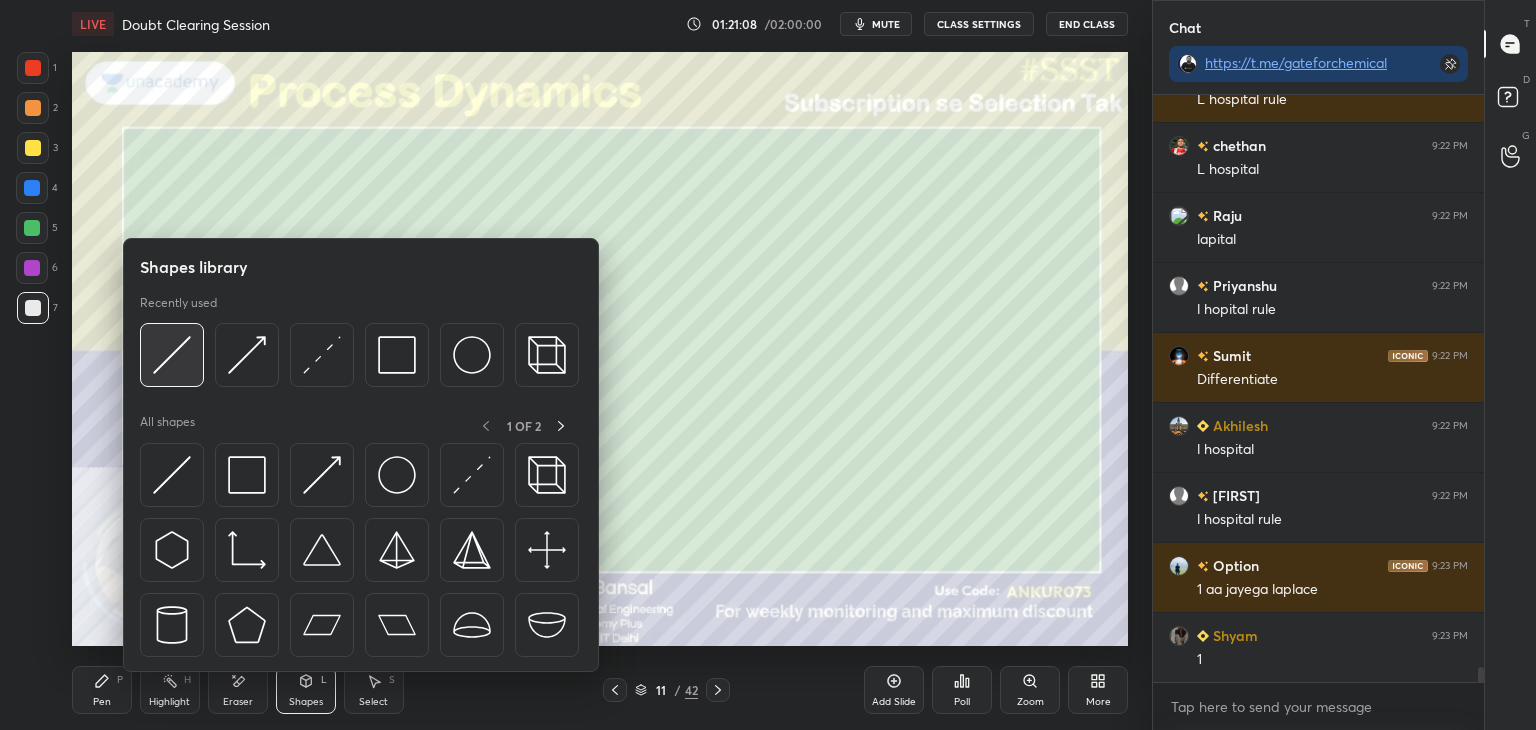 click at bounding box center (172, 355) 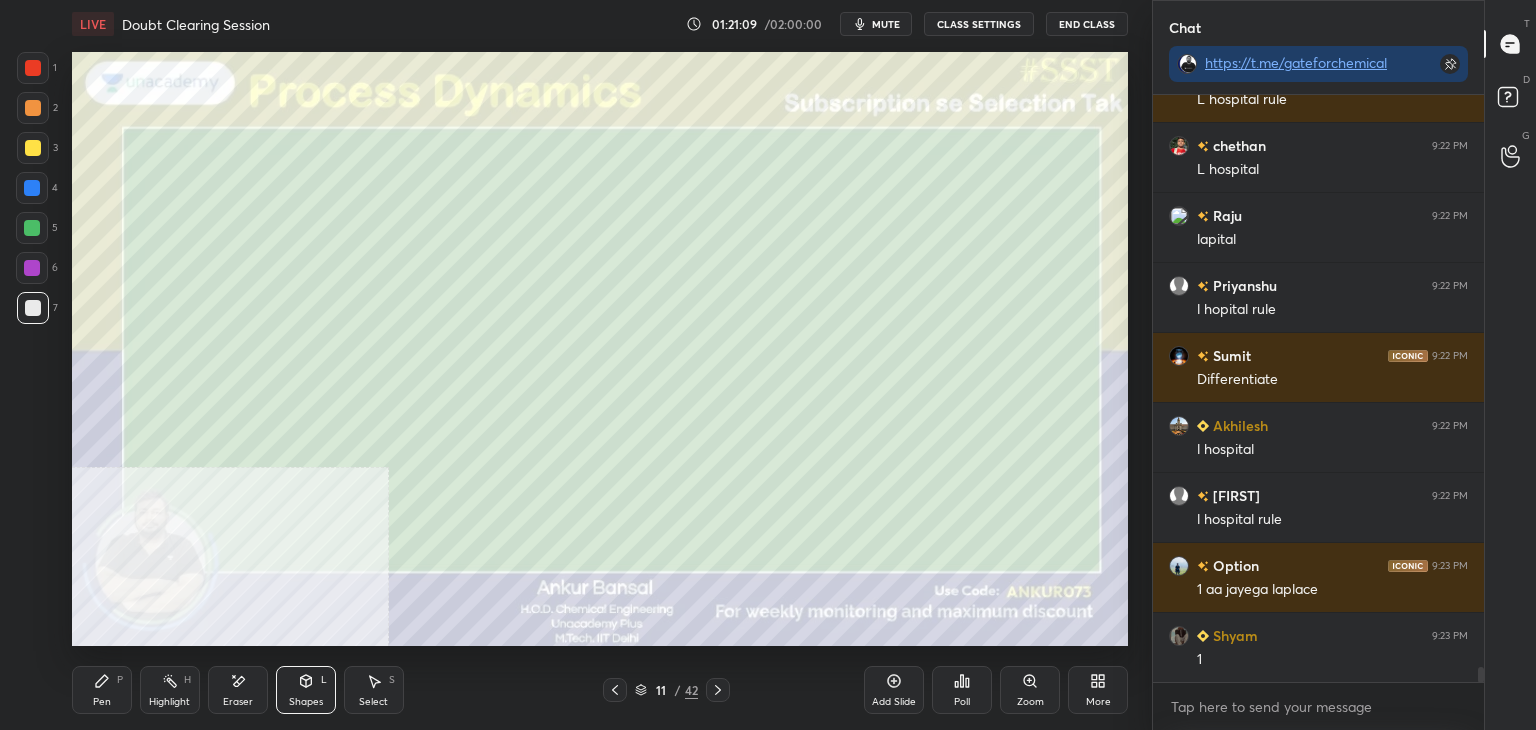 click 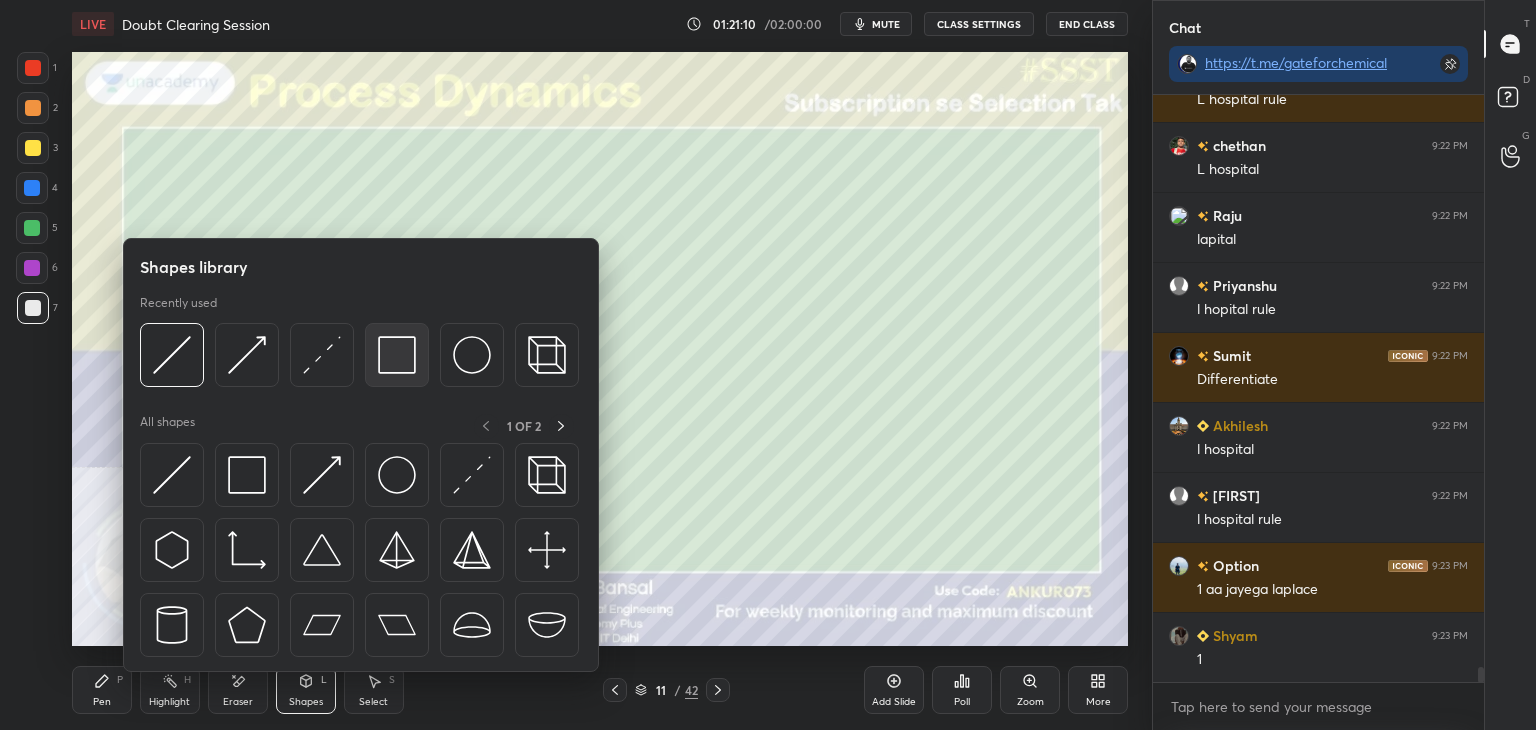 click at bounding box center [397, 355] 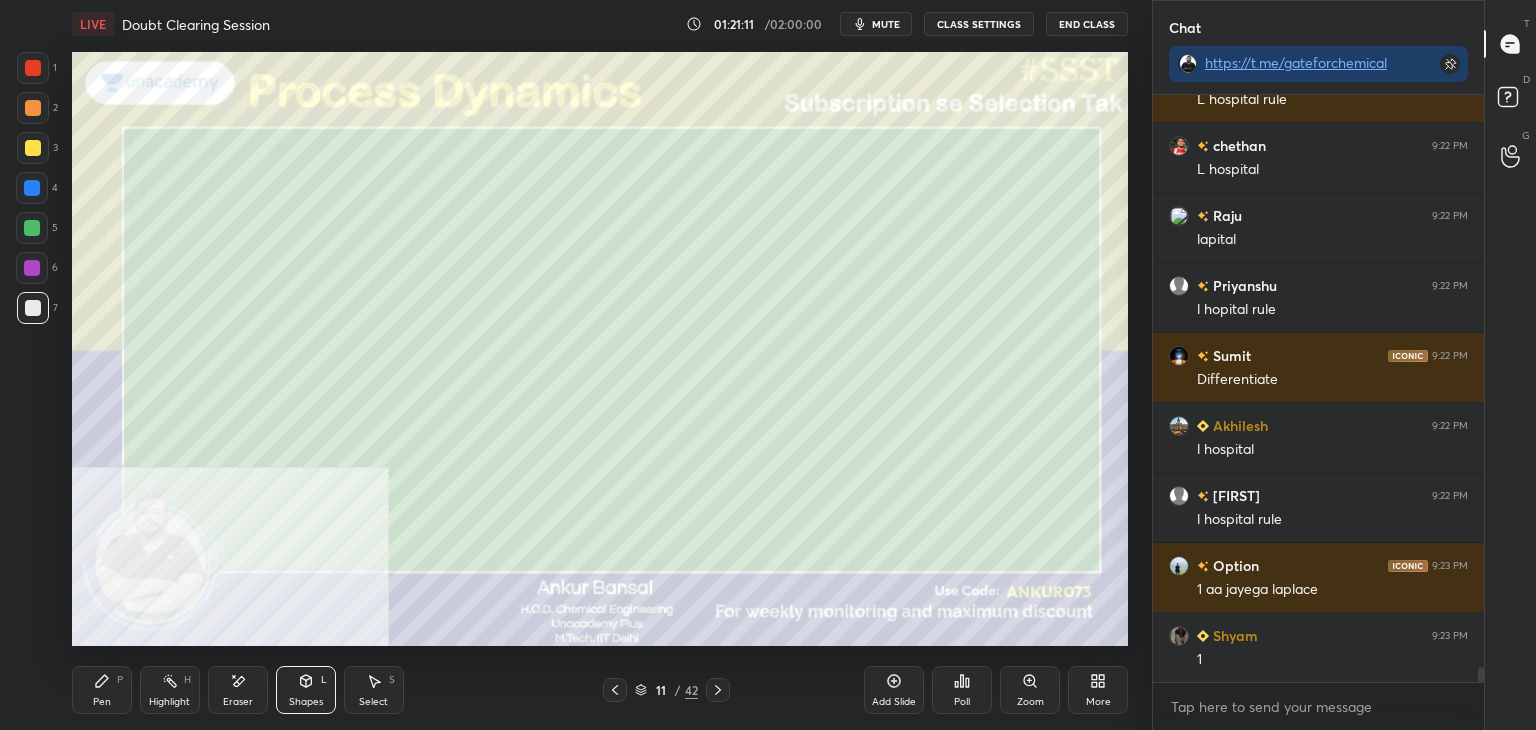 click 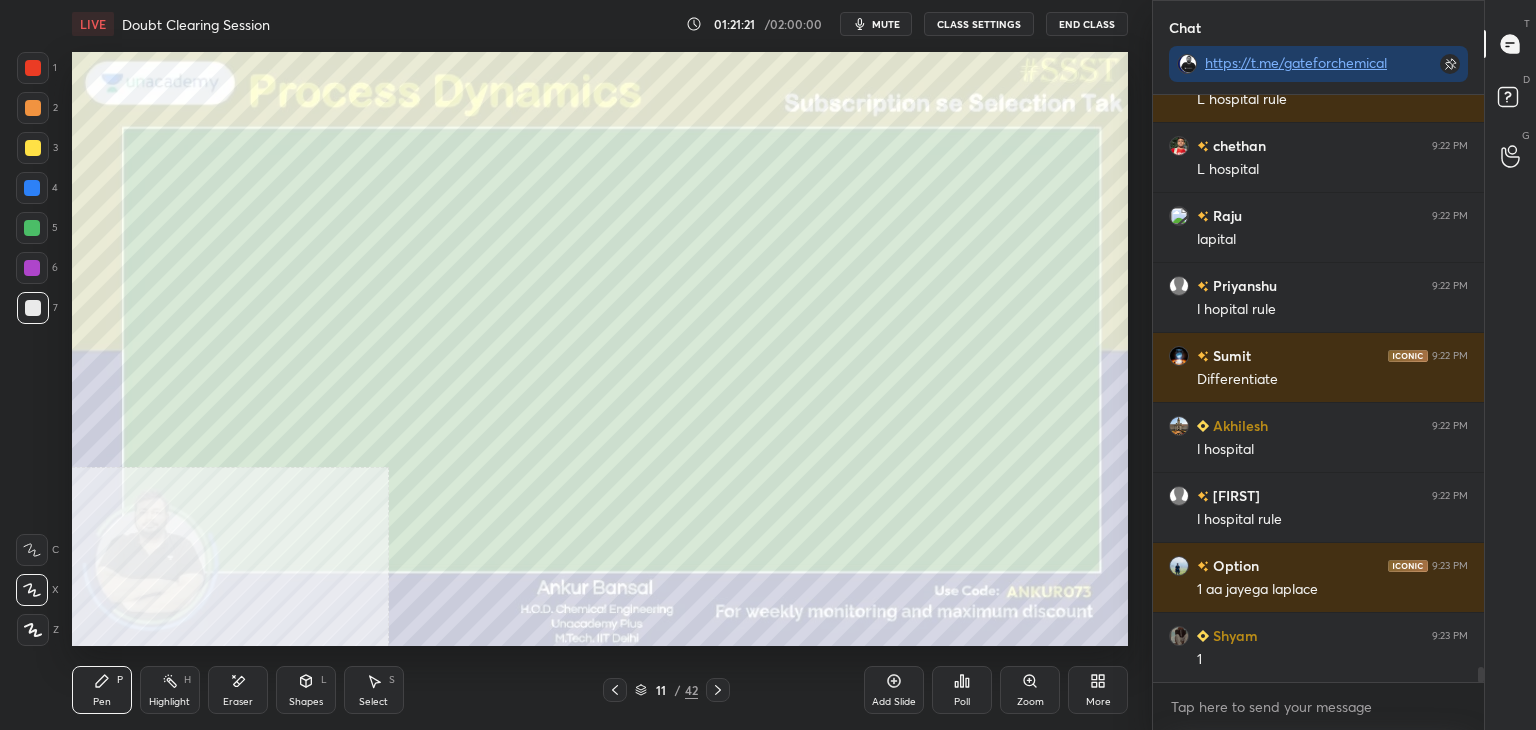 scroll, scrollTop: 21952, scrollLeft: 0, axis: vertical 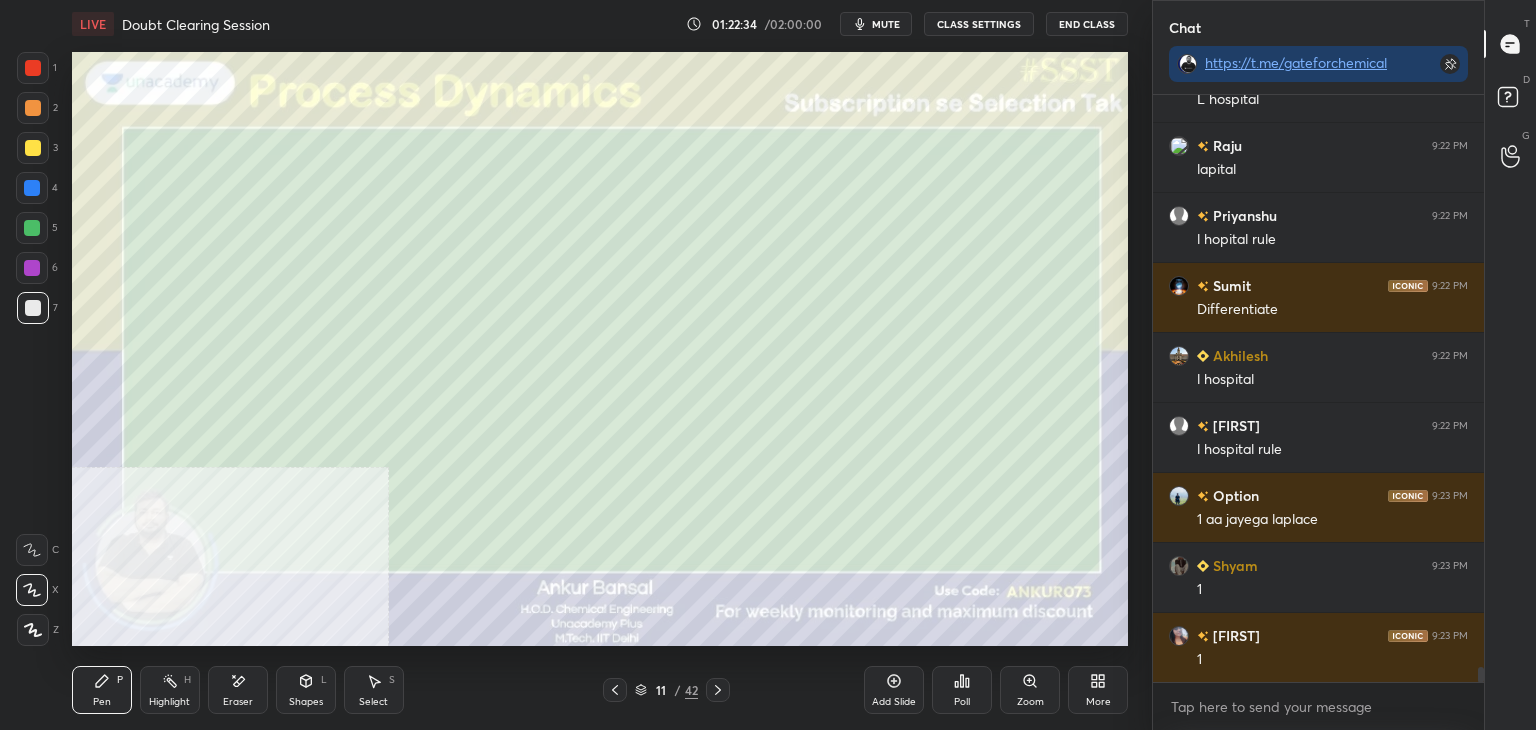 click 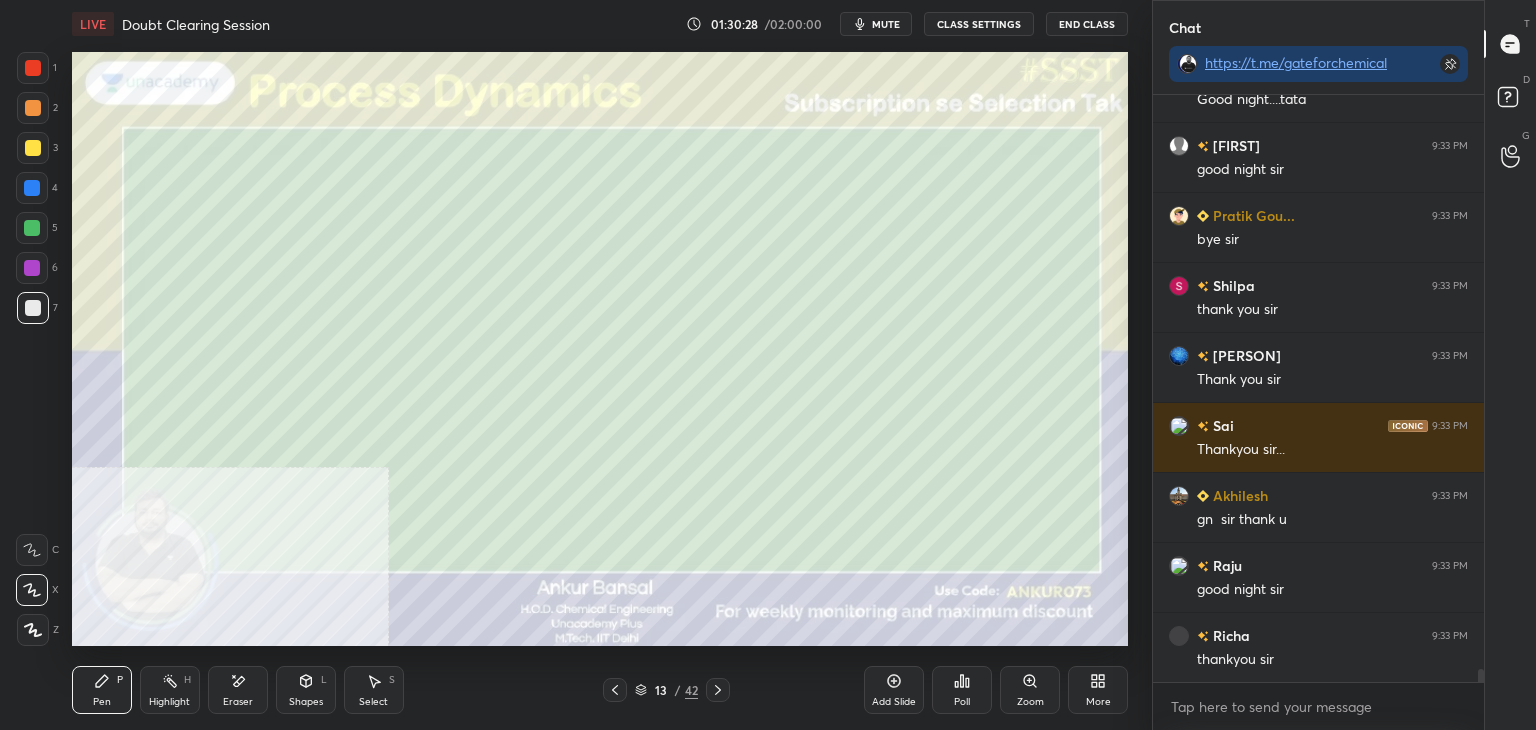 scroll, scrollTop: 26450, scrollLeft: 0, axis: vertical 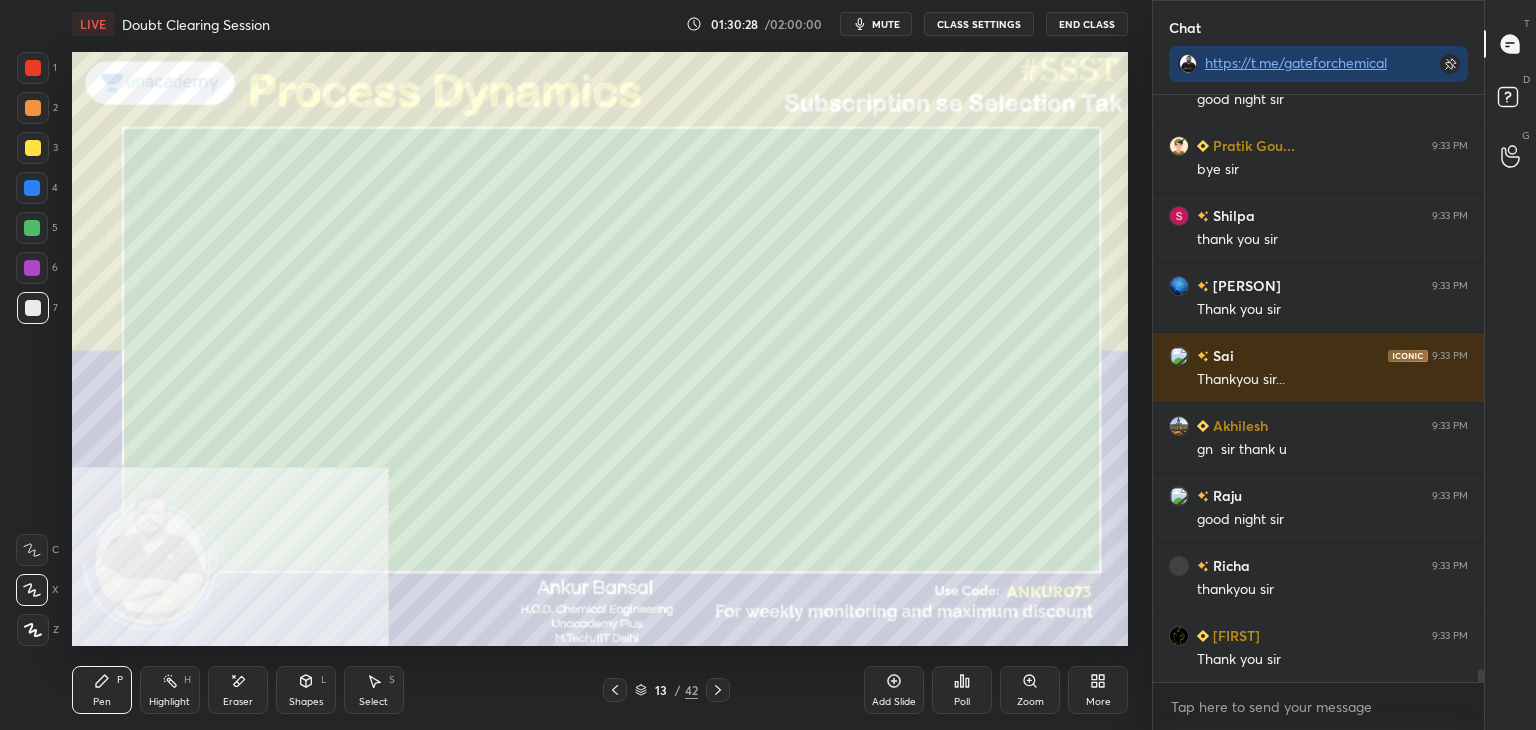 click on "End Class" at bounding box center [1087, 24] 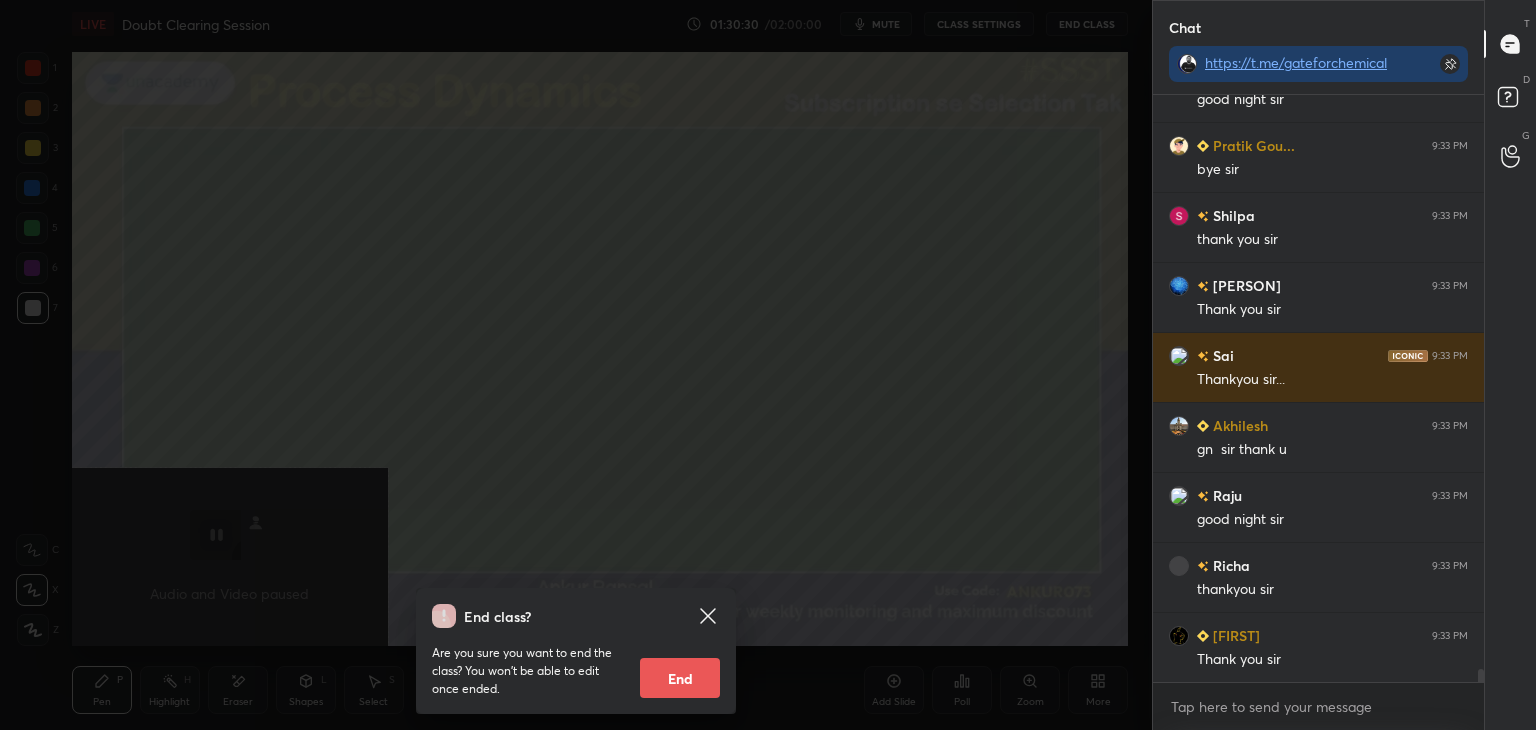 scroll, scrollTop: 26520, scrollLeft: 0, axis: vertical 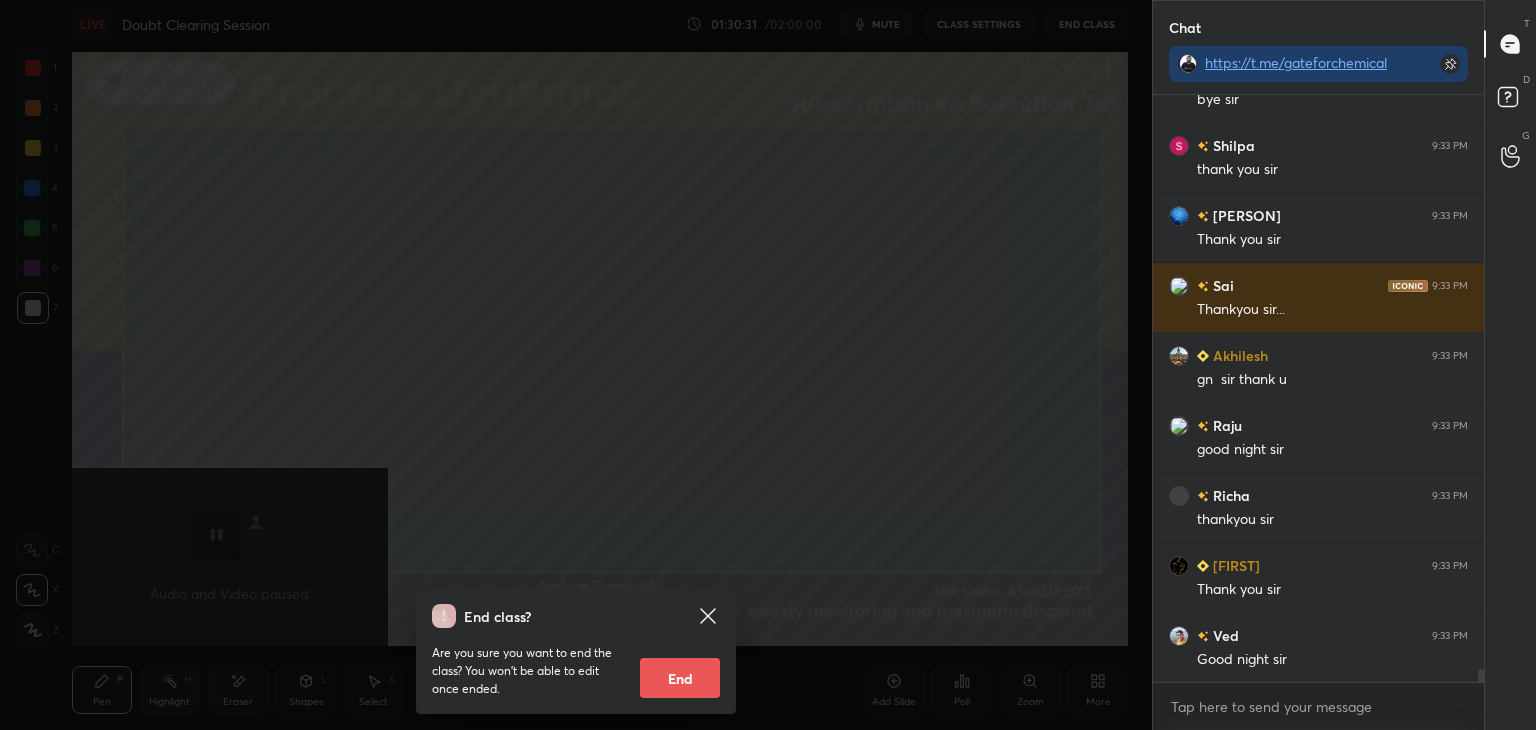 click on "End" at bounding box center (680, 678) 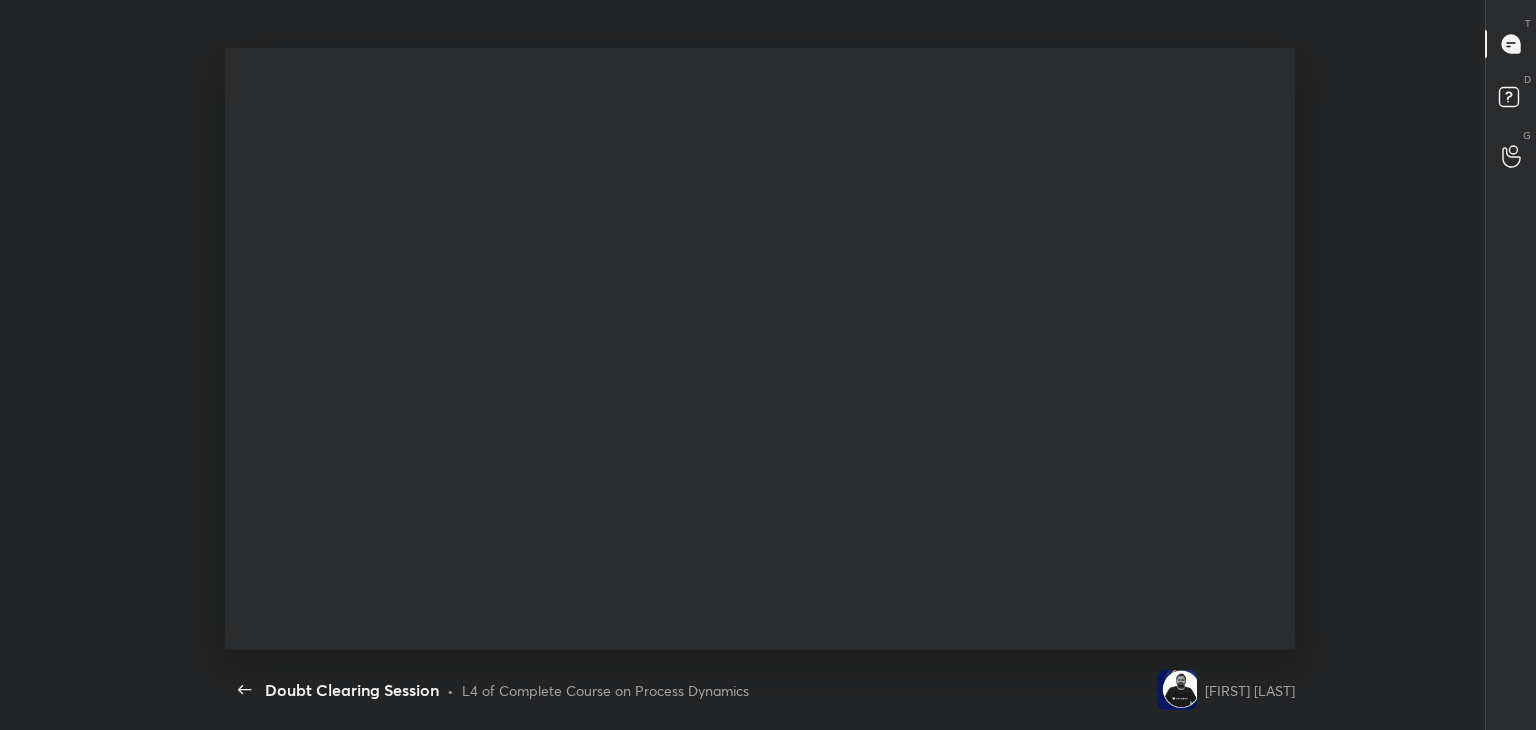 scroll, scrollTop: 26497, scrollLeft: 0, axis: vertical 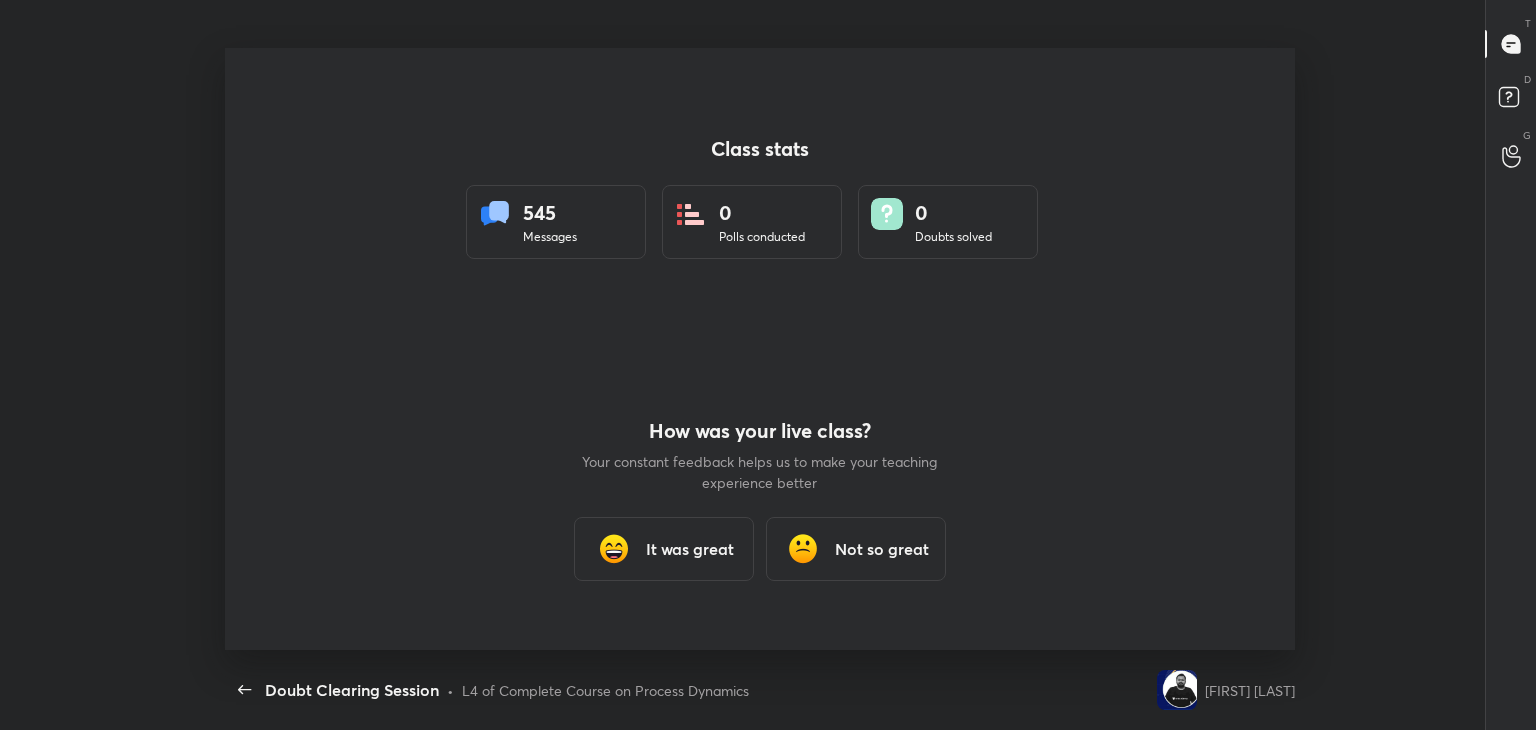 click on "It was great" at bounding box center [690, 549] 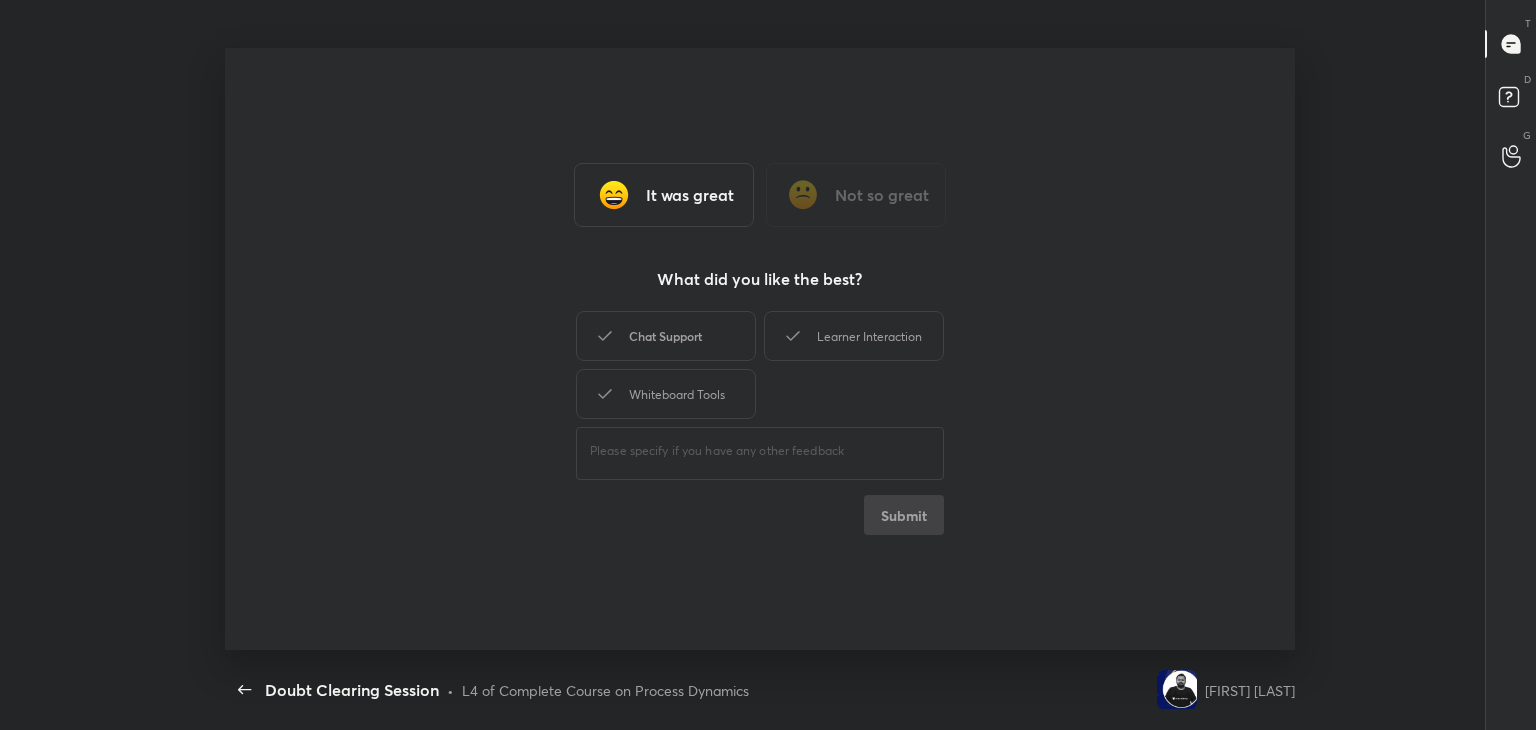 click on "Chat Support" at bounding box center [666, 336] 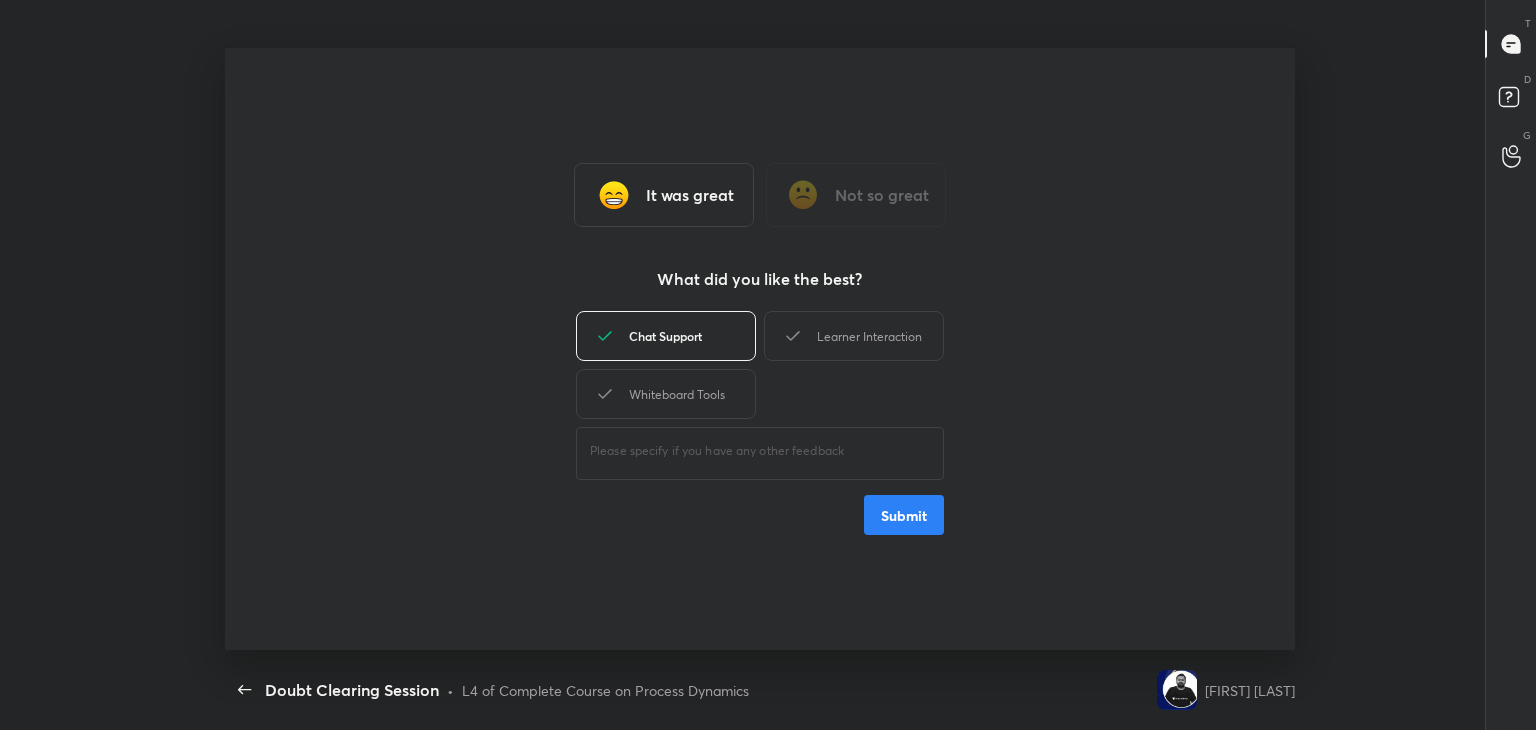 click on "Chat Support" at bounding box center [666, 336] 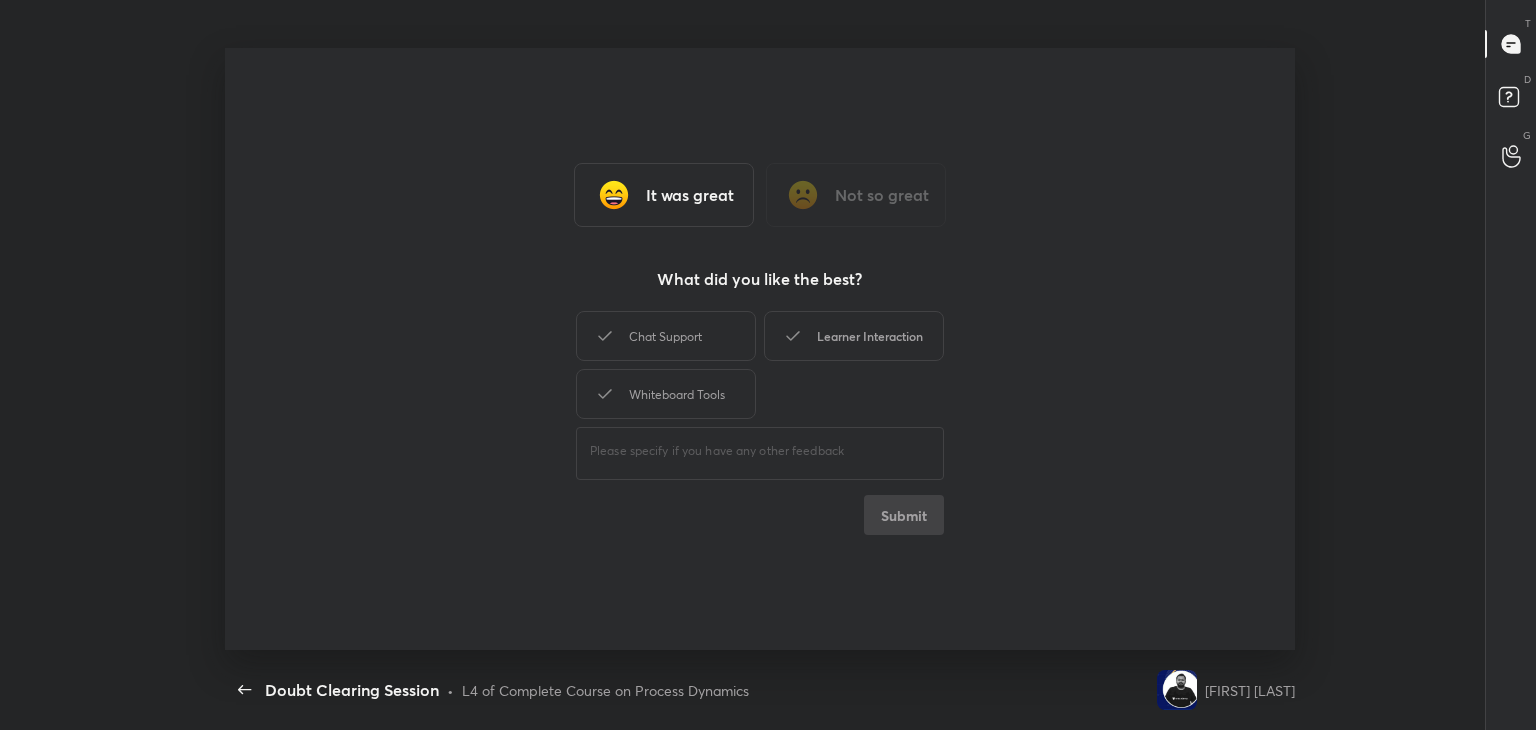 click on "Learner Interaction" at bounding box center [854, 336] 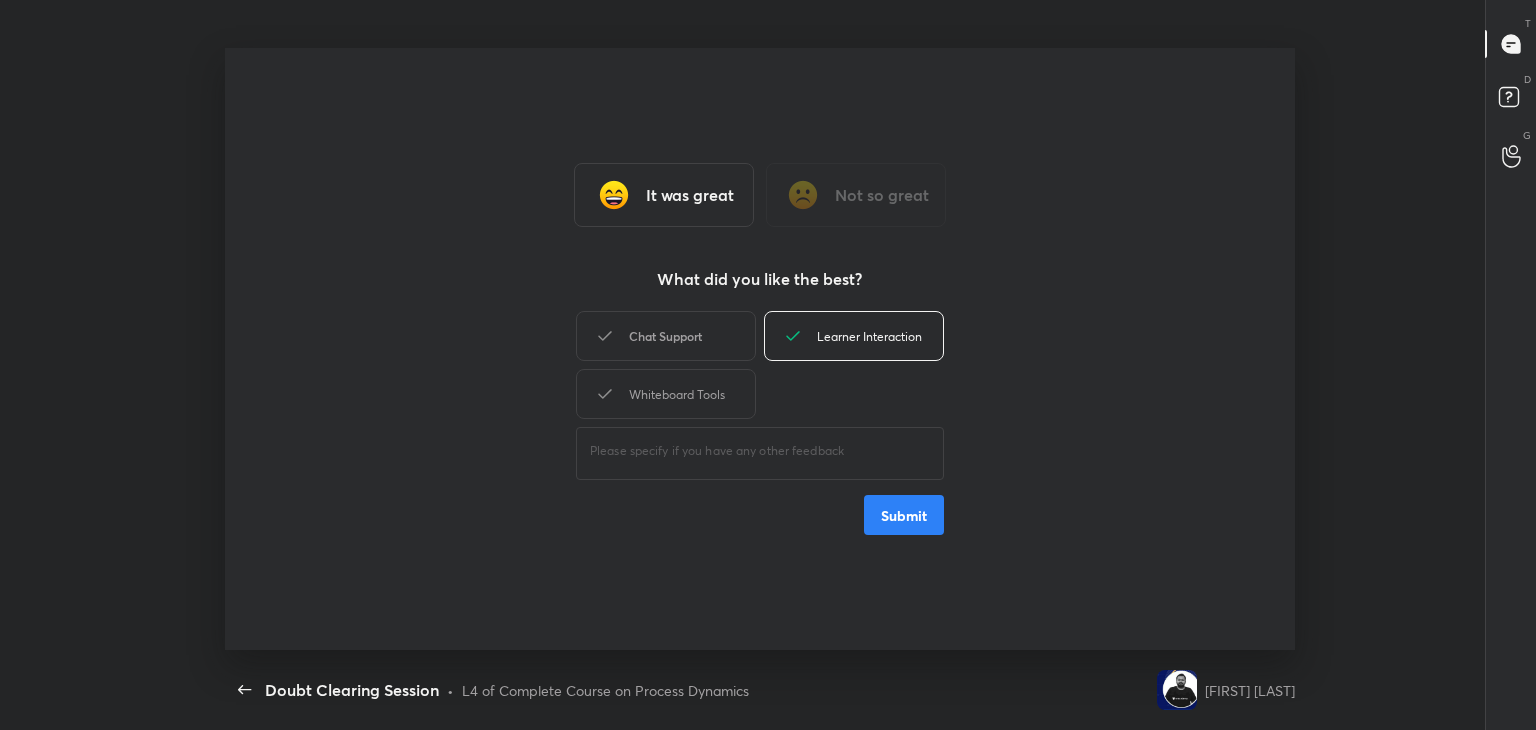 click on "Chat Support" at bounding box center (666, 336) 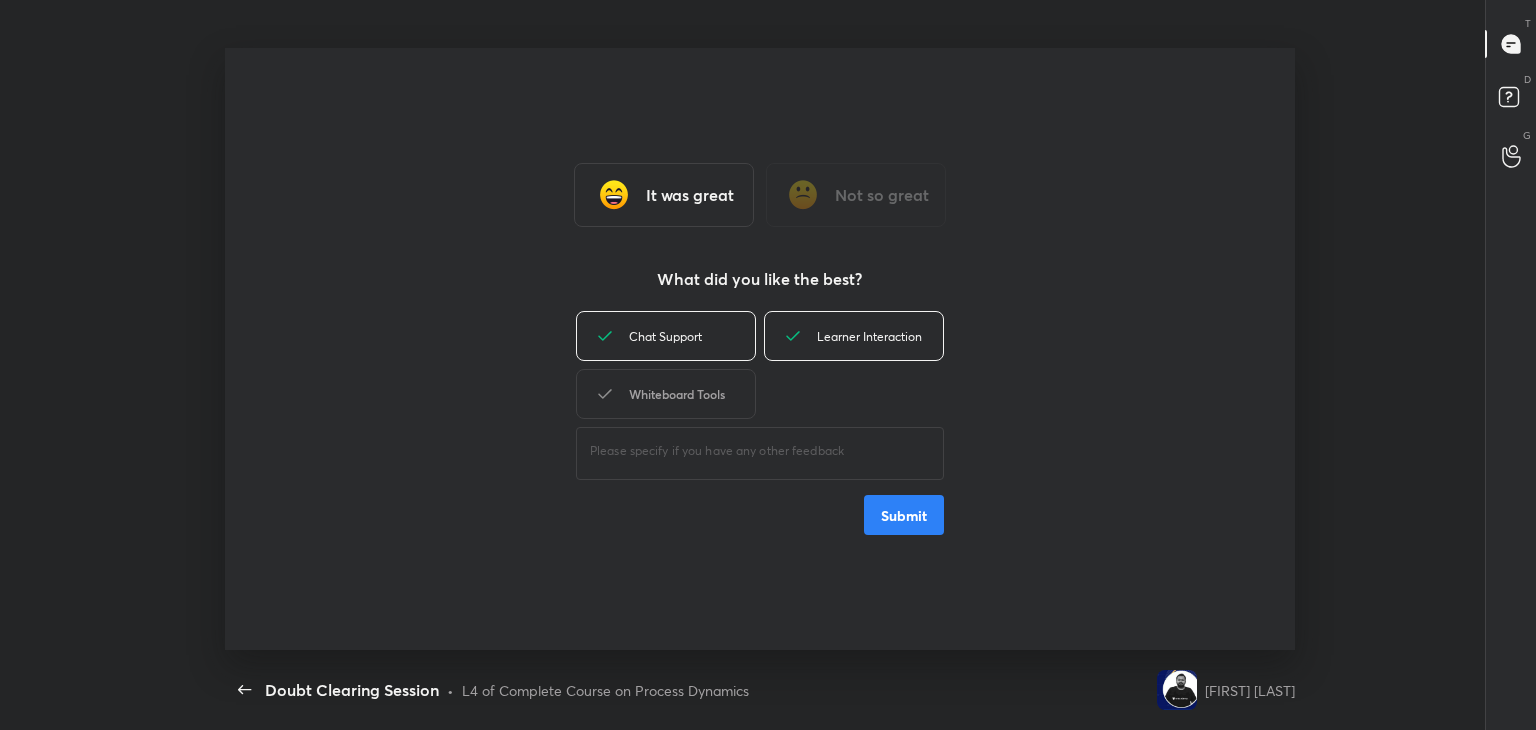 drag, startPoint x: 667, startPoint y: 415, endPoint x: 677, endPoint y: 410, distance: 11.18034 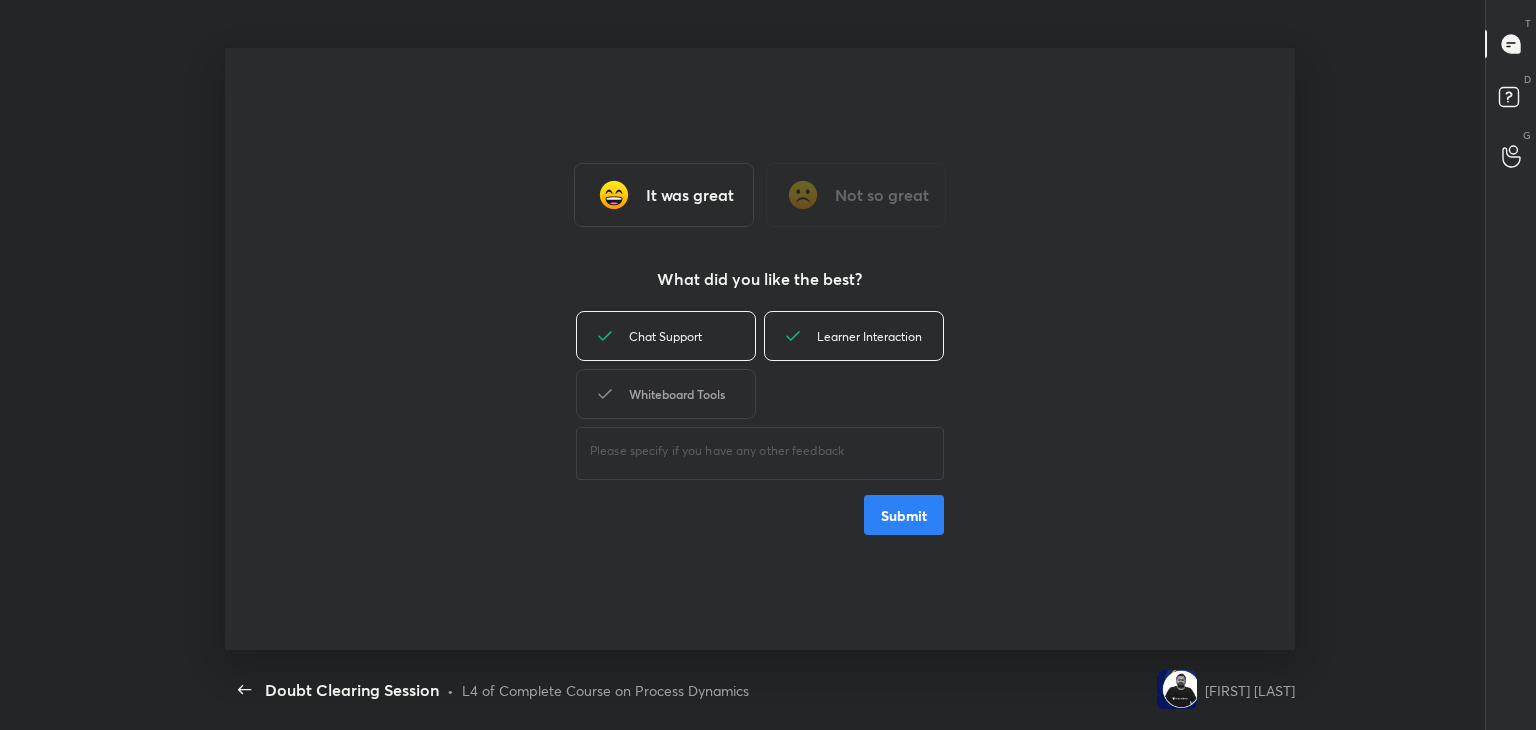 click on "Whiteboard Tools" at bounding box center [666, 394] 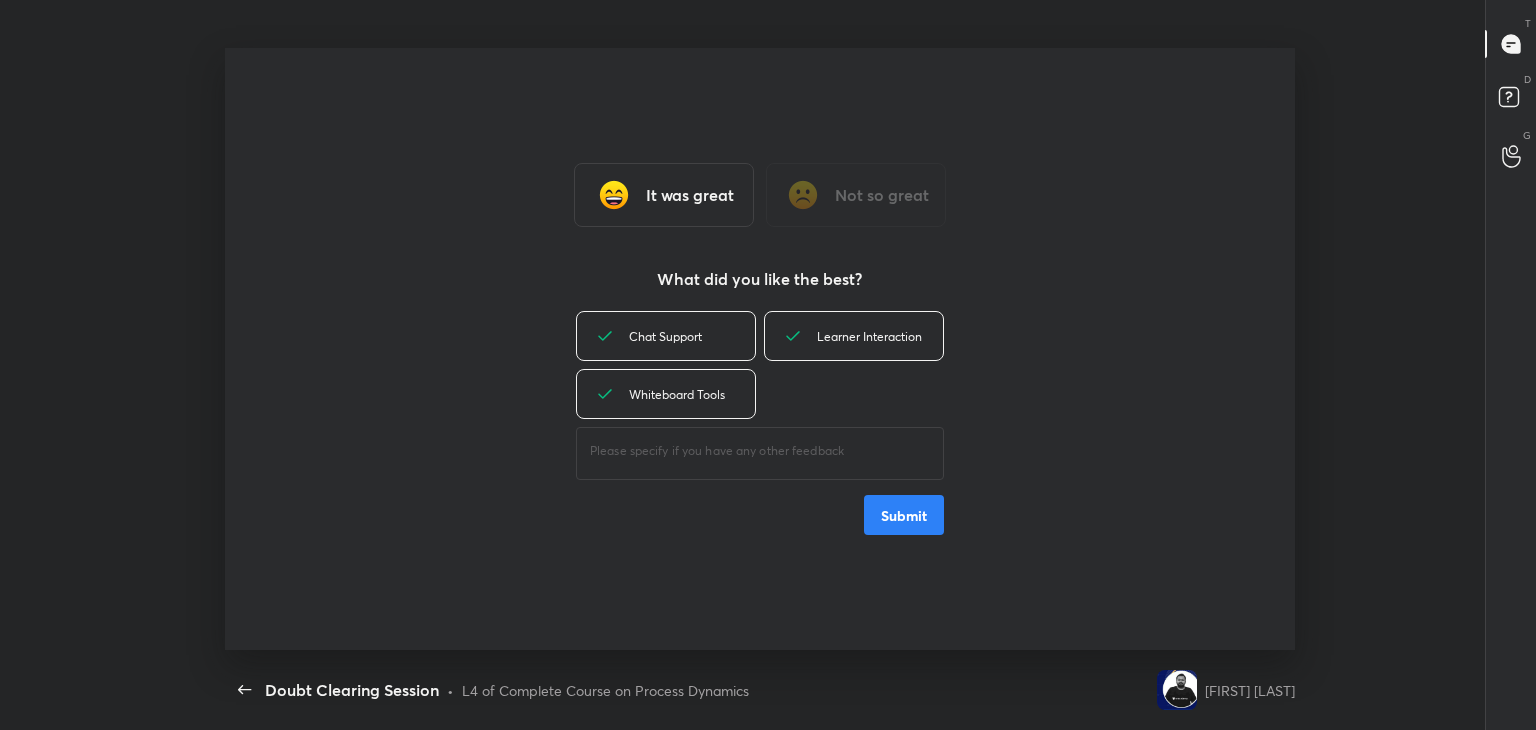 click on "Submit" at bounding box center [904, 515] 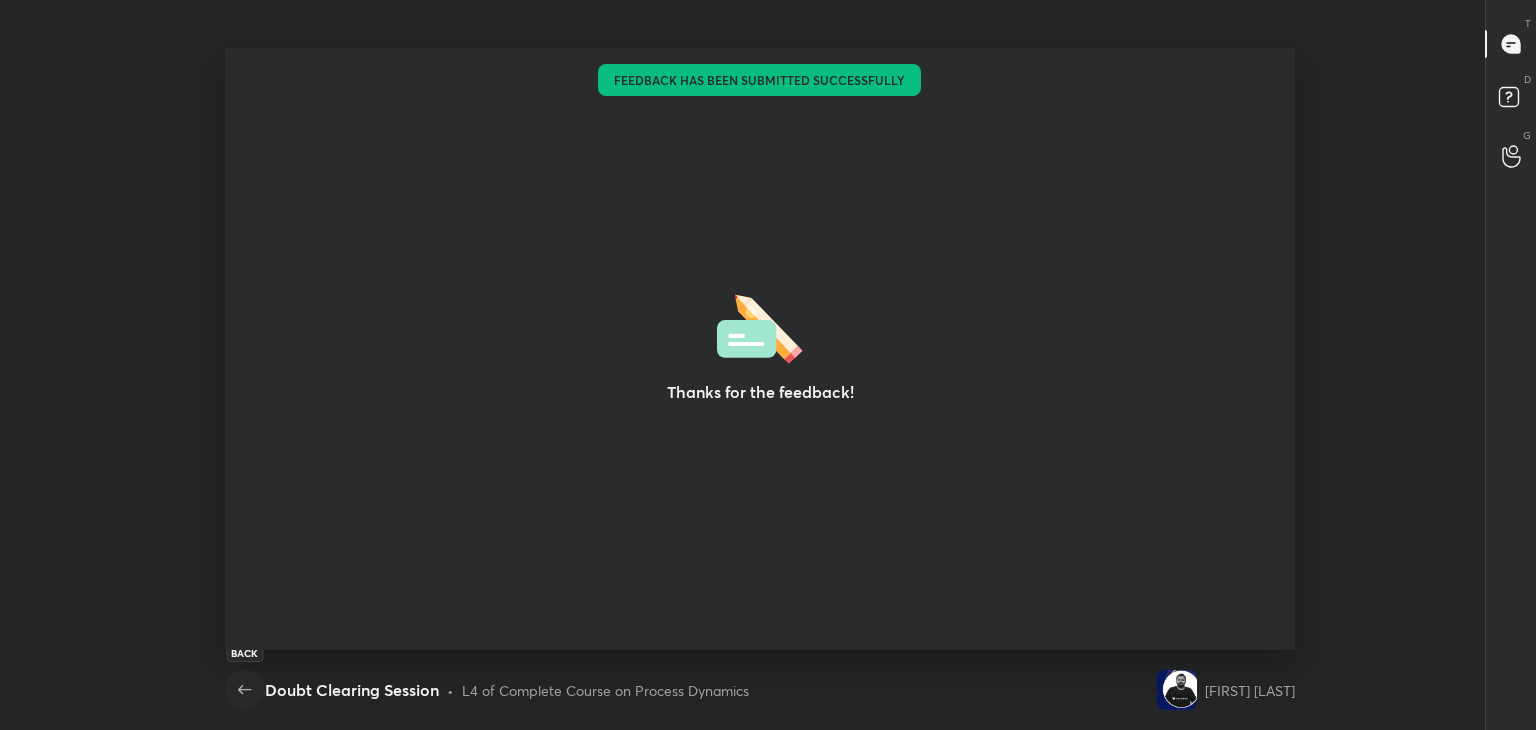 click 